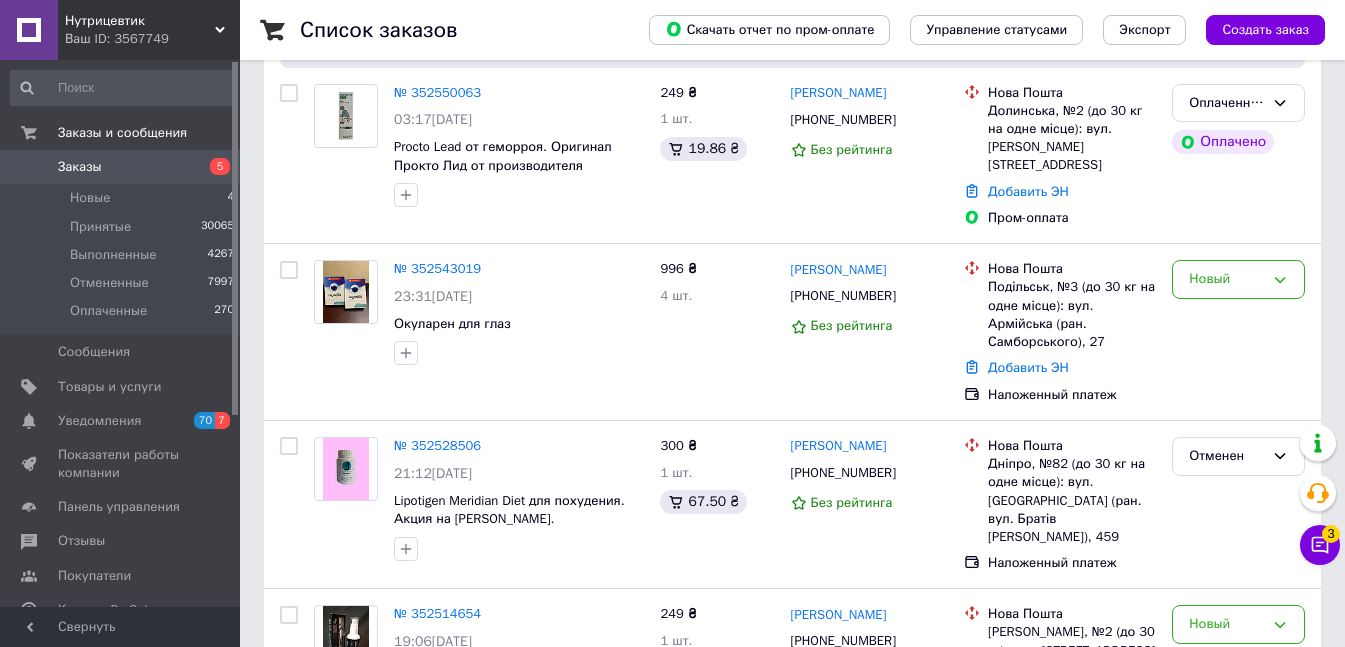 scroll, scrollTop: 0, scrollLeft: 0, axis: both 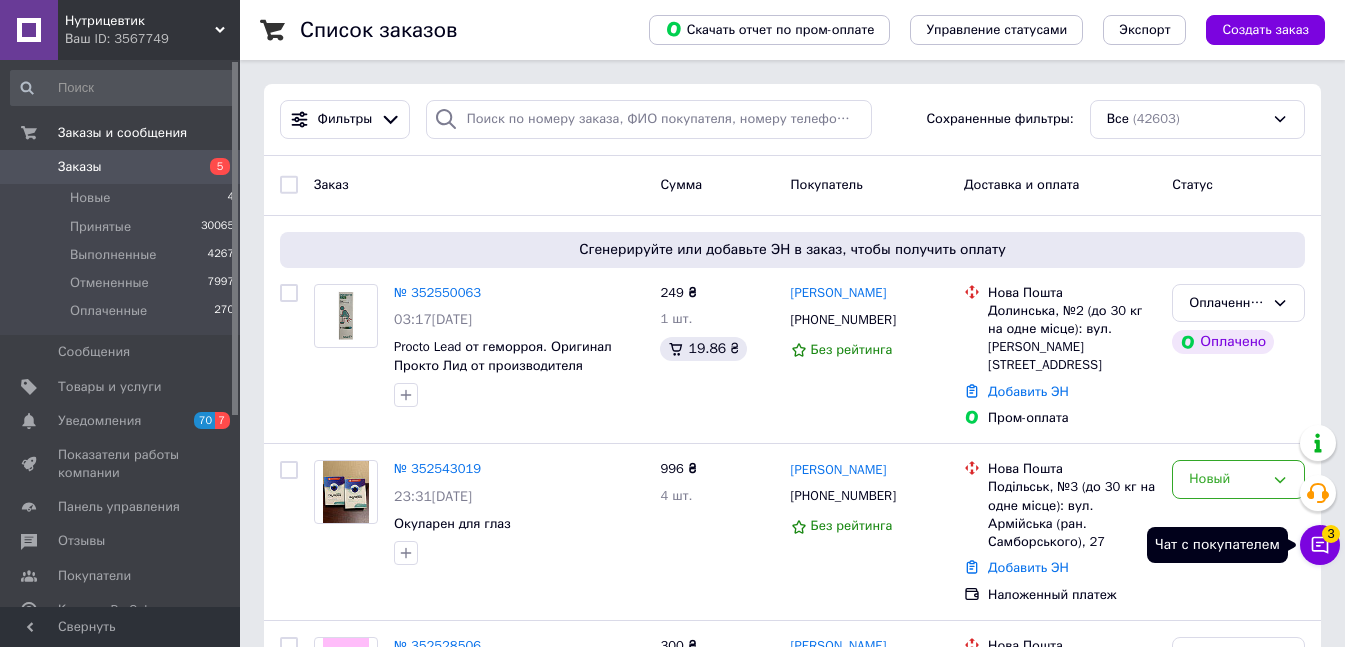 click 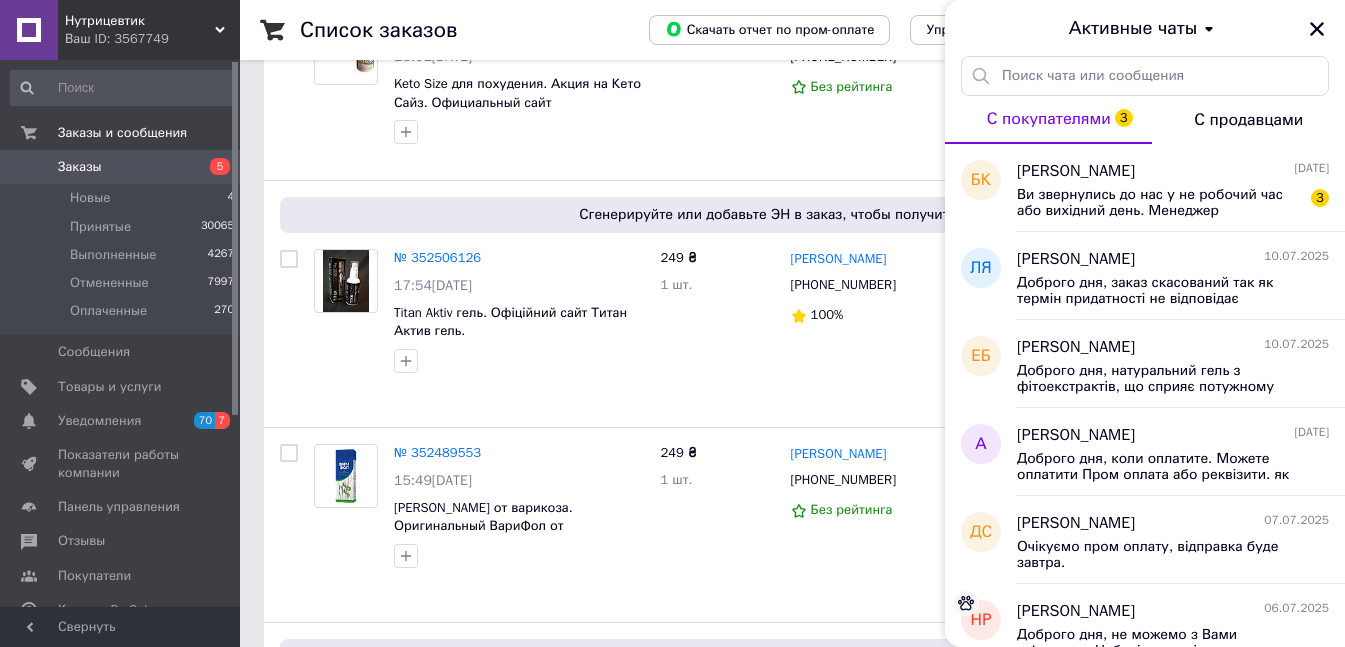 scroll, scrollTop: 1400, scrollLeft: 0, axis: vertical 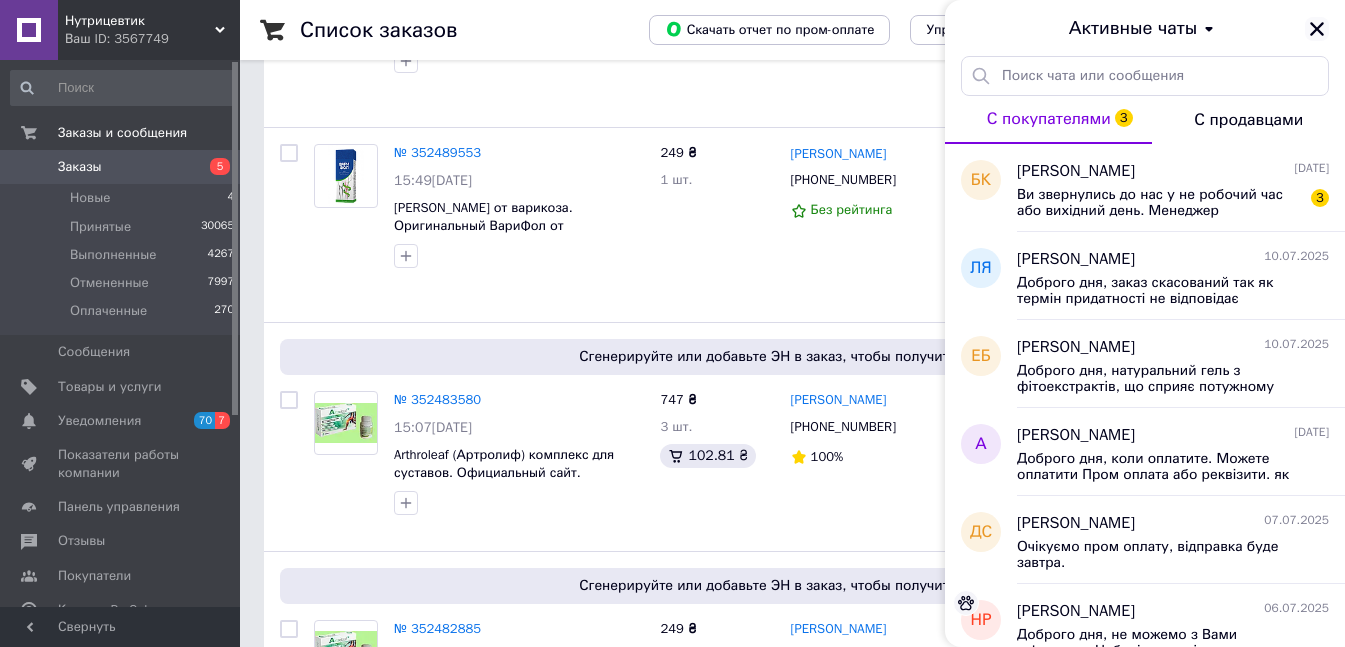 click 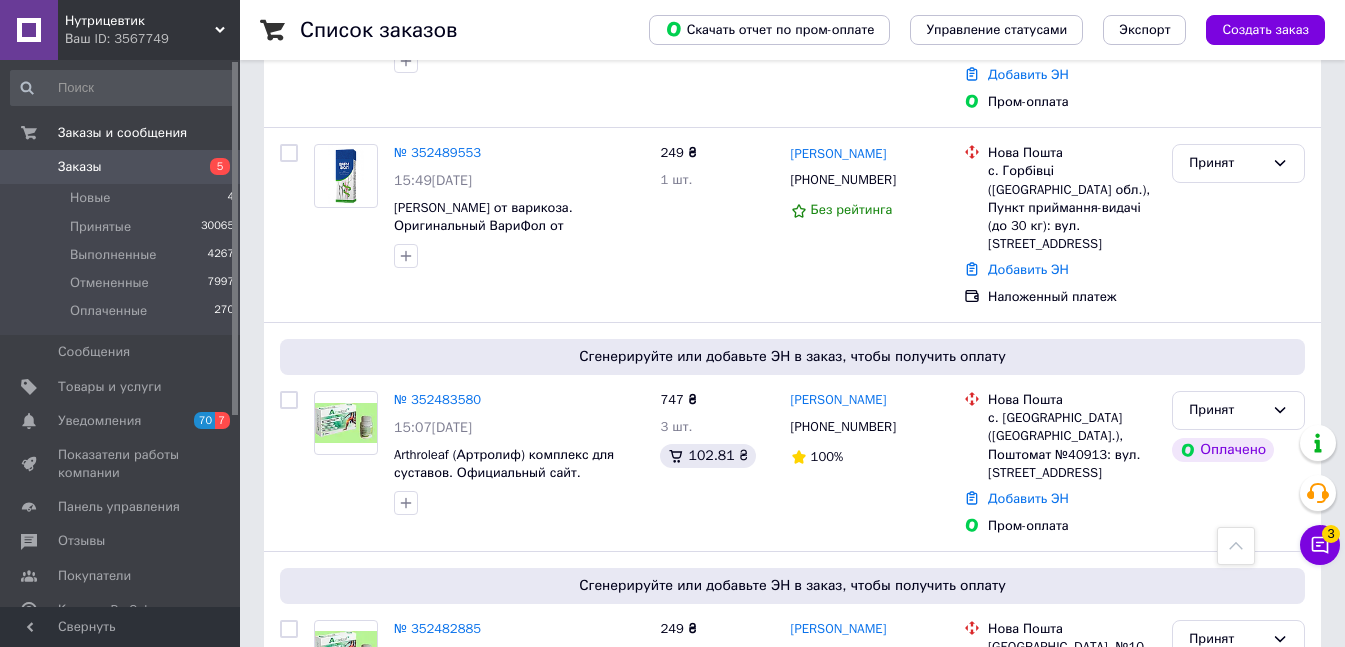 click on "Заказы" at bounding box center [121, 167] 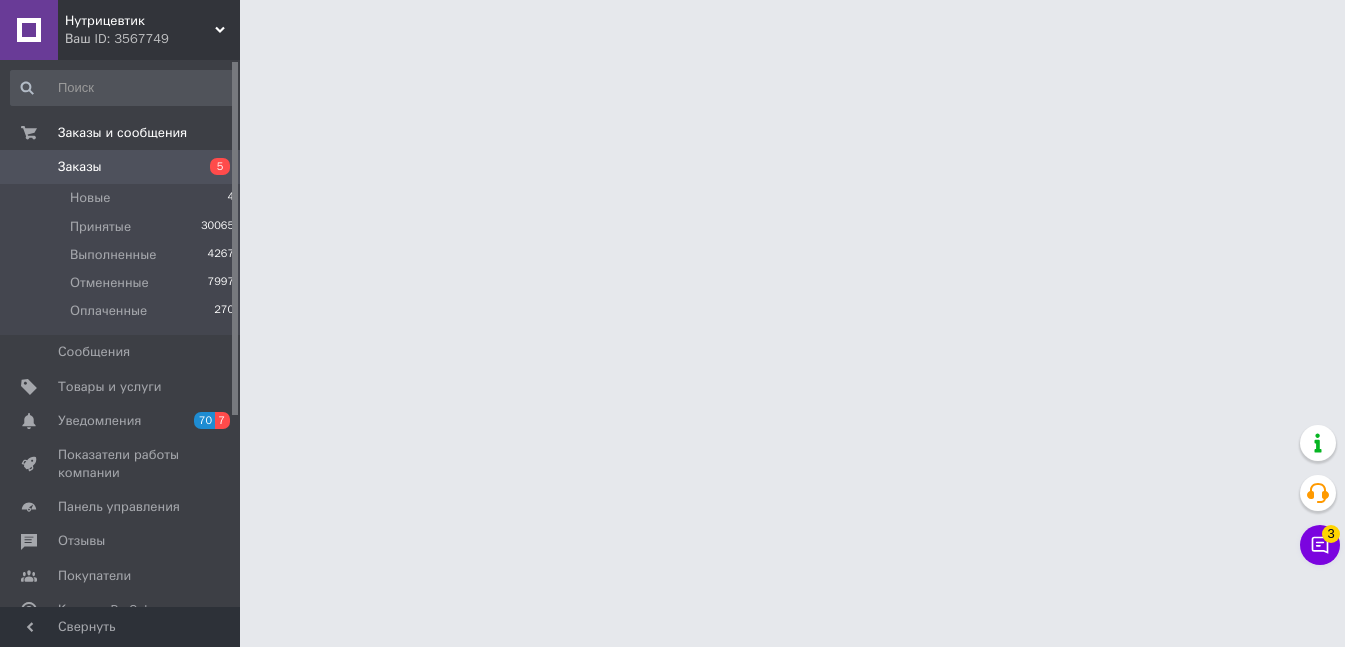 scroll, scrollTop: 0, scrollLeft: 0, axis: both 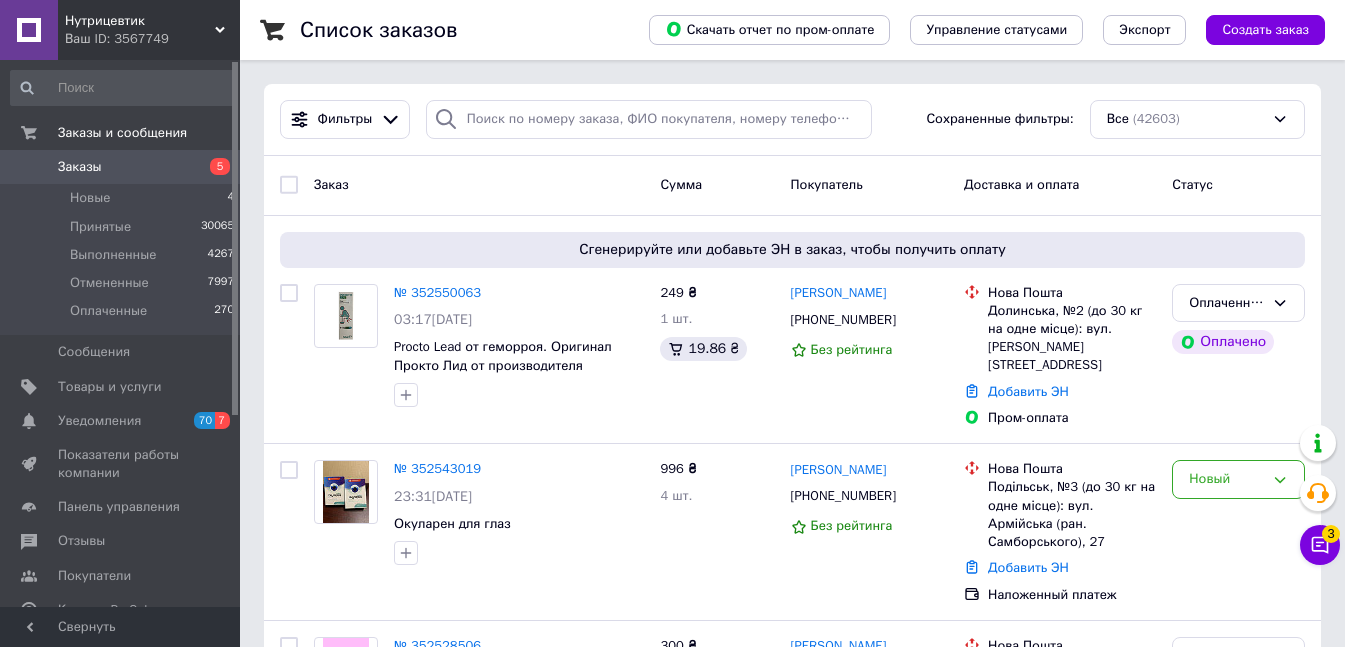 click on "Заказы" at bounding box center [121, 167] 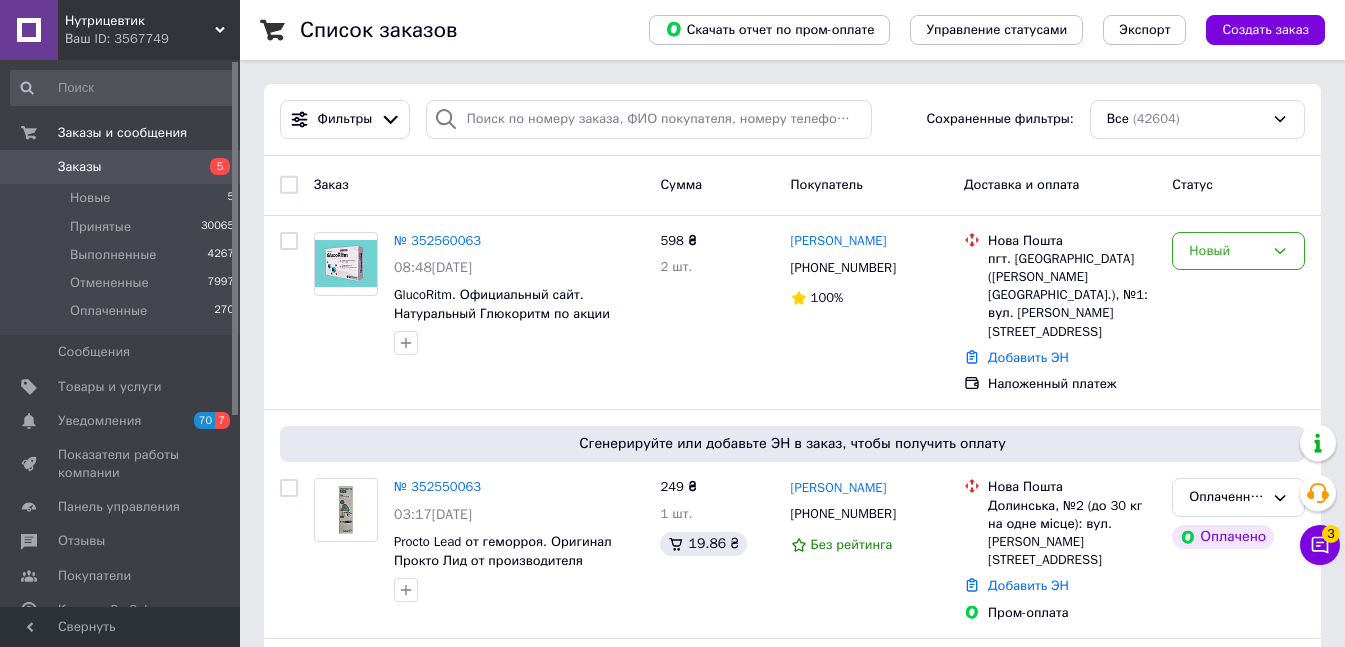 click on "Заказы" at bounding box center (121, 167) 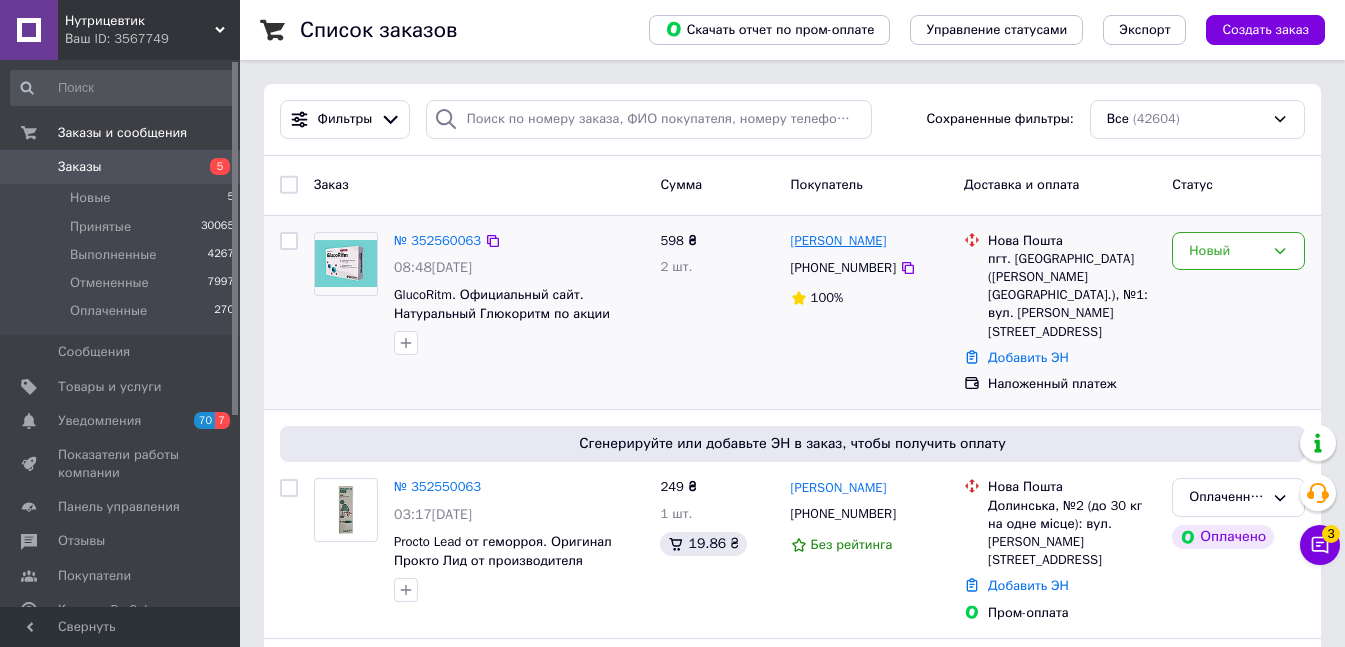 drag, startPoint x: 921, startPoint y: 238, endPoint x: 793, endPoint y: 242, distance: 128.06248 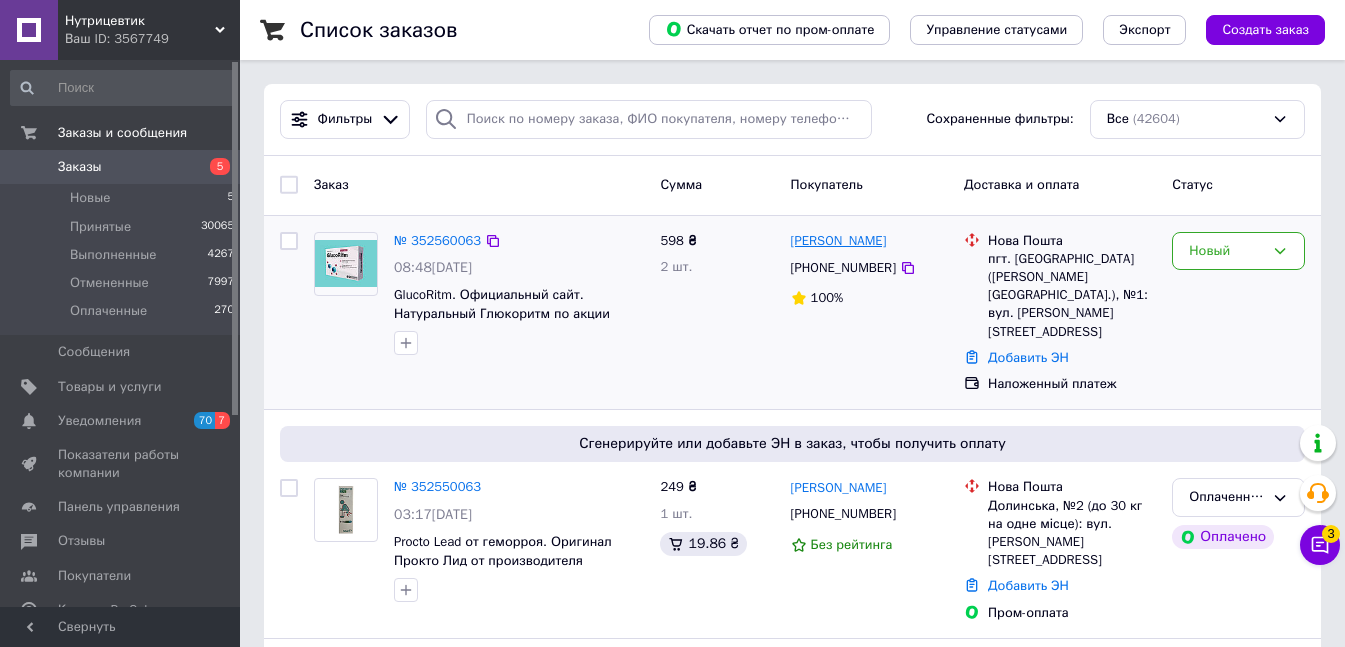 click on "[PERSON_NAME]" at bounding box center [870, 241] 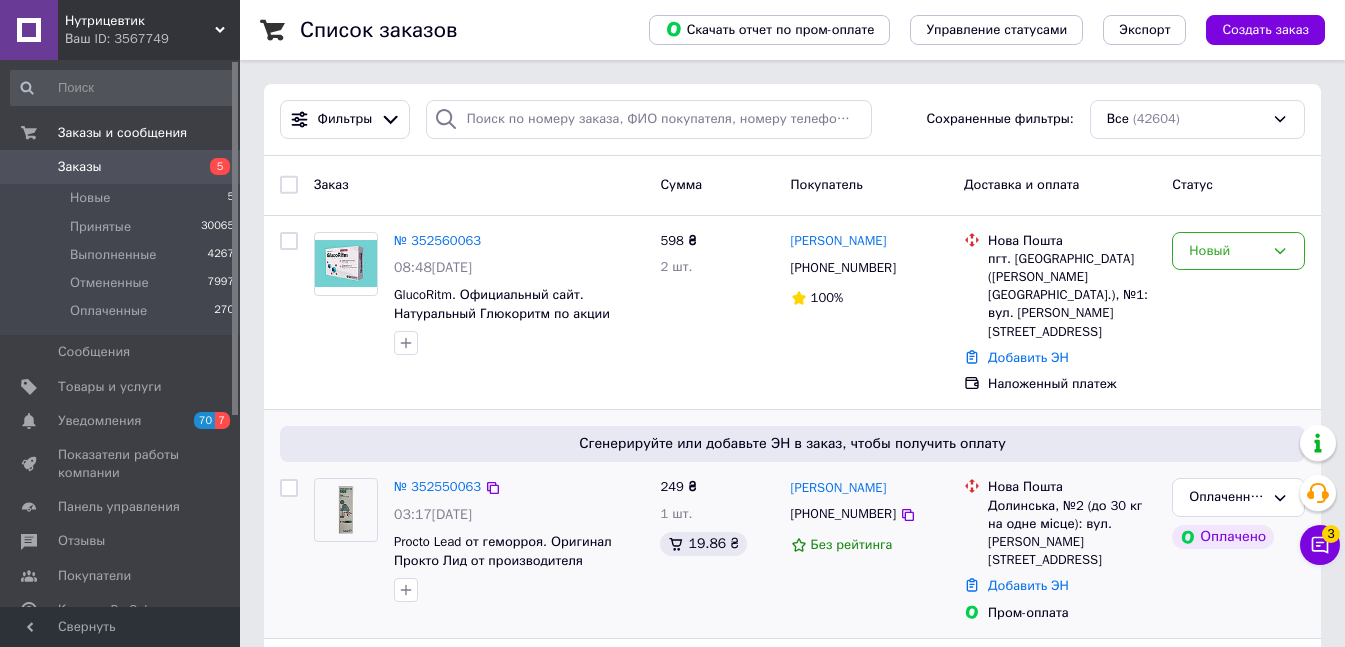 copy on "[PERSON_NAME]" 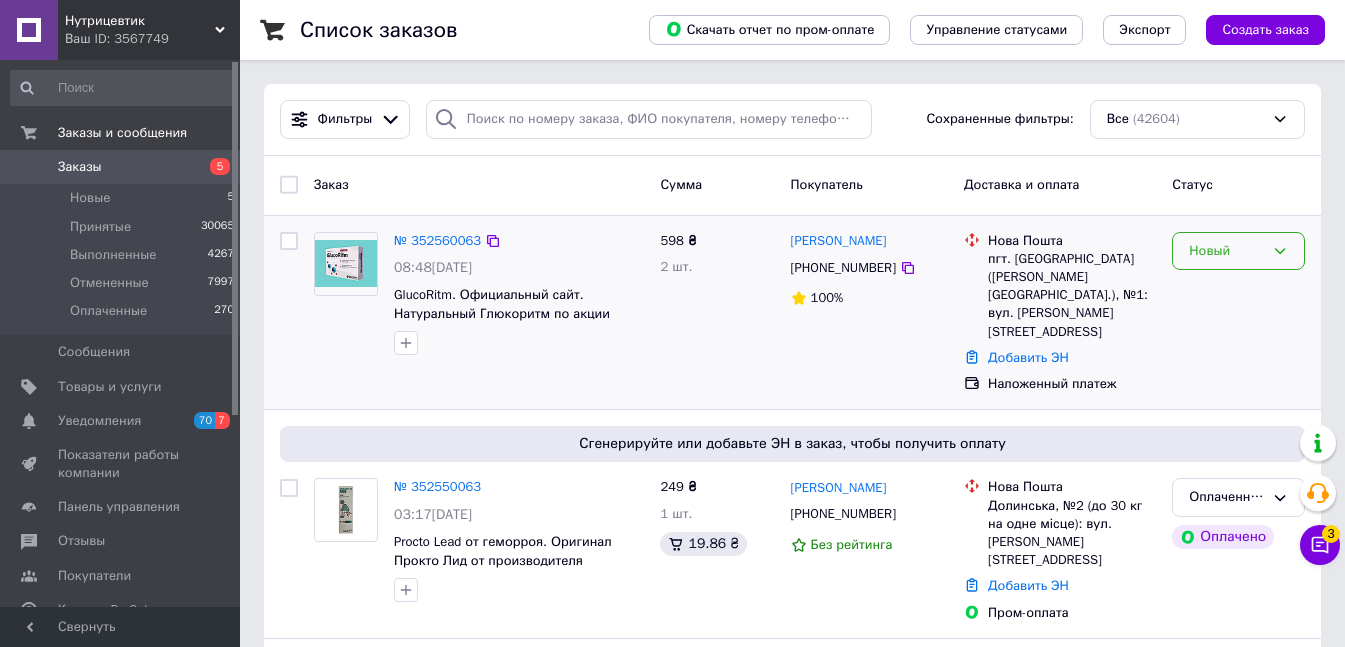 click on "Новый" at bounding box center [1238, 251] 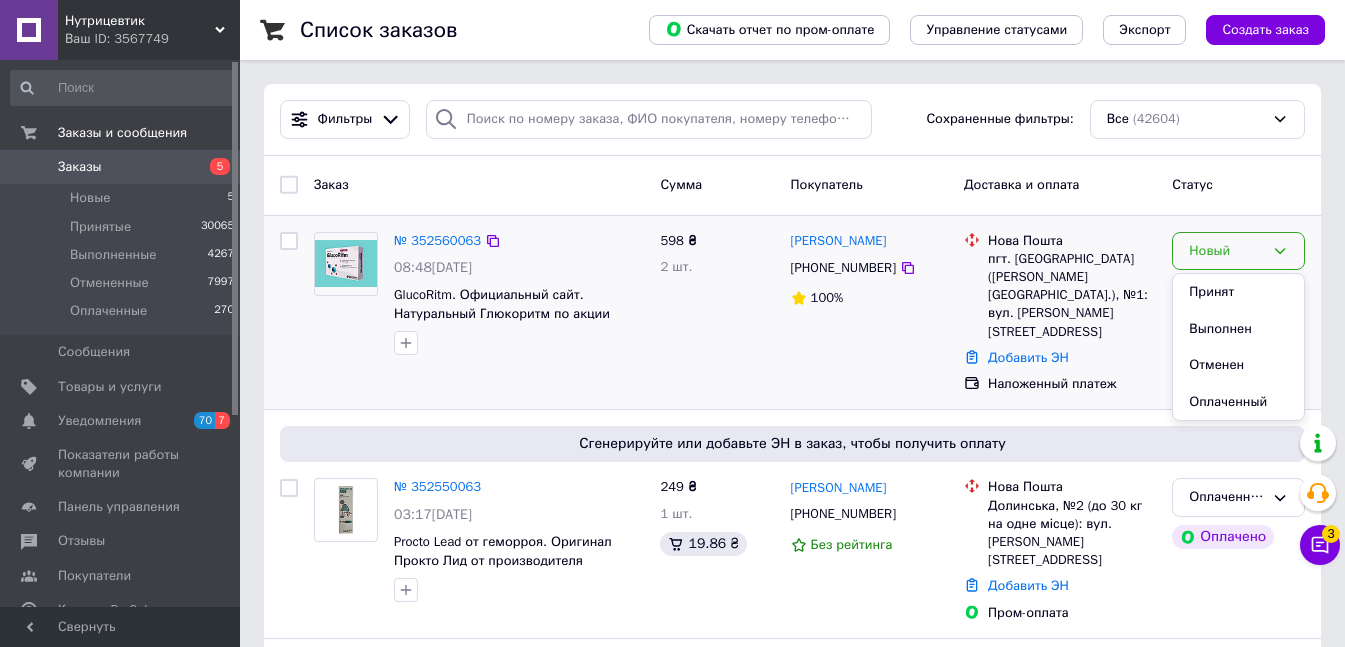 click on "Отменен" at bounding box center (1238, 365) 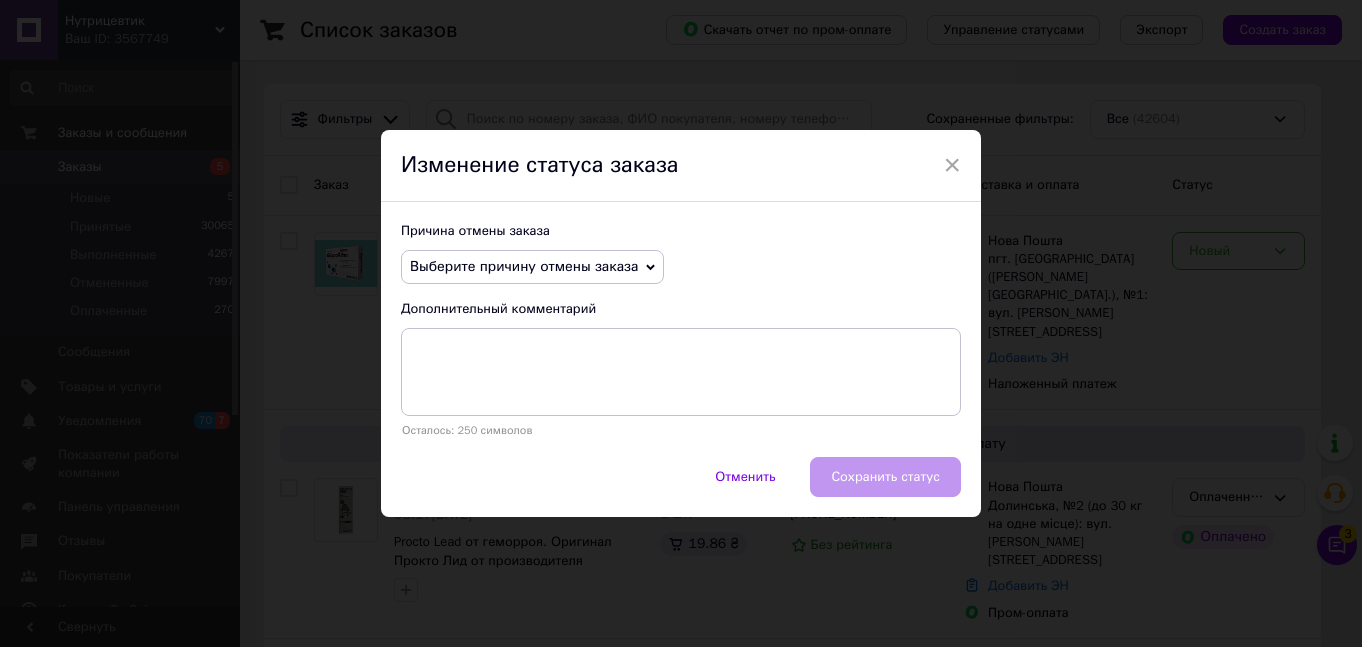 click on "Выберите причину отмены заказа" at bounding box center [524, 266] 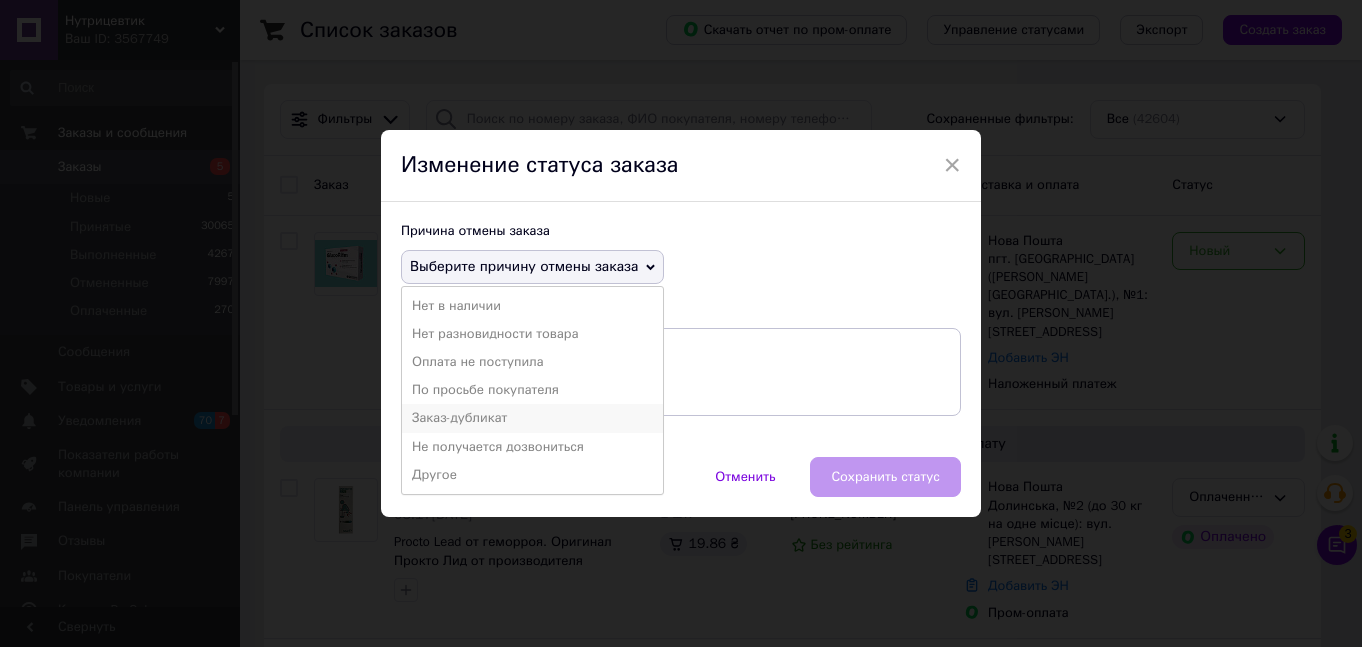 click on "Заказ-дубликат" at bounding box center (532, 418) 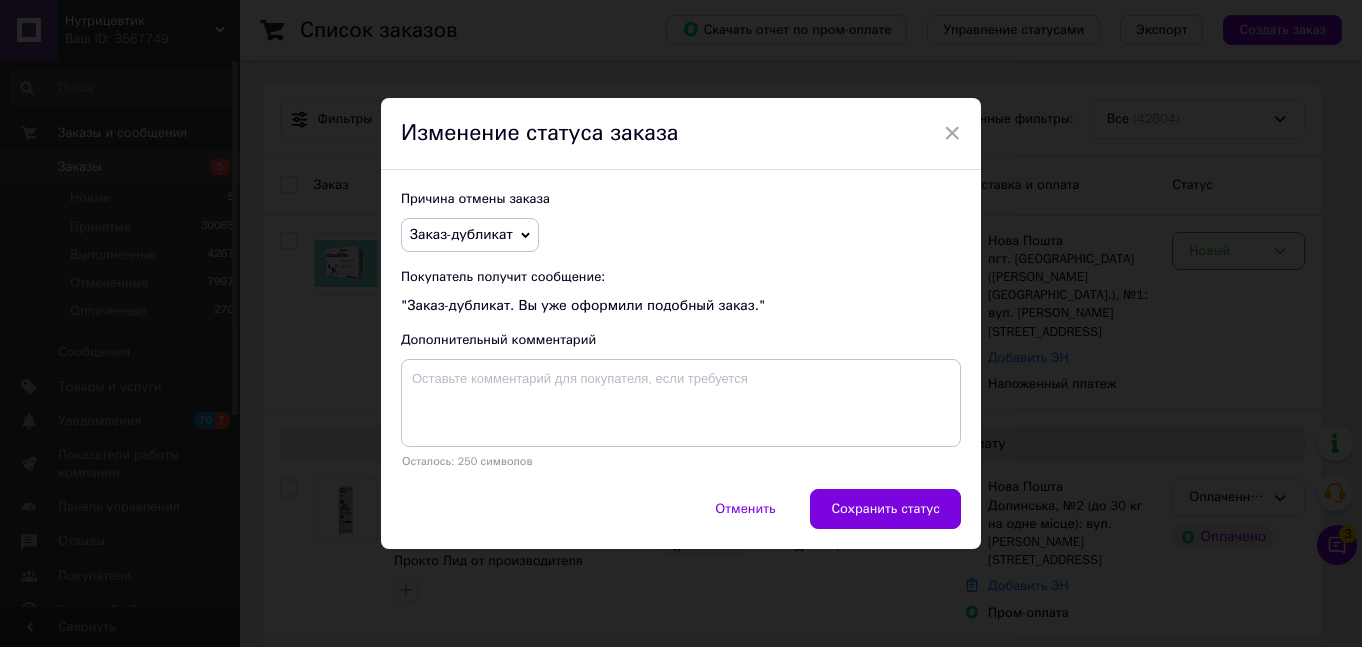 click on "Сохранить статус" at bounding box center [885, 509] 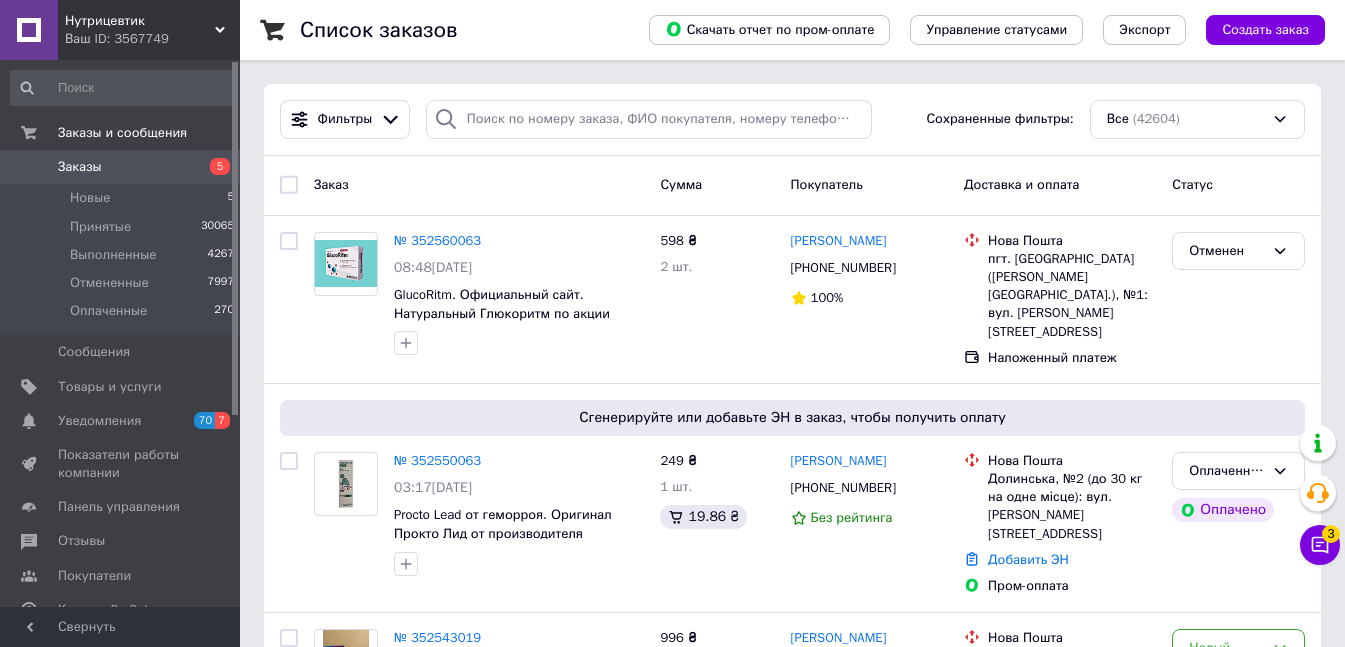 scroll, scrollTop: 400, scrollLeft: 0, axis: vertical 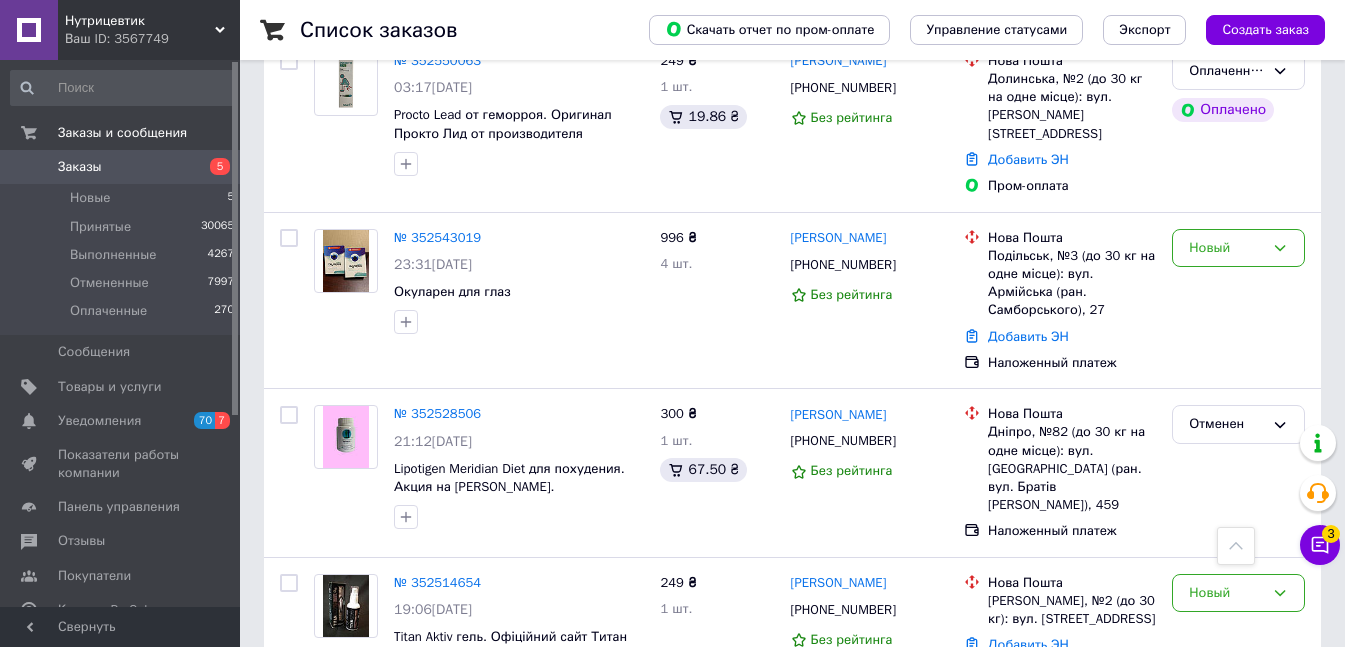 click on "Заказы" at bounding box center (121, 167) 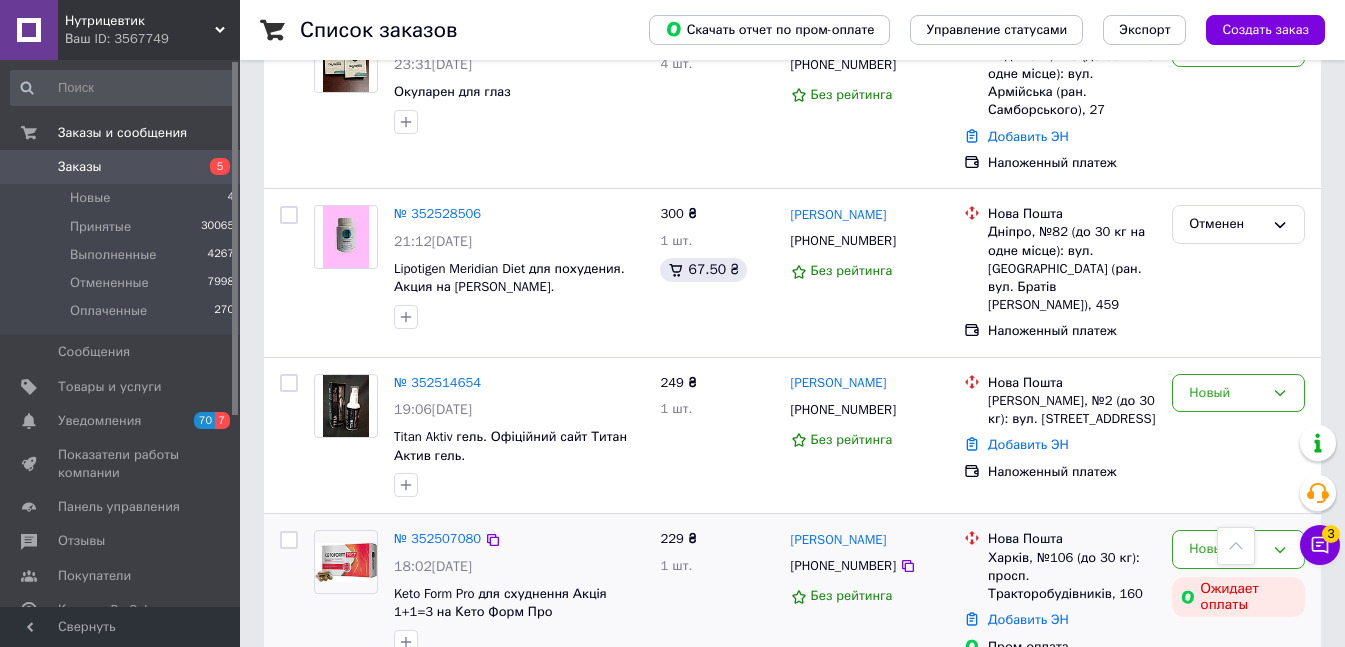 scroll, scrollTop: 800, scrollLeft: 0, axis: vertical 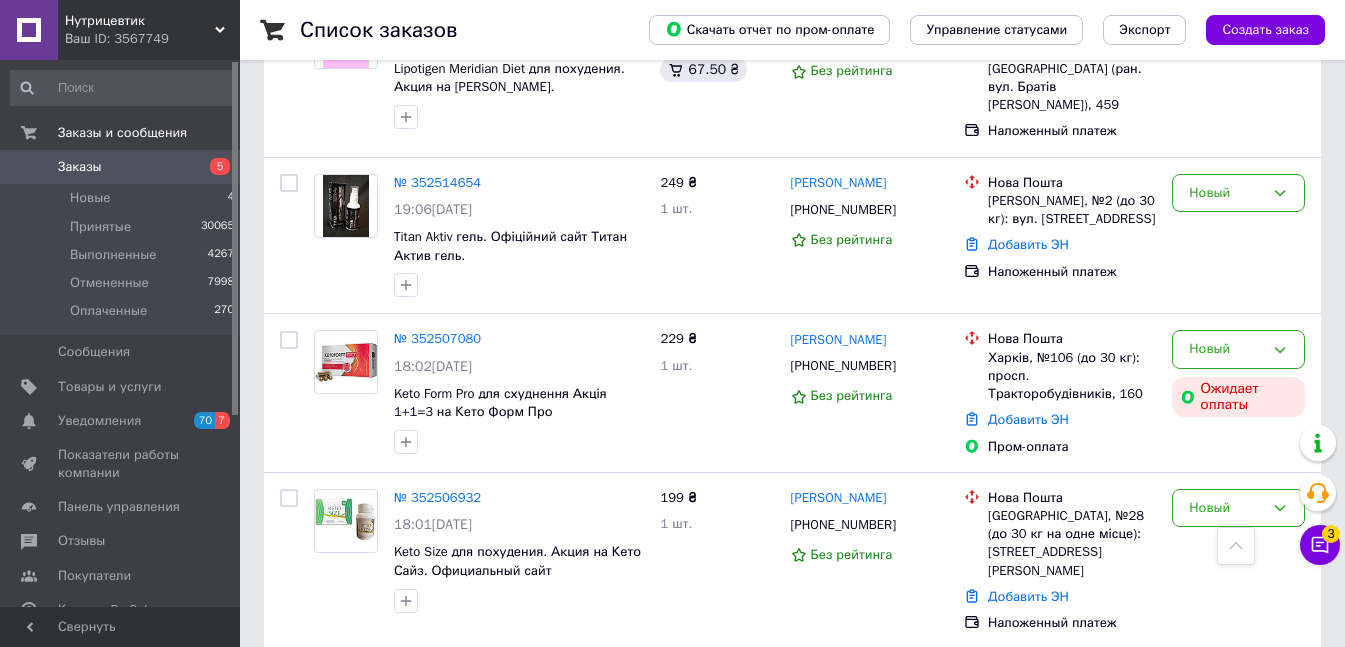 click on "Список заказов   Скачать отчет по пром-оплате Управление статусами Экспорт Создать заказ Фильтры Сохраненные фильтры: Все (42604) Заказ Сумма Покупатель Доставка и оплата Статус № 352560063 08:48[DATE] GlucoRitm. Официальный сайт. Натуральный Глюкоритм по акции 598 ₴ 2 шт. [PERSON_NAME] [PHONE_NUMBER] 100% [GEOGRAPHIC_DATA]. [GEOGRAPHIC_DATA] ([PERSON_NAME][GEOGRAPHIC_DATA].), №1: вул. [PERSON_NAME], 1 Наложенный платеж Отменен Сгенерируйте или добавьте ЭН в заказ, чтобы получить оплату № 352550063 03:17[DATE] Procto Lead от геморроя. Оригинал Прокто Лид от производителя 249 ₴ 1 шт. 19.86 ₴ [PERSON_NAME] [PHONE_NUMBER] 996 ₴ 98%" at bounding box center [792, 8420] 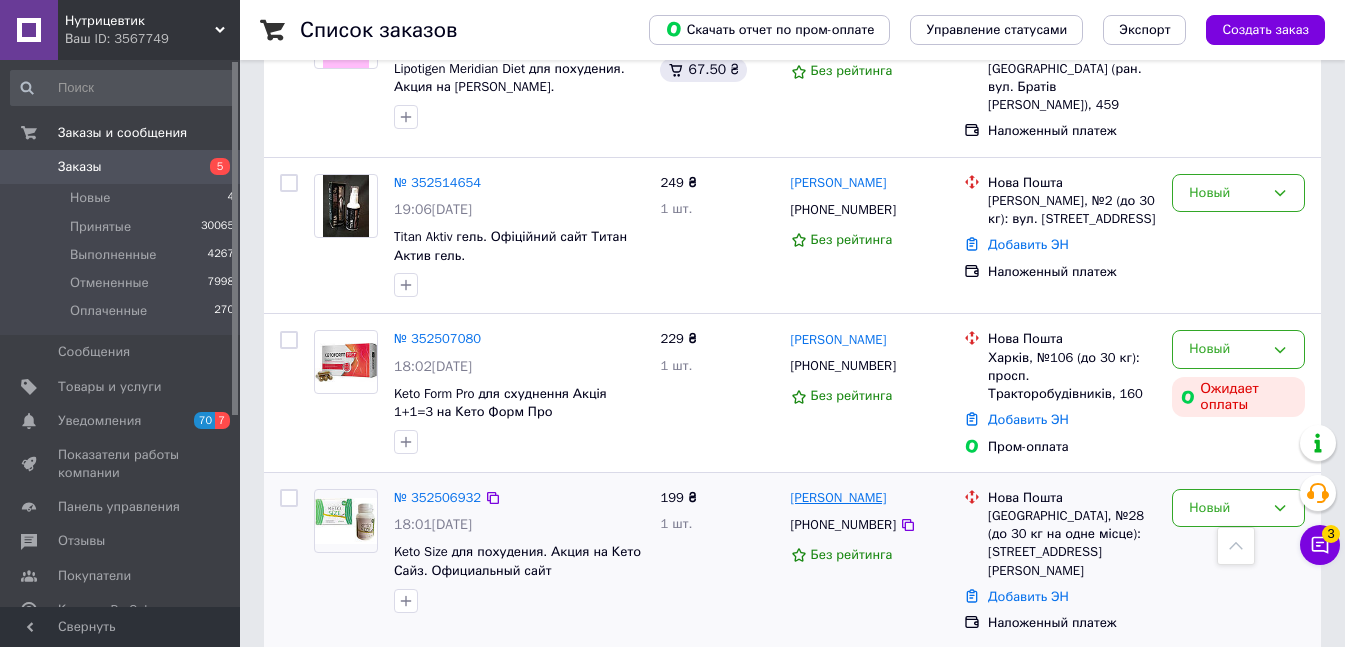 drag, startPoint x: 903, startPoint y: 439, endPoint x: 794, endPoint y: 445, distance: 109.165016 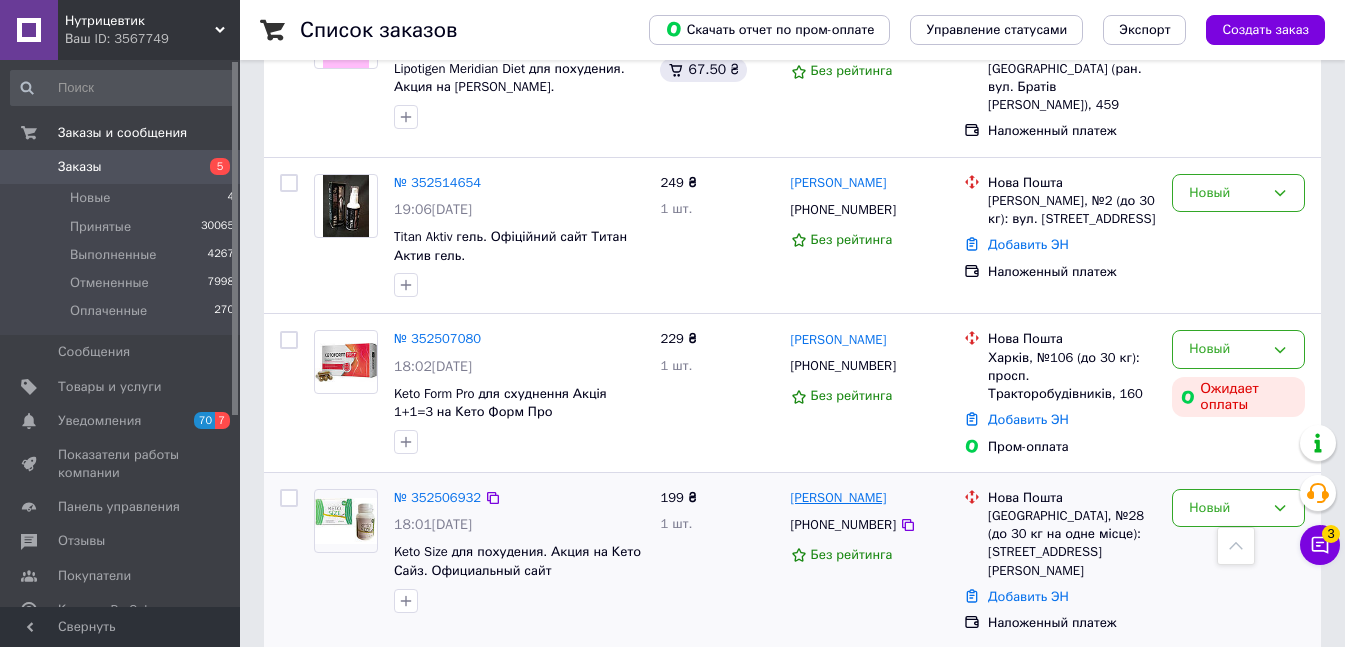 click on "[PERSON_NAME]" at bounding box center [839, 498] 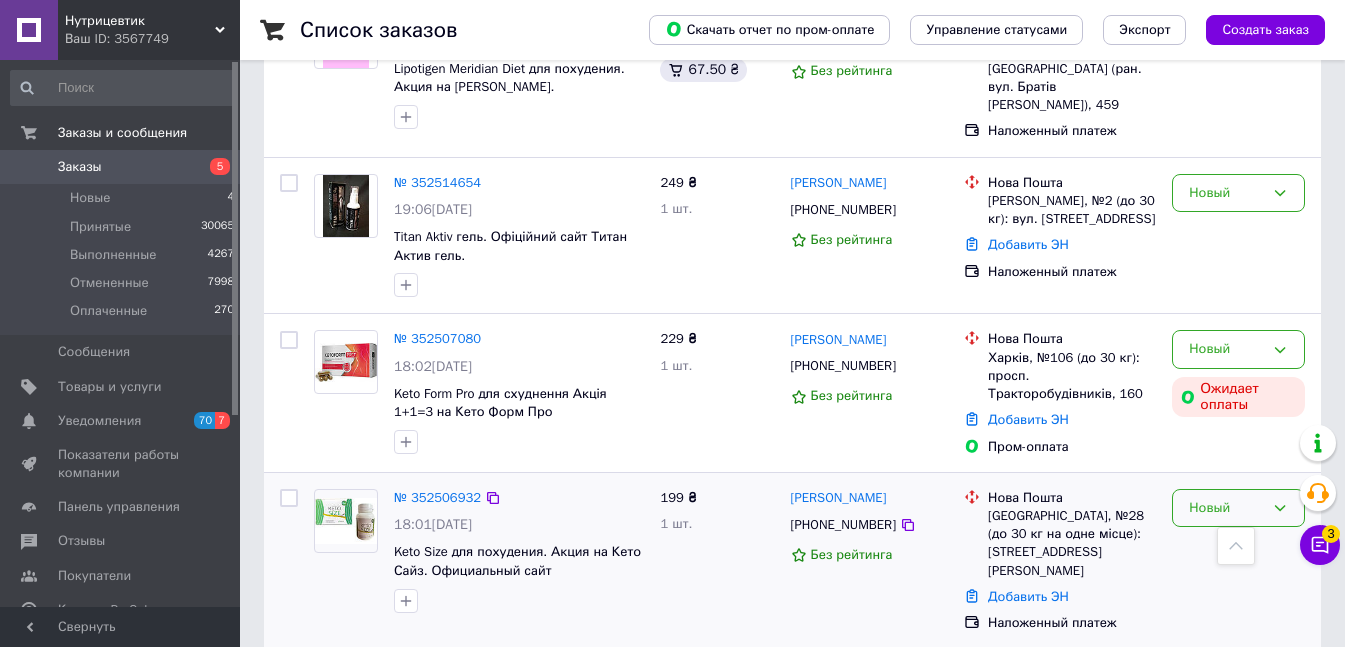 click on "Новый" at bounding box center [1226, 508] 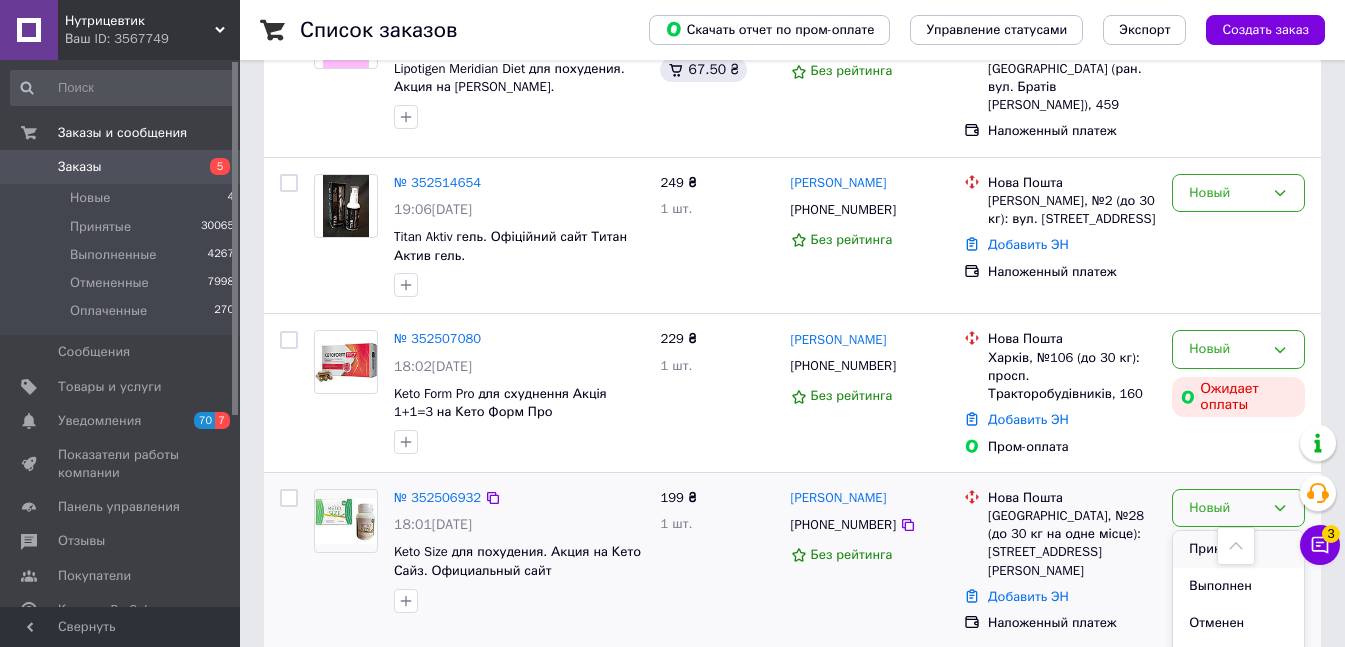 click on "Принят" at bounding box center (1238, 549) 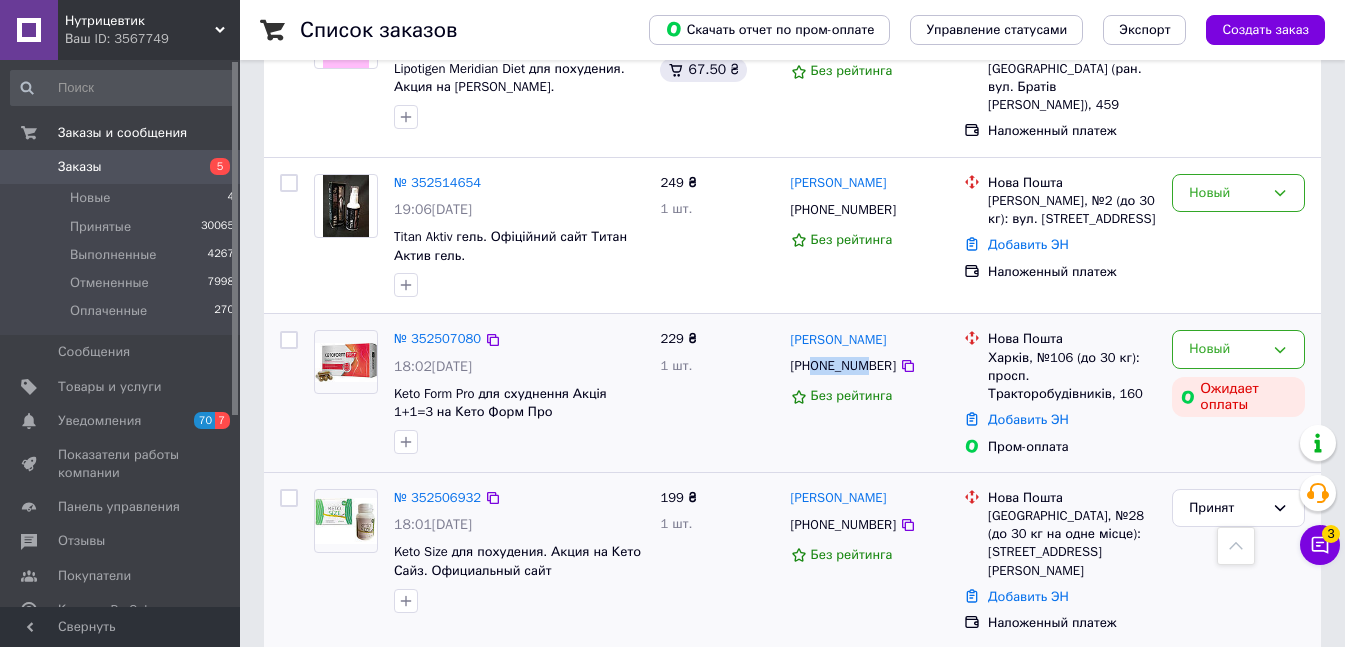 drag, startPoint x: 817, startPoint y: 313, endPoint x: 860, endPoint y: 315, distance: 43.046486 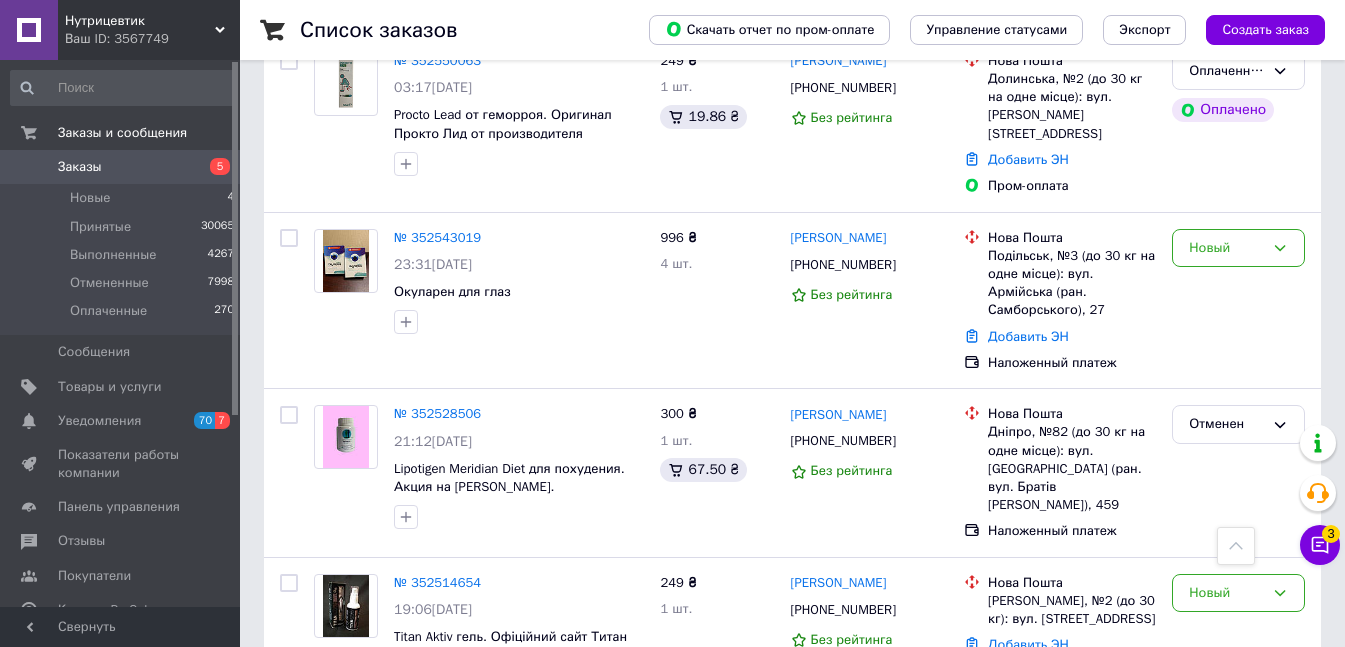 scroll, scrollTop: 700, scrollLeft: 0, axis: vertical 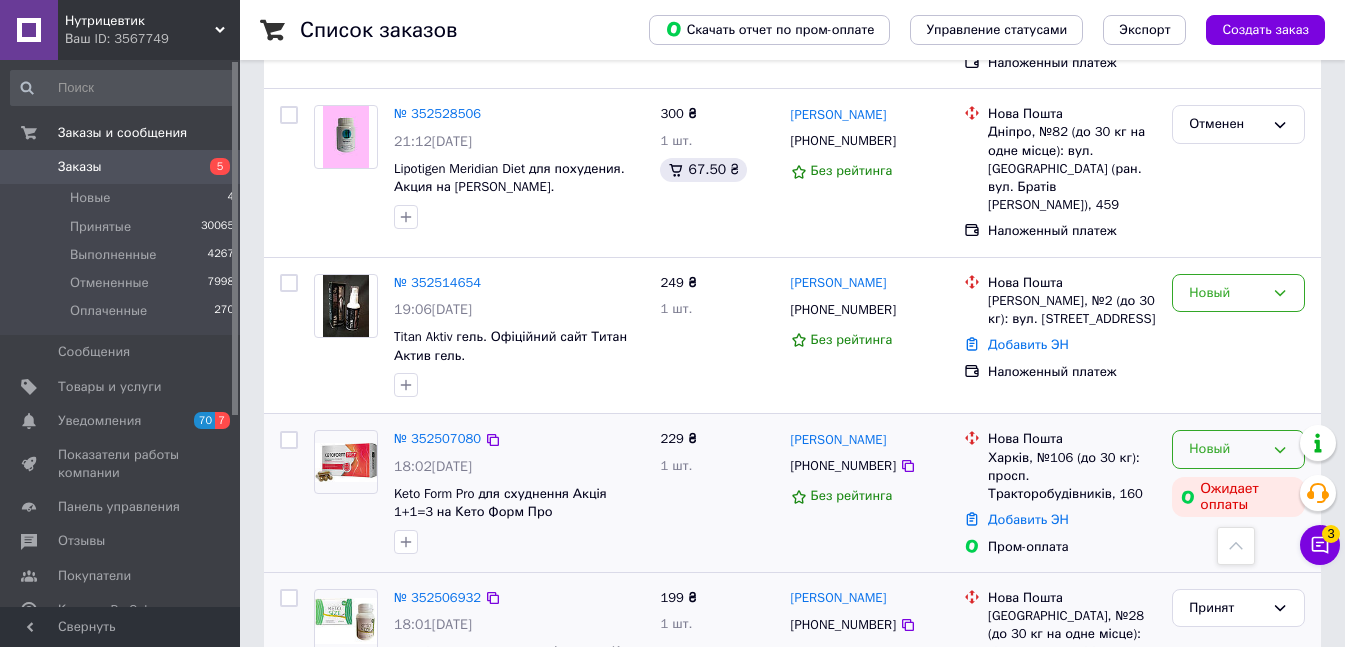 click on "Новый" at bounding box center (1226, 449) 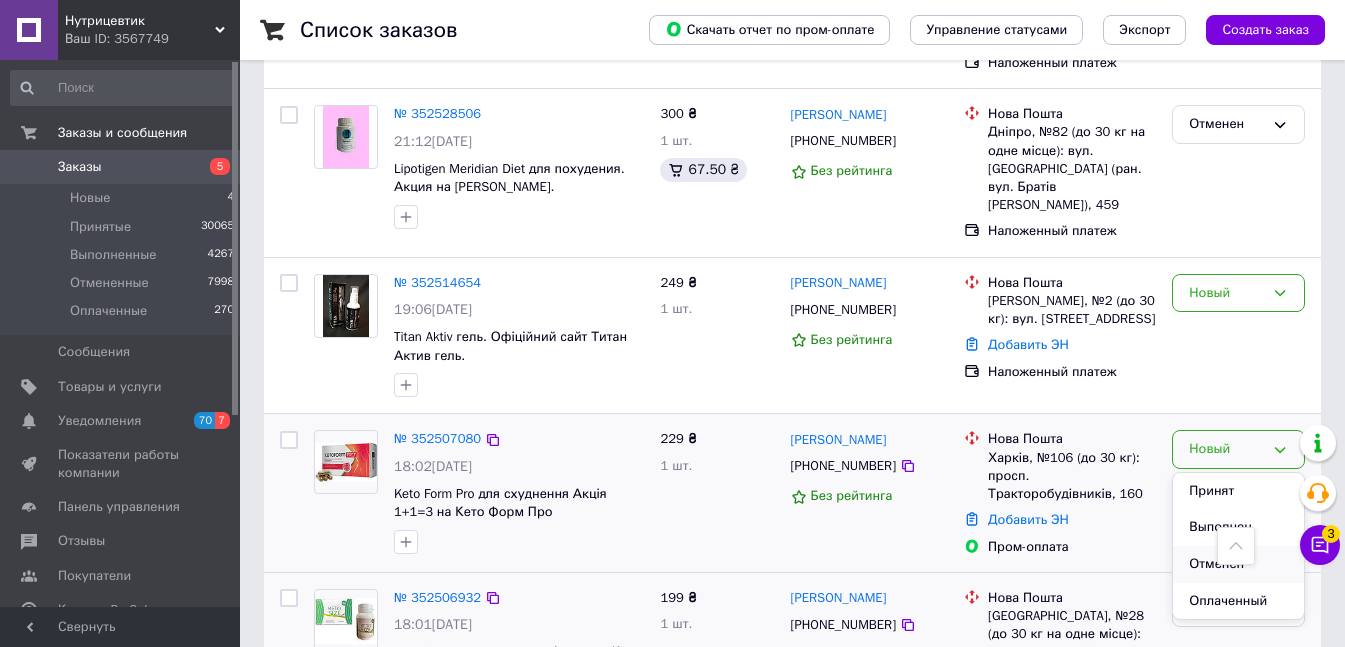 click on "Отменен" at bounding box center (1238, 564) 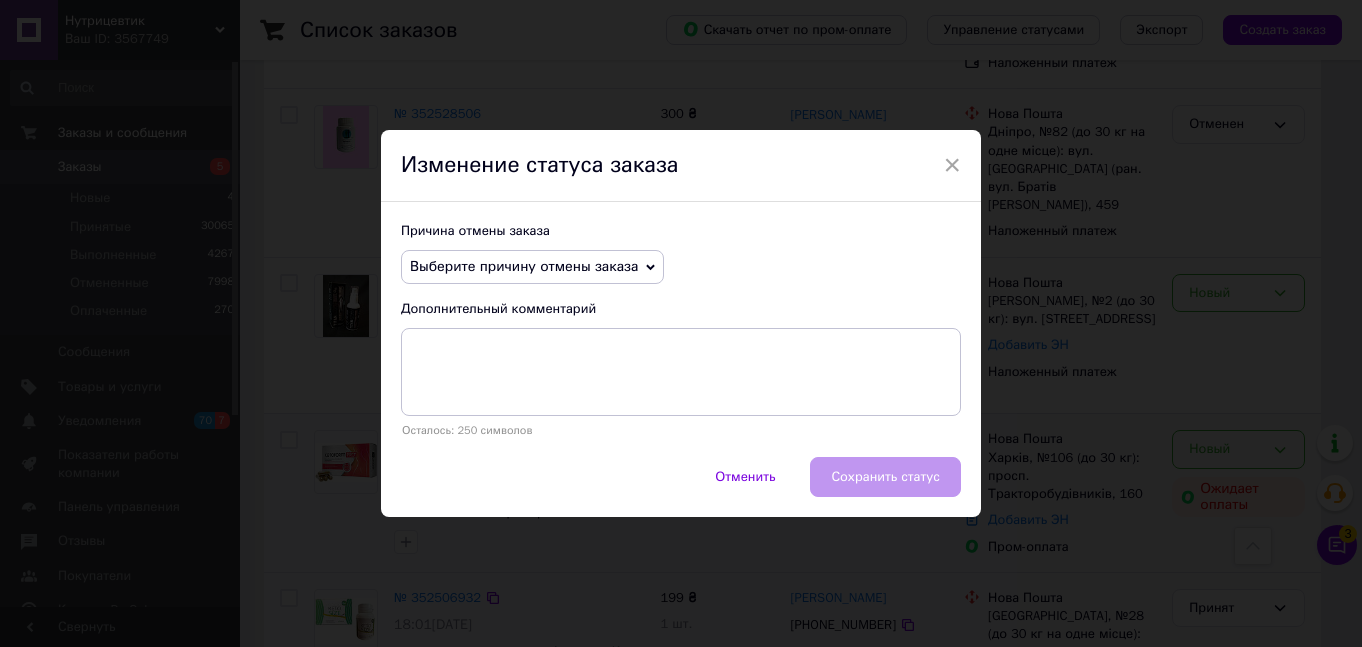 click on "Выберите причину отмены заказа" at bounding box center (524, 266) 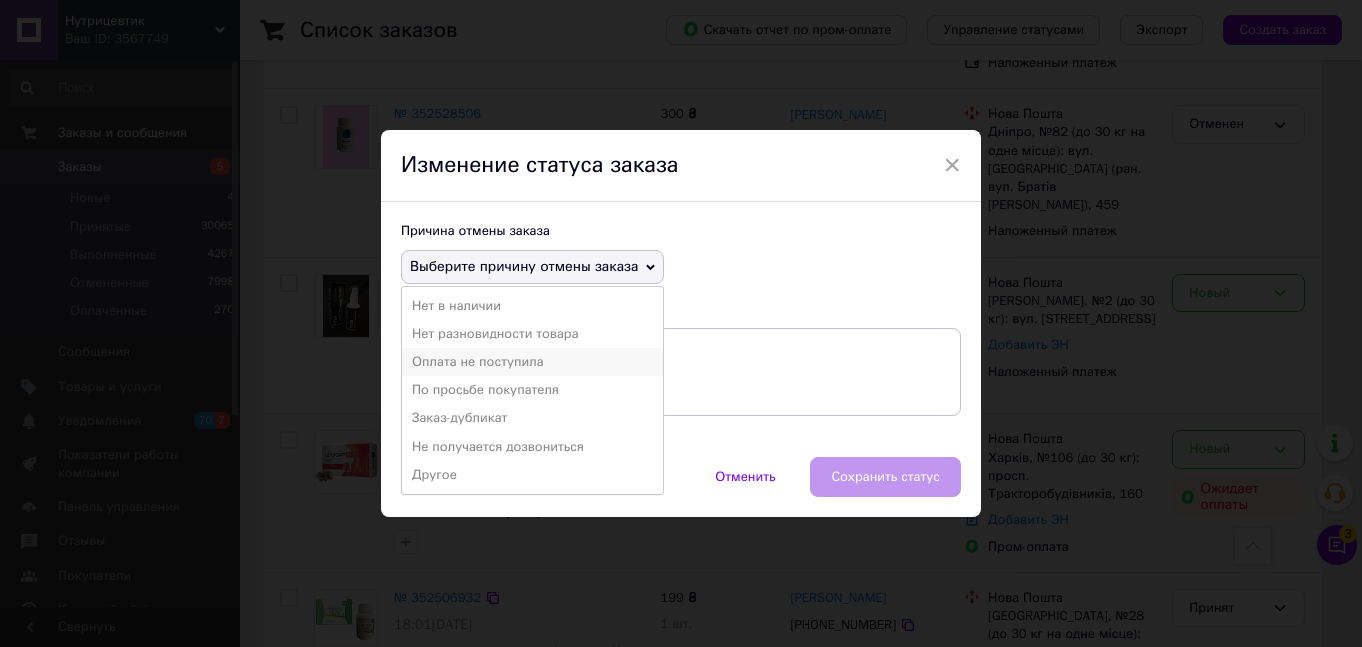 click on "Оплата не поступила" at bounding box center [532, 362] 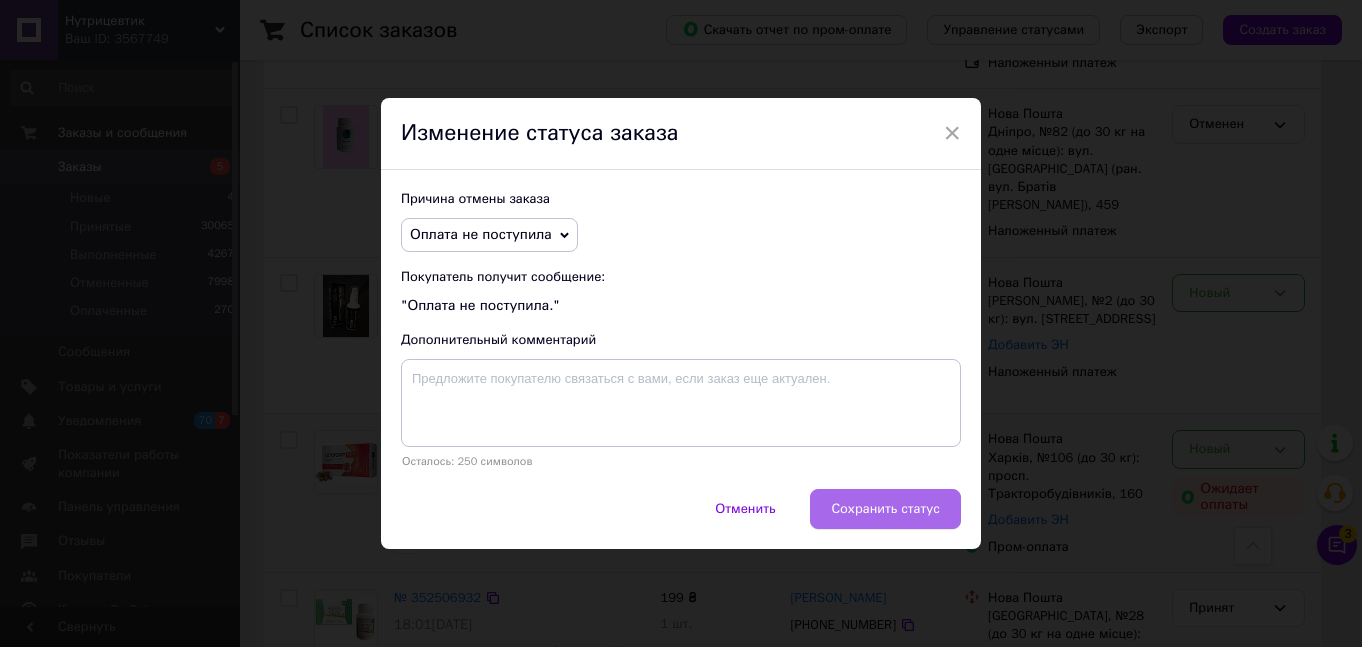 click on "Сохранить статус" at bounding box center (885, 509) 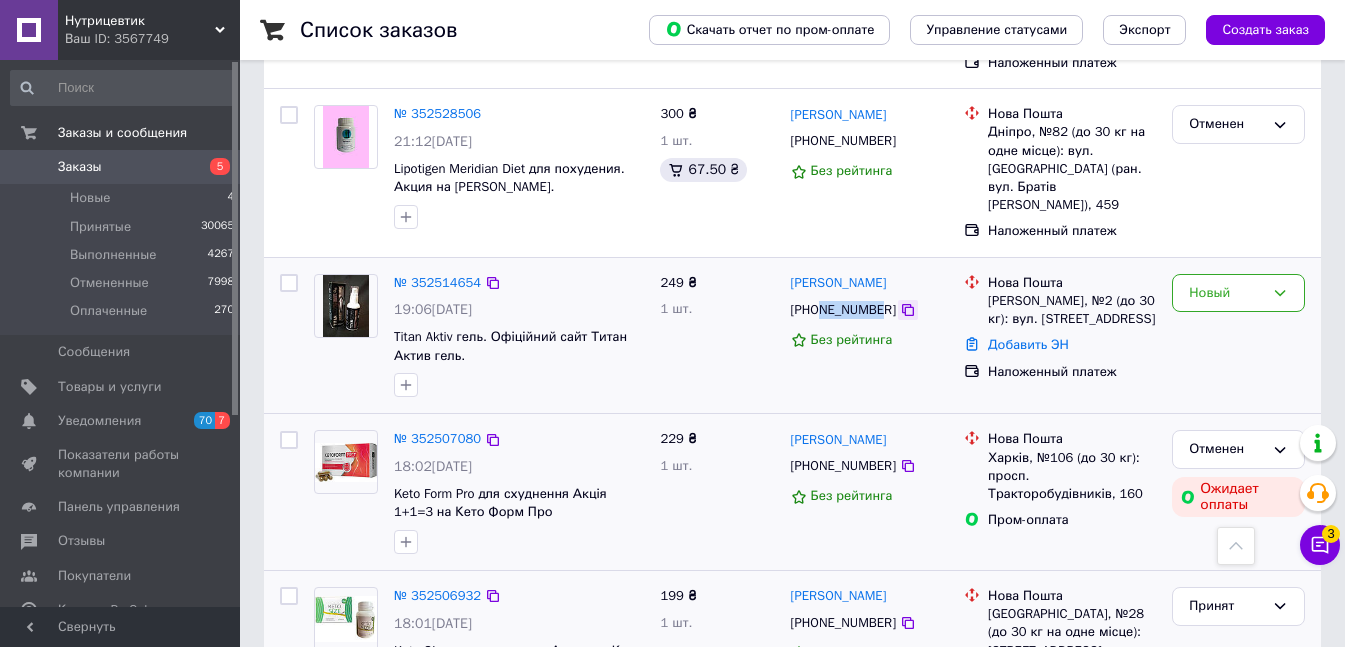 drag, startPoint x: 823, startPoint y: 255, endPoint x: 891, endPoint y: 254, distance: 68.007355 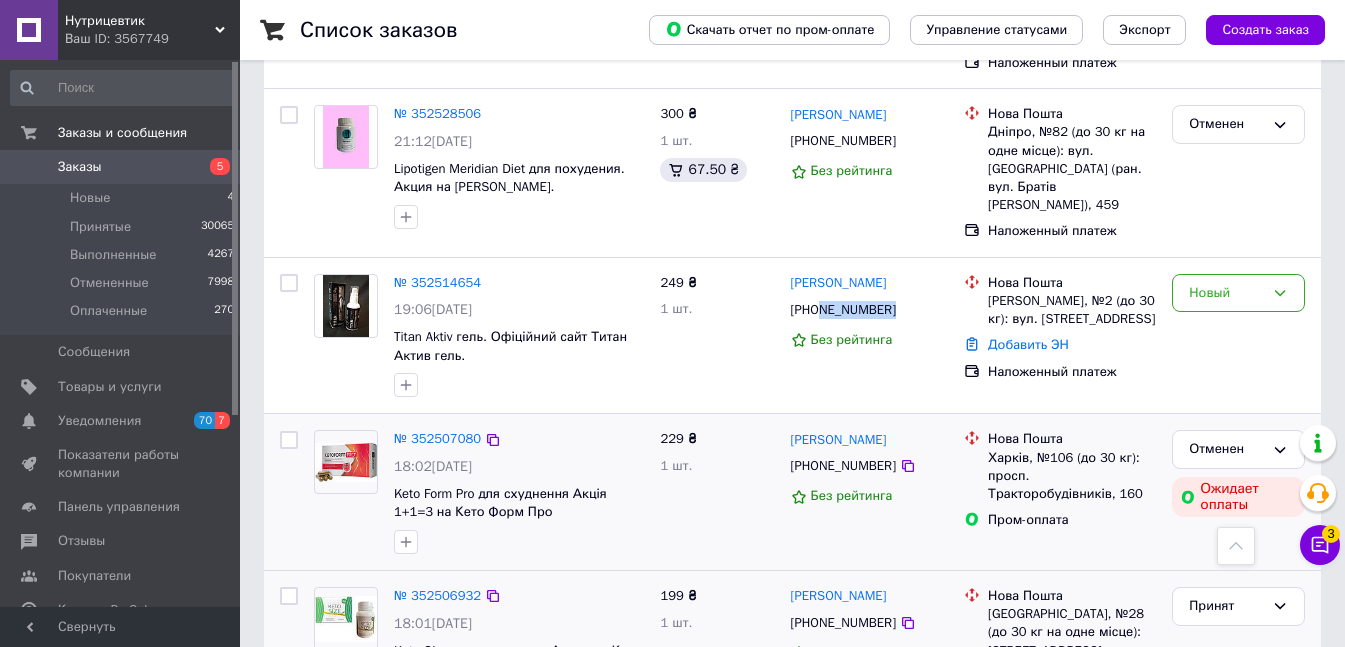 scroll, scrollTop: 800, scrollLeft: 0, axis: vertical 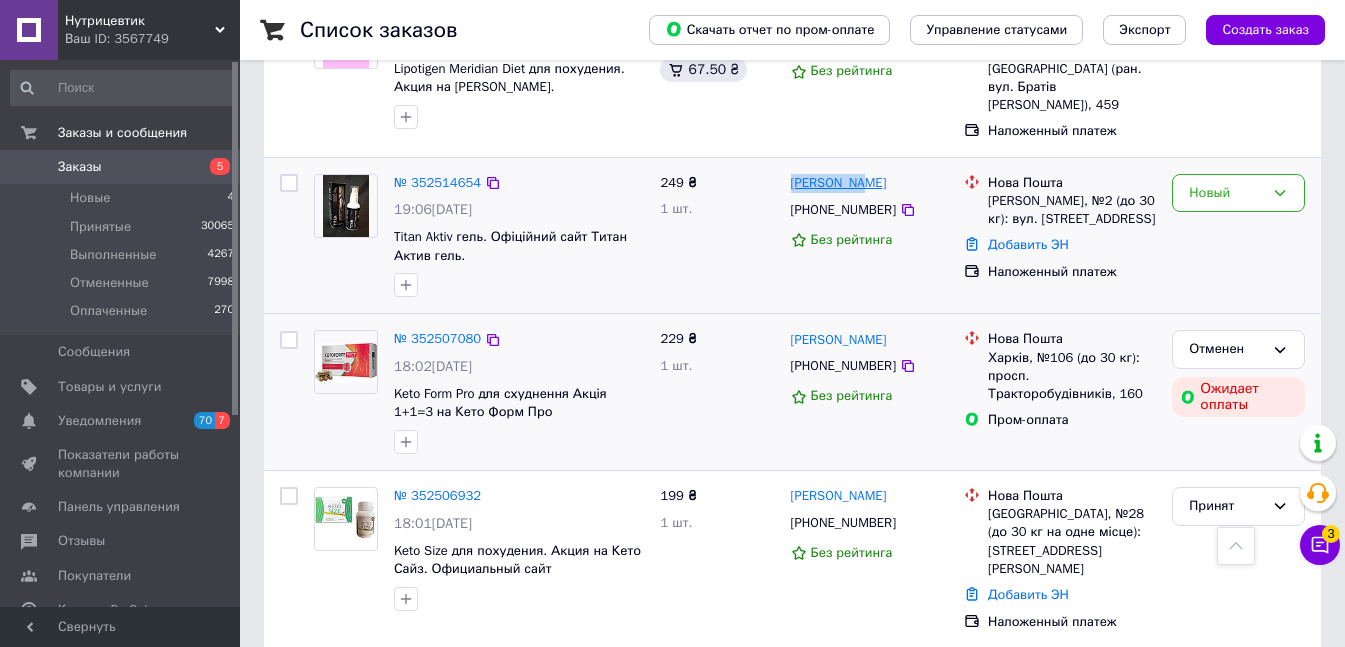 copy on "[PERSON_NAME]" 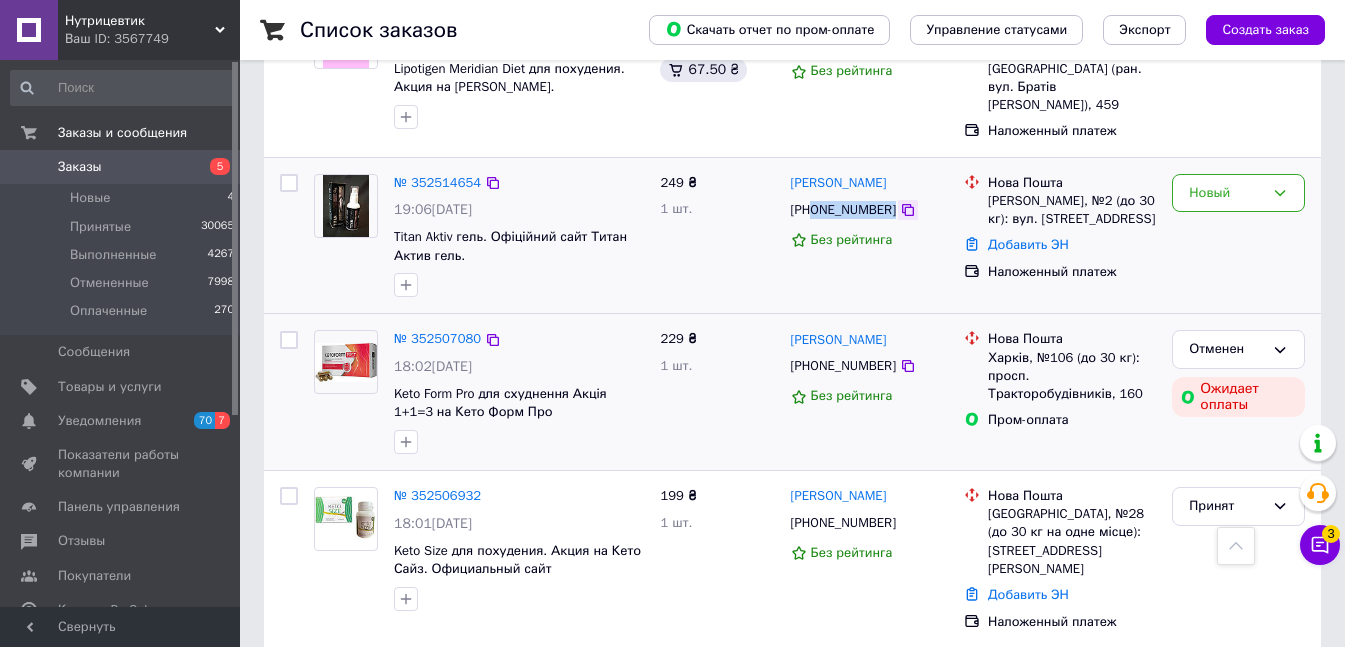 drag, startPoint x: 815, startPoint y: 151, endPoint x: 887, endPoint y: 150, distance: 72.00694 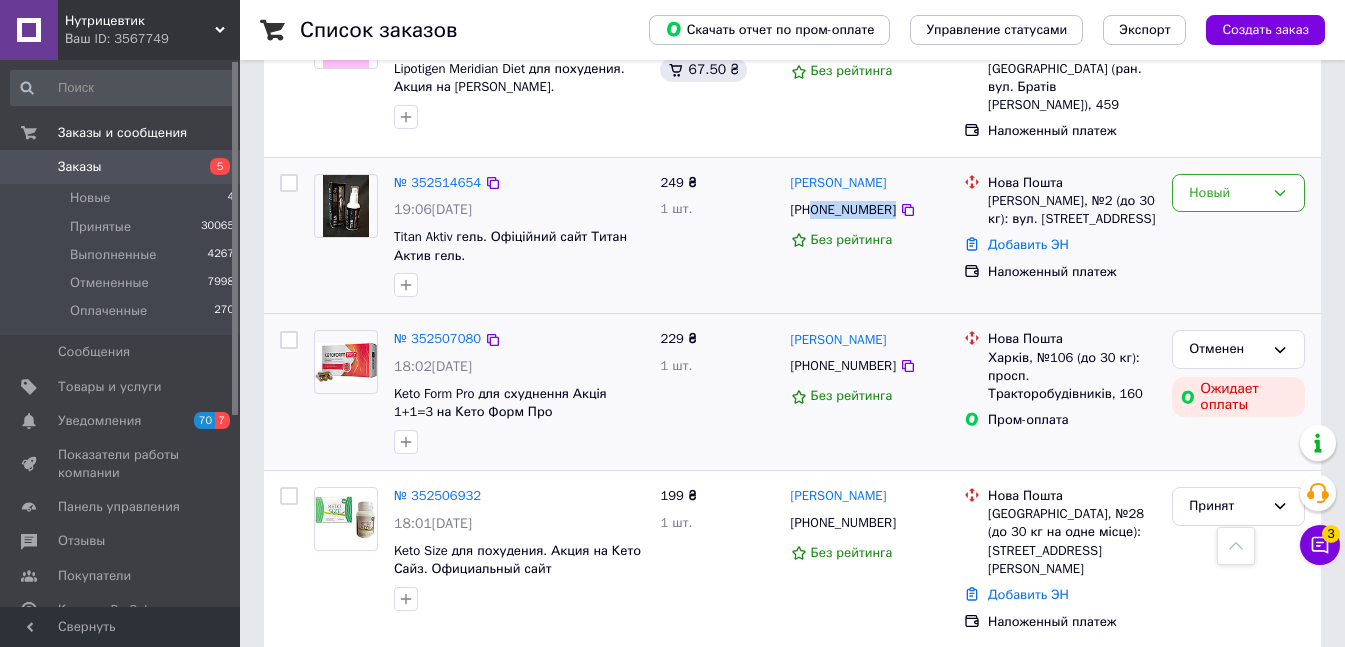 copy on "0938127909" 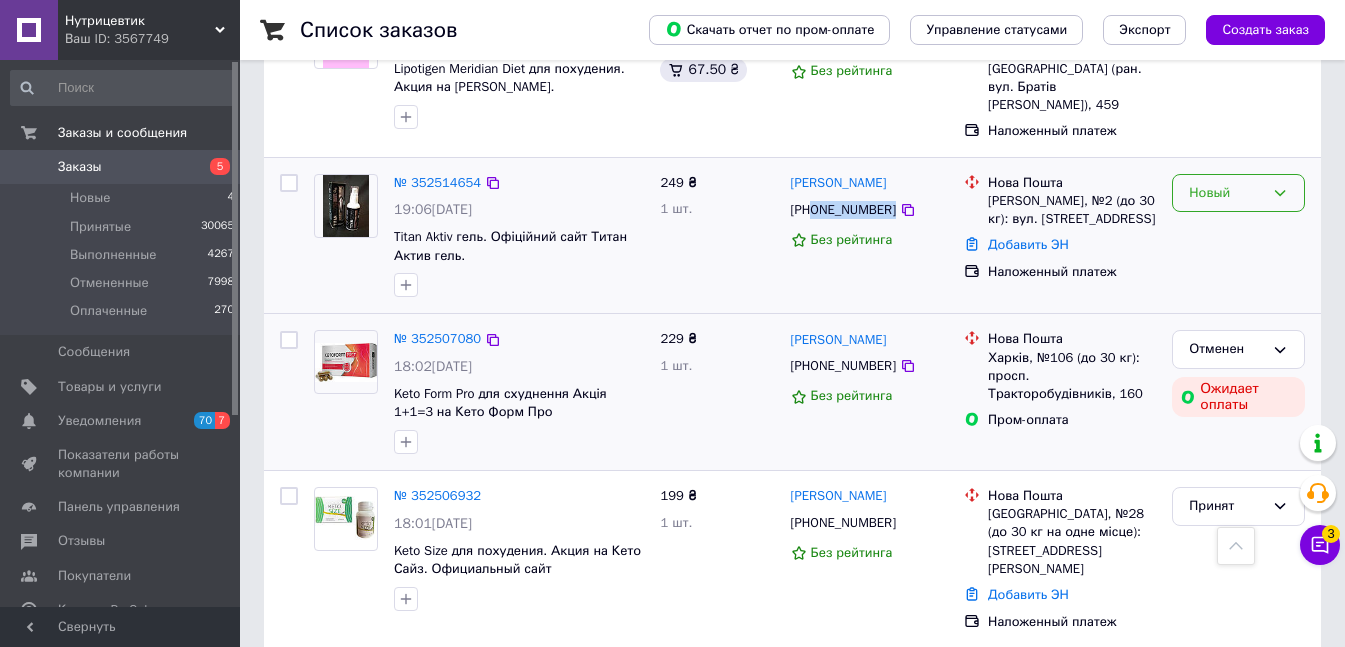 click on "Новый" at bounding box center [1226, 193] 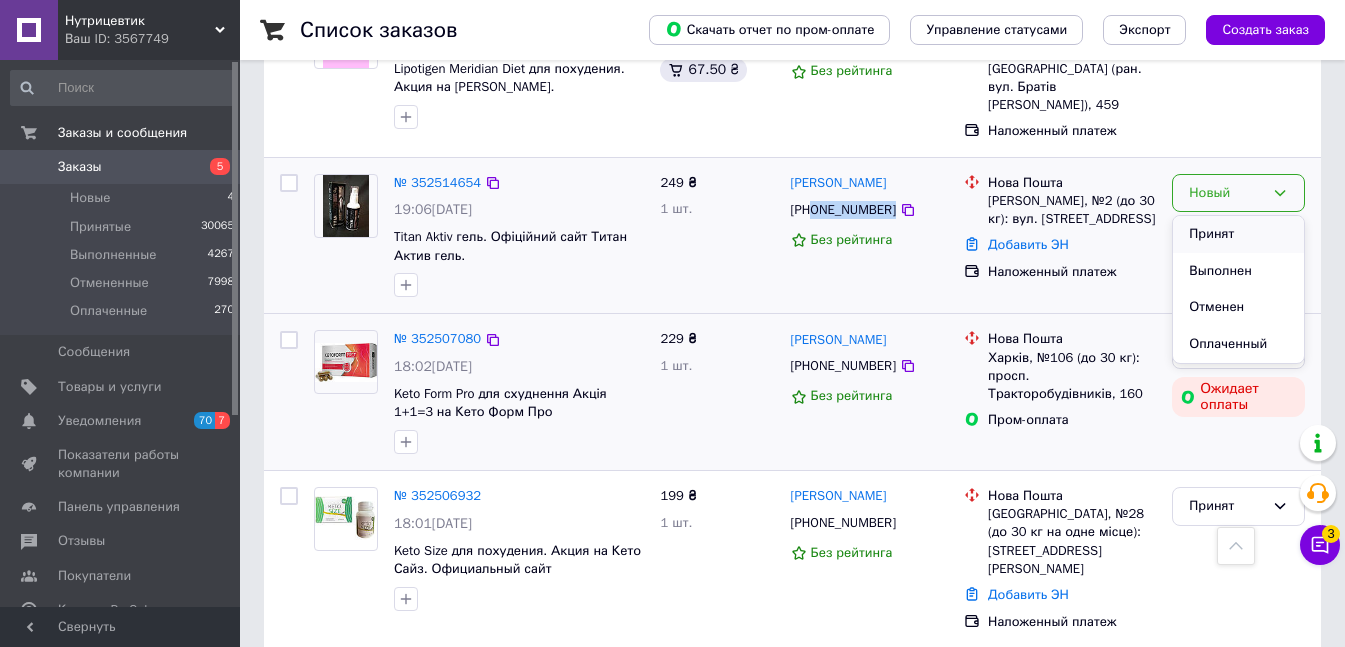 click on "Принят" at bounding box center [1238, 234] 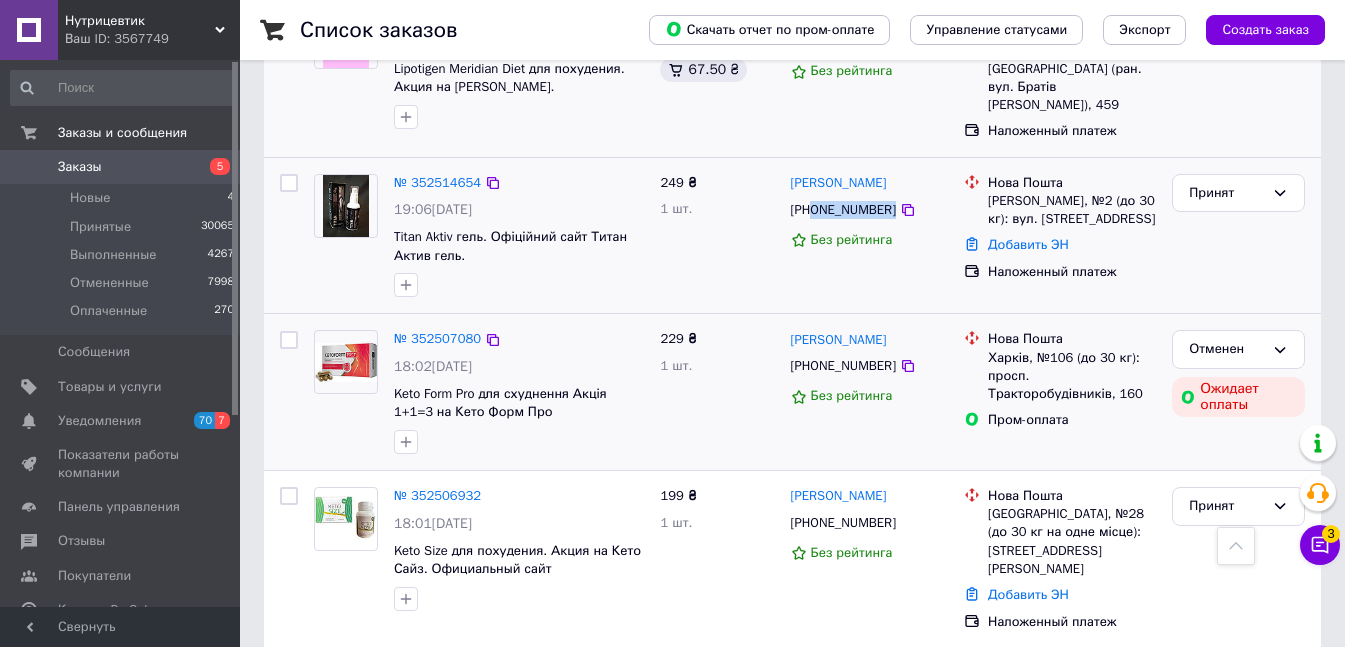 scroll, scrollTop: 400, scrollLeft: 0, axis: vertical 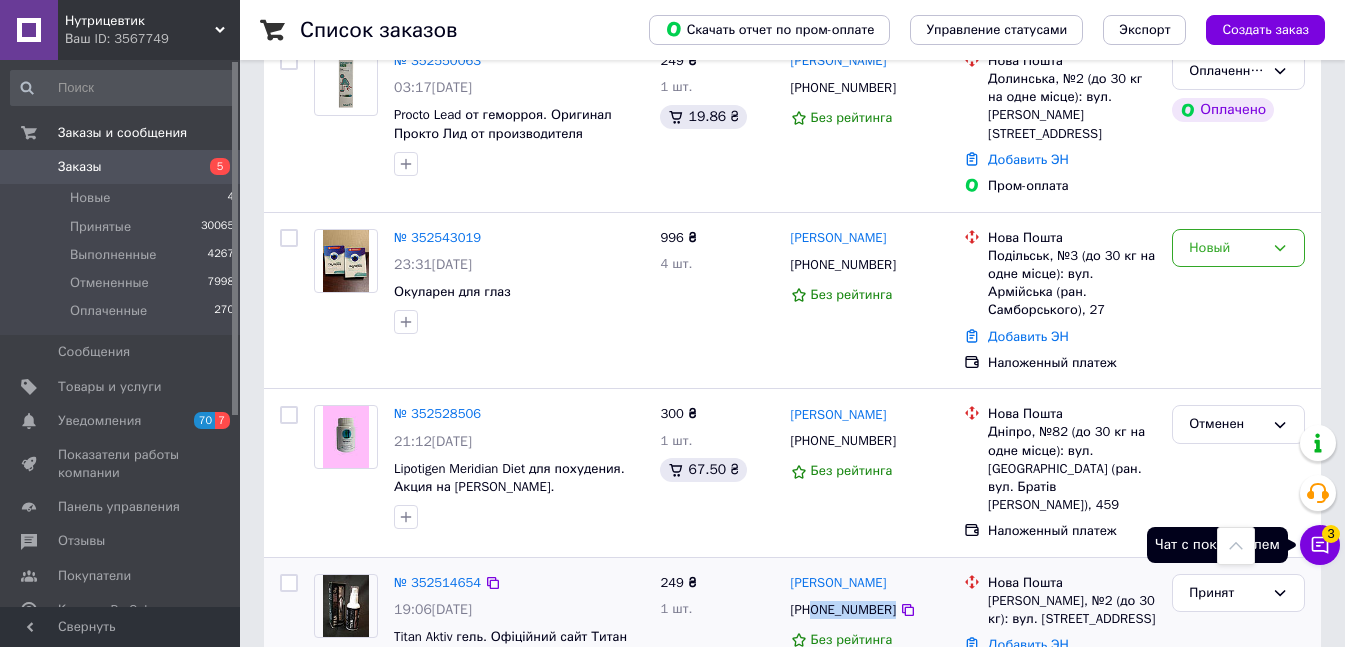 click on "Чат с покупателем 3" at bounding box center (1320, 545) 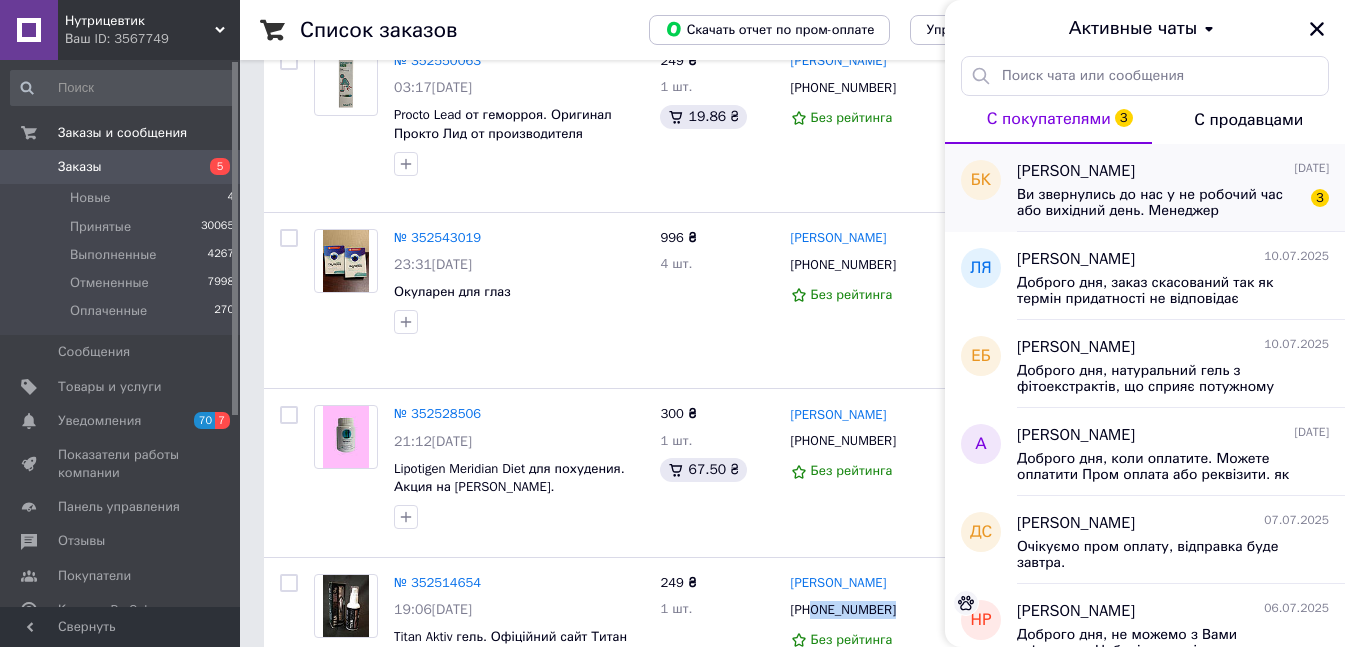 click on "Ви звернулись до нас у не робочий час або вихідний день.
Менеджер обов"язково зв"яжеться з вами найближчим часом" at bounding box center [1159, 203] 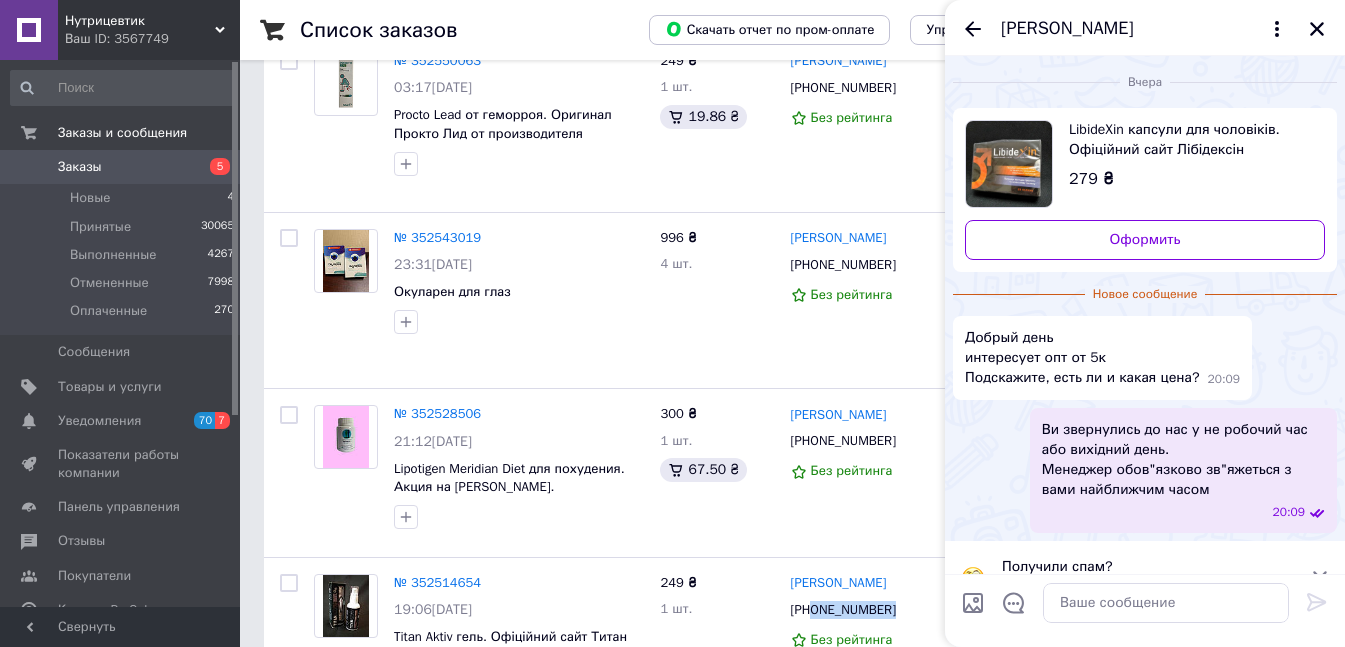 scroll, scrollTop: 40, scrollLeft: 0, axis: vertical 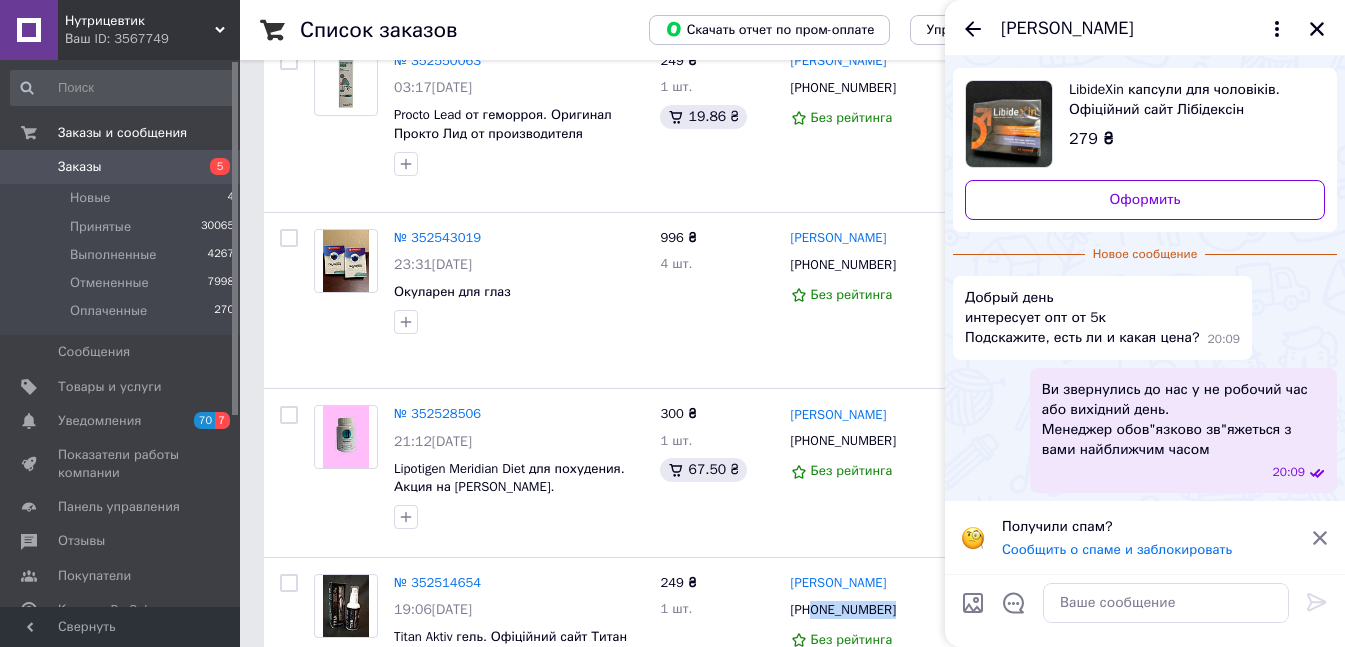 click 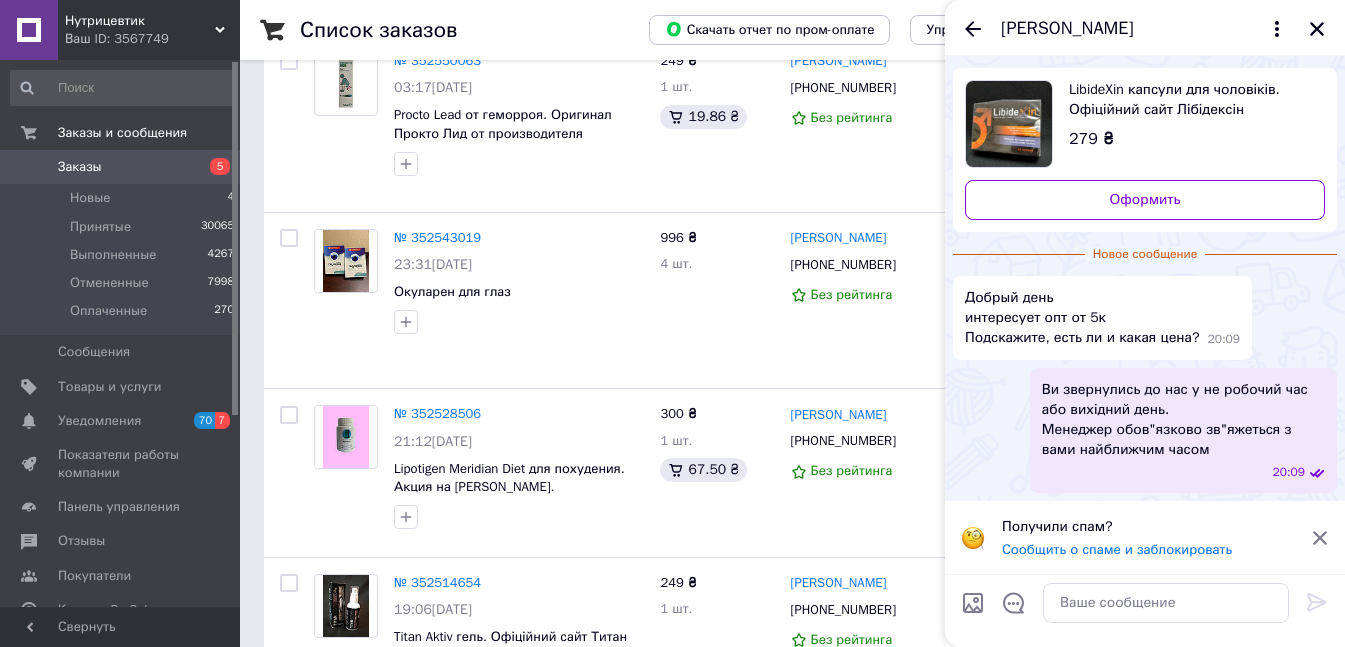 scroll, scrollTop: 0, scrollLeft: 0, axis: both 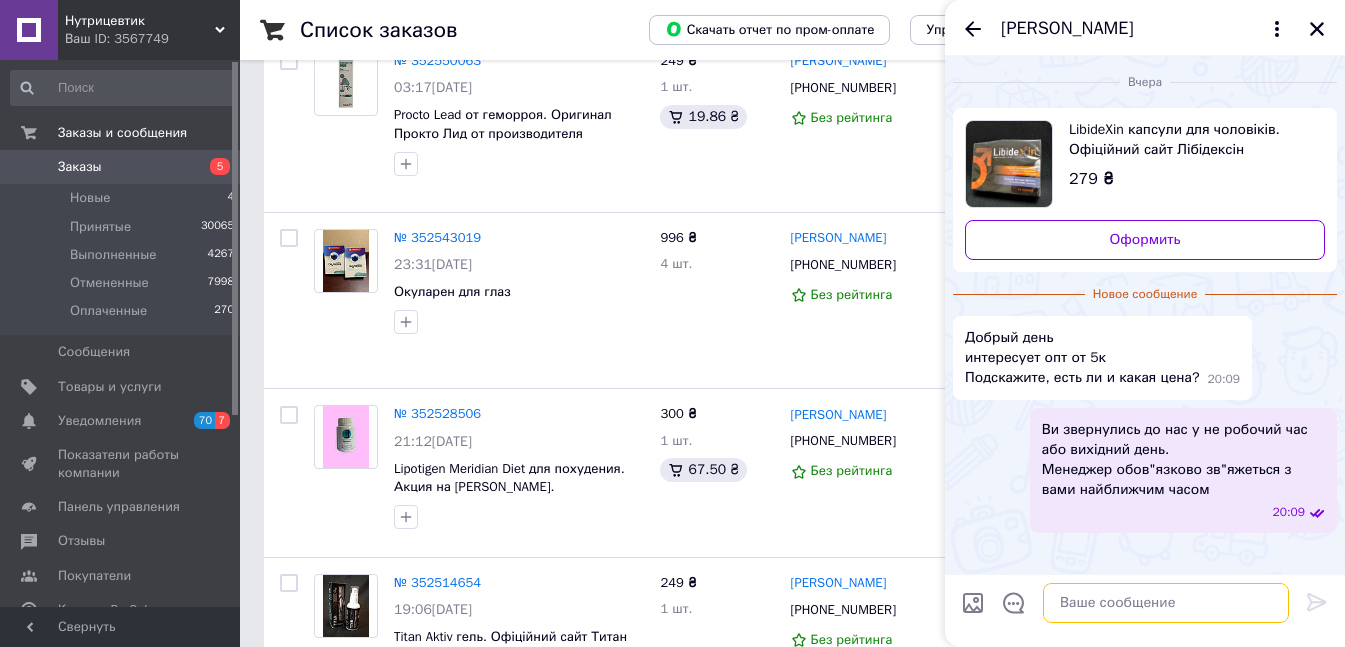 click at bounding box center [1166, 603] 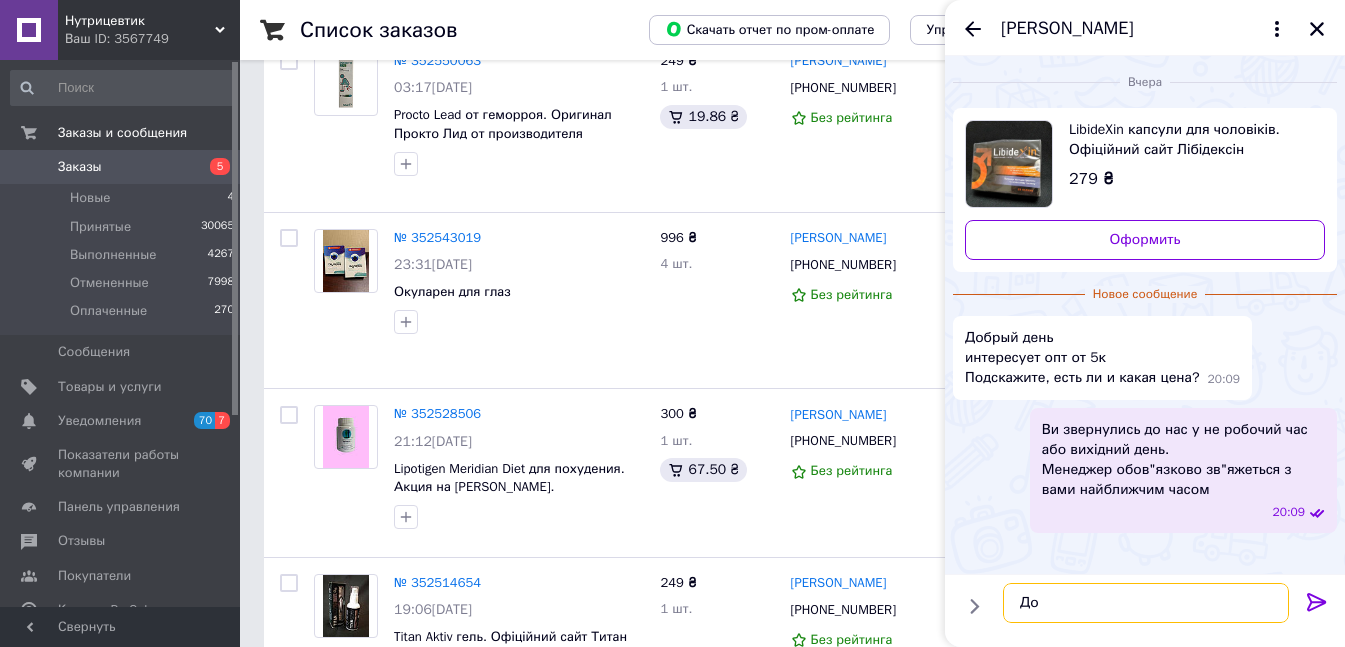 type on "Д" 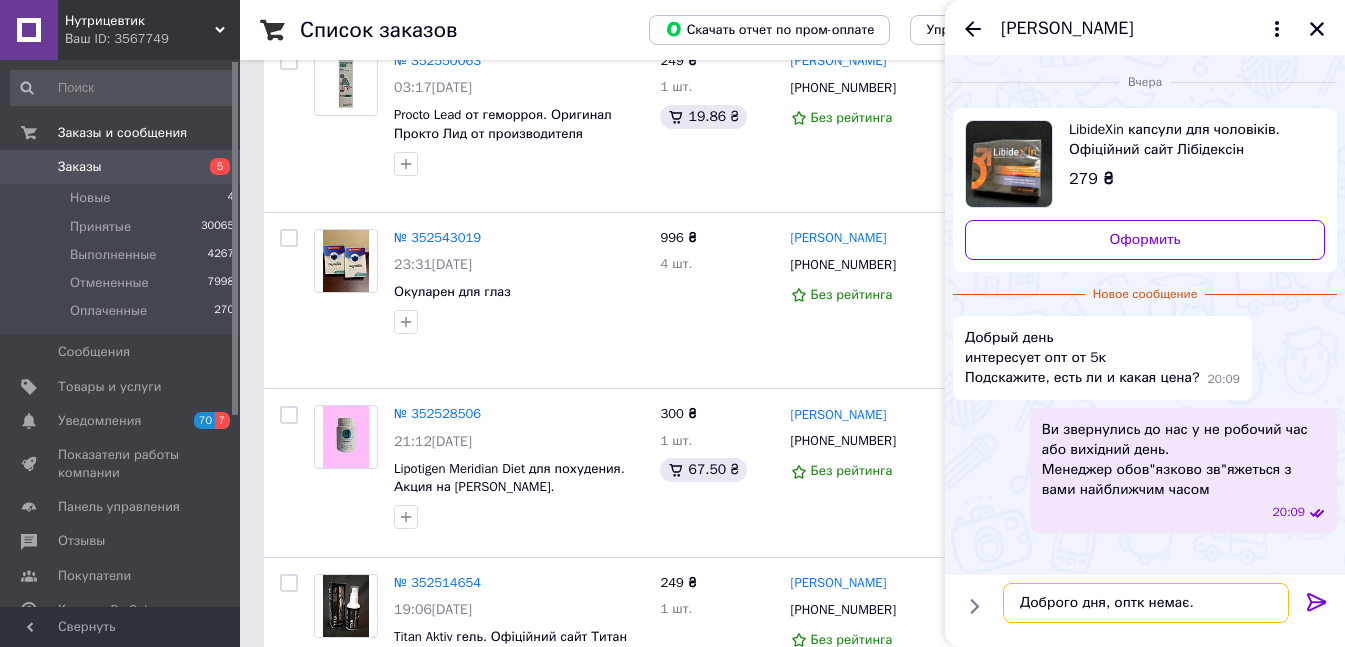 click on "Доброго дня, оптк немає." at bounding box center [1146, 603] 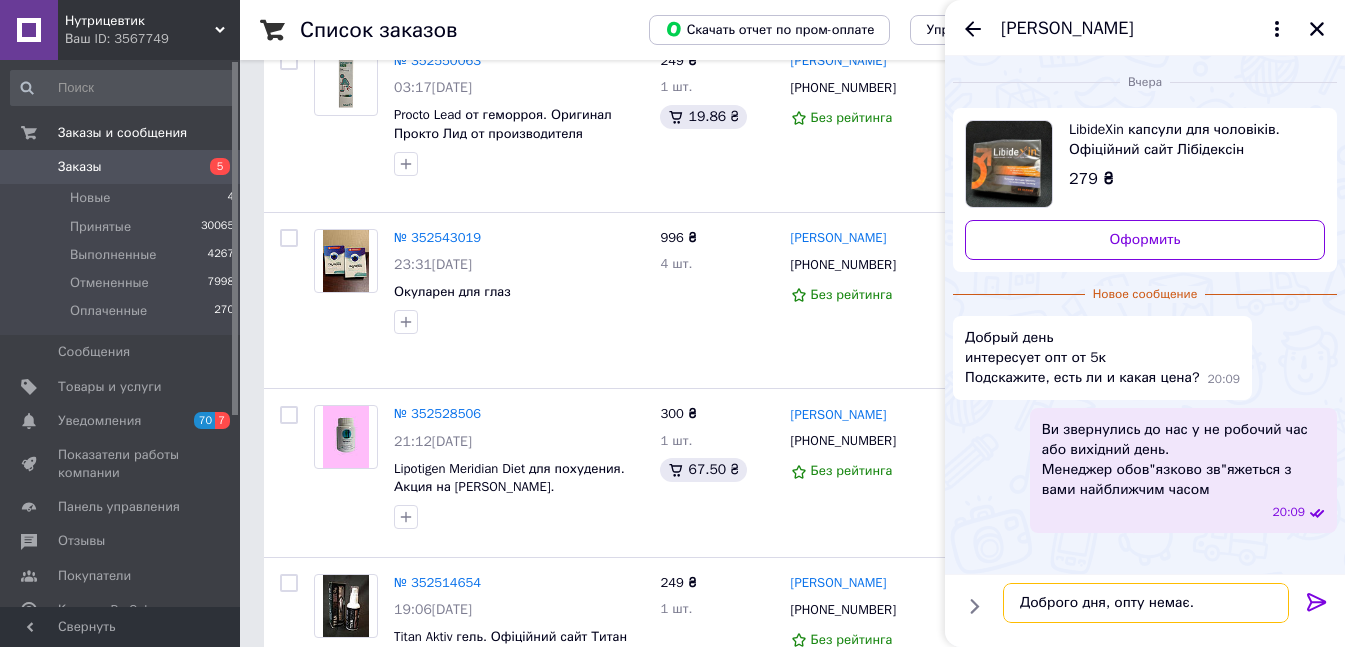 type on "Доброго дня, опту немає." 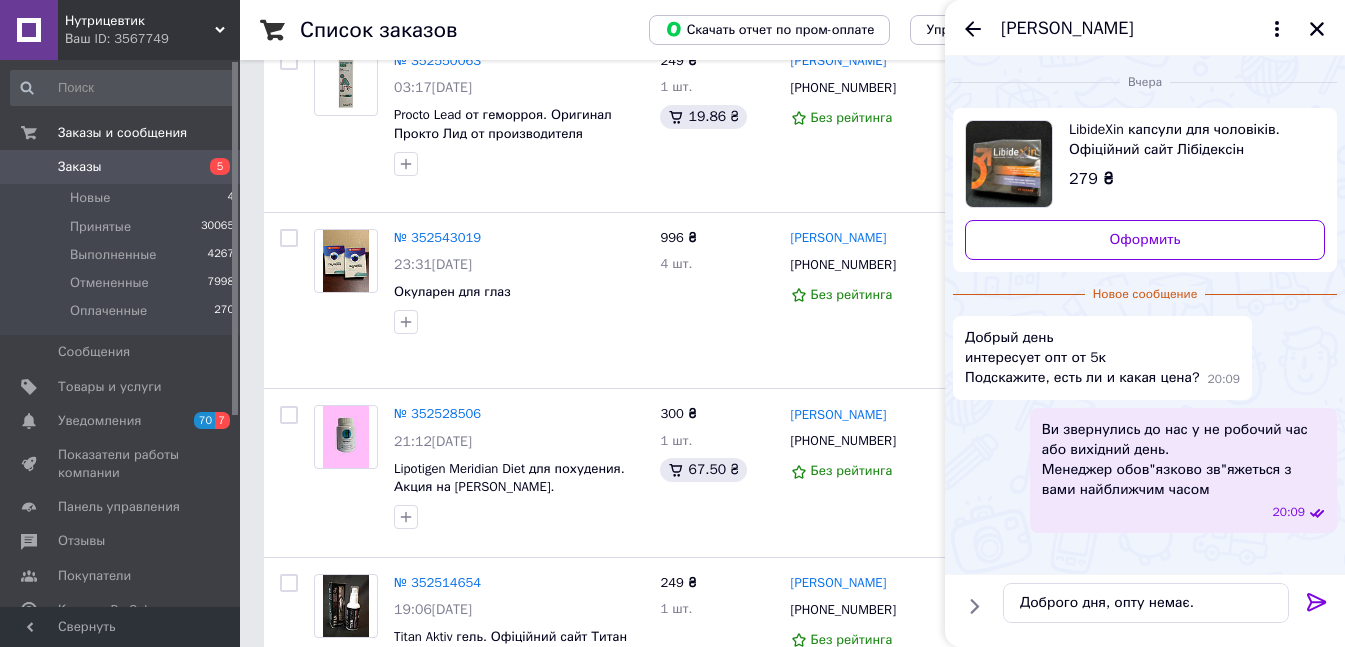 click 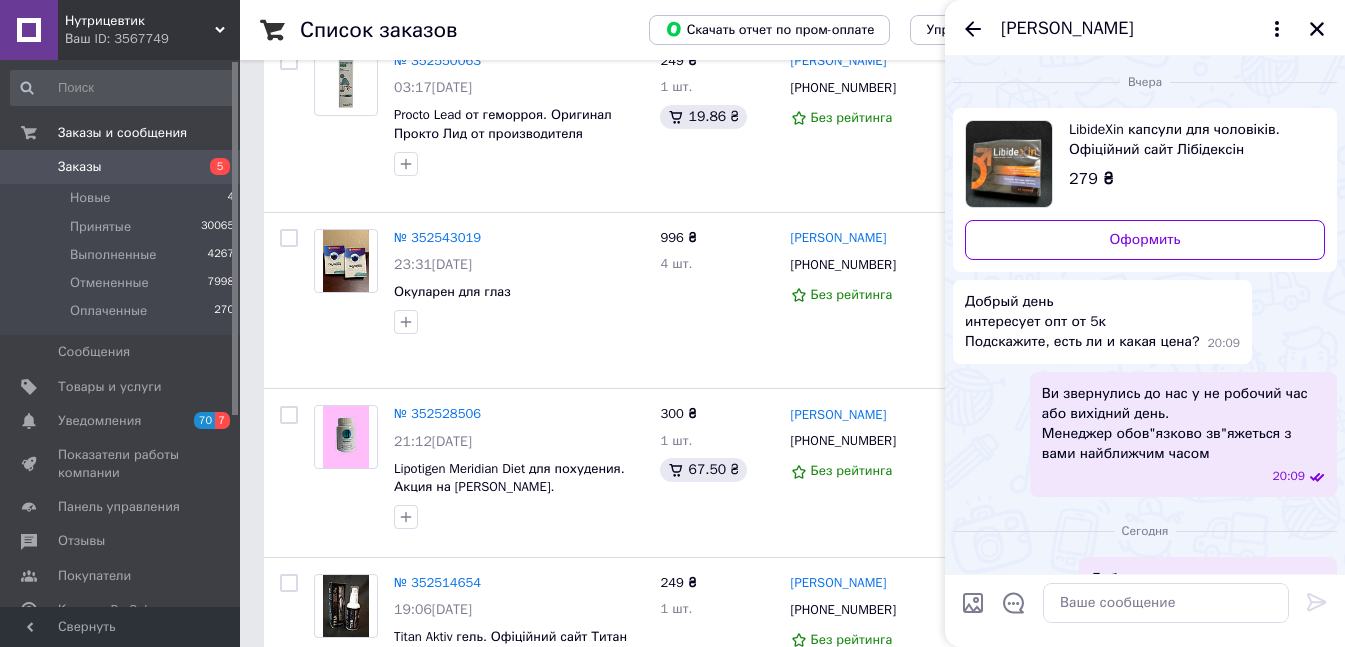 scroll, scrollTop: 36, scrollLeft: 0, axis: vertical 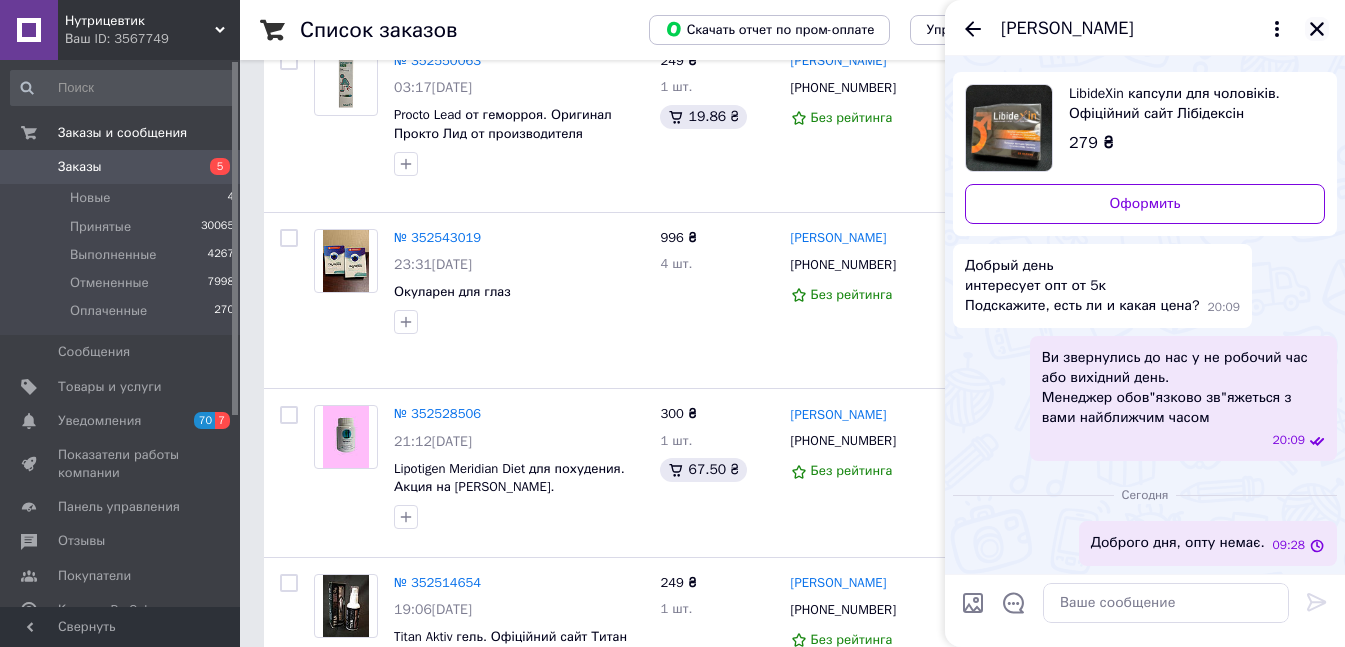 click 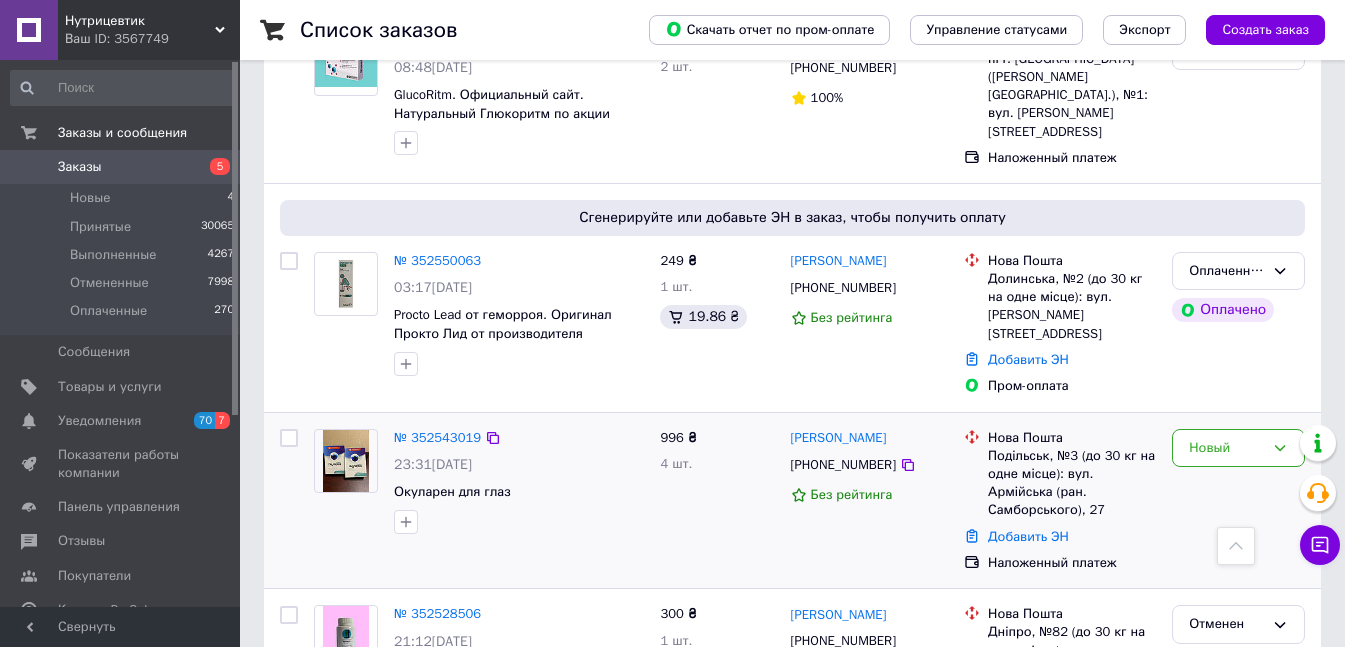 scroll, scrollTop: 0, scrollLeft: 0, axis: both 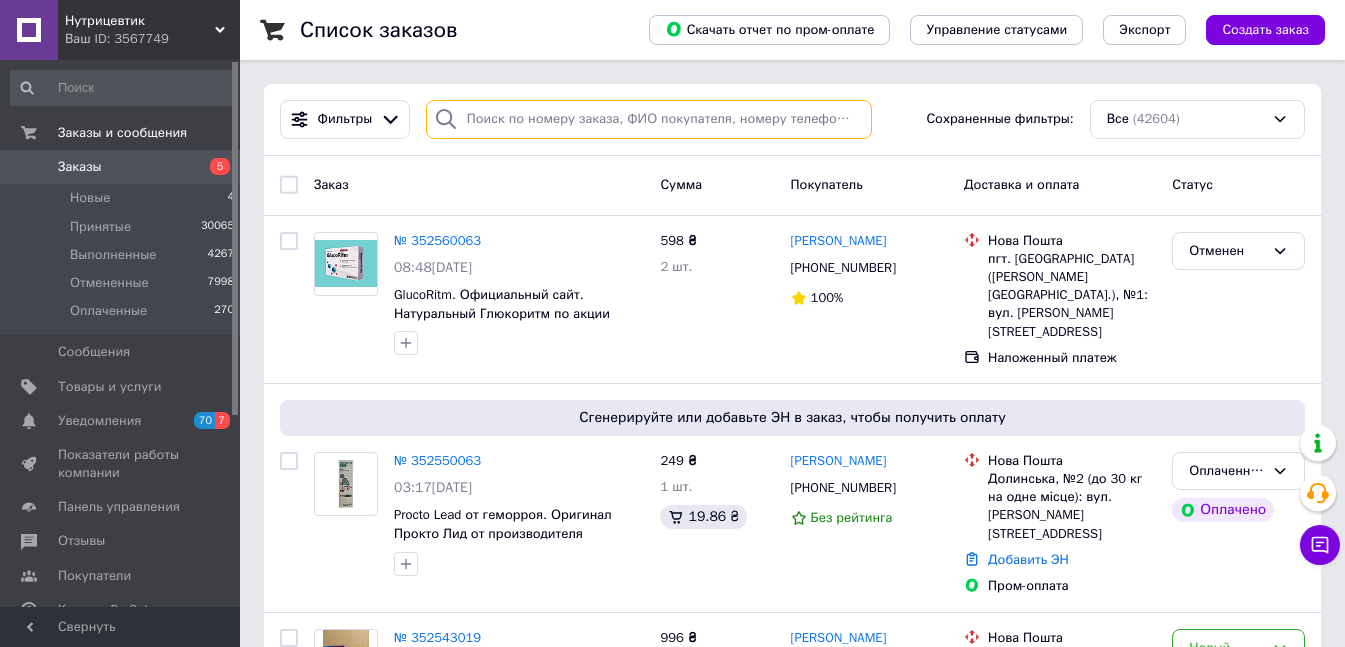 click at bounding box center (649, 119) 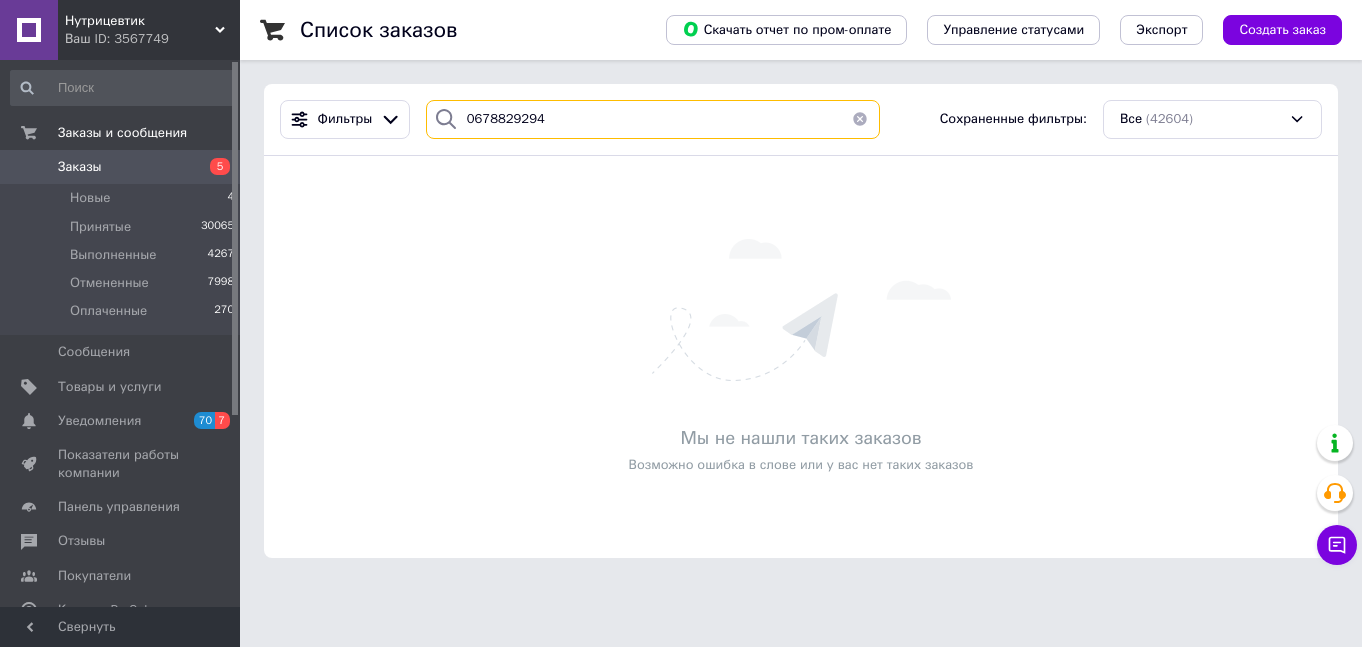 type on "0678829294" 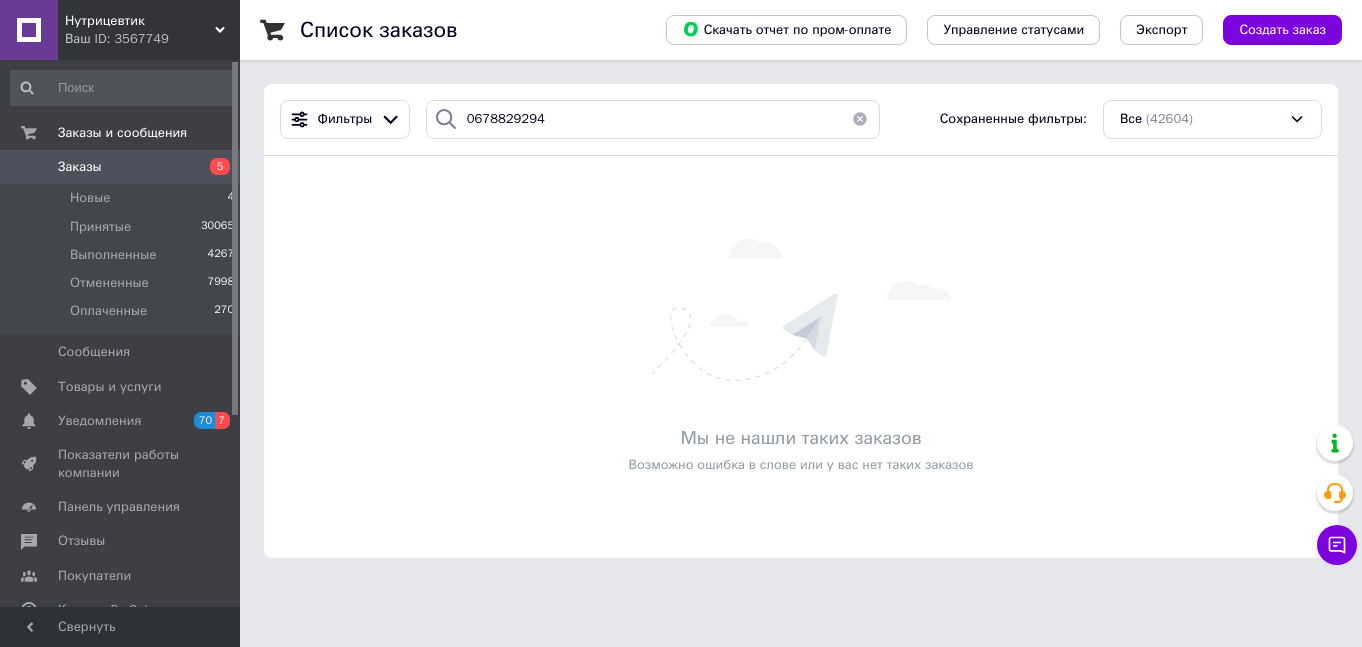 click on "Заказы 5" at bounding box center (123, 167) 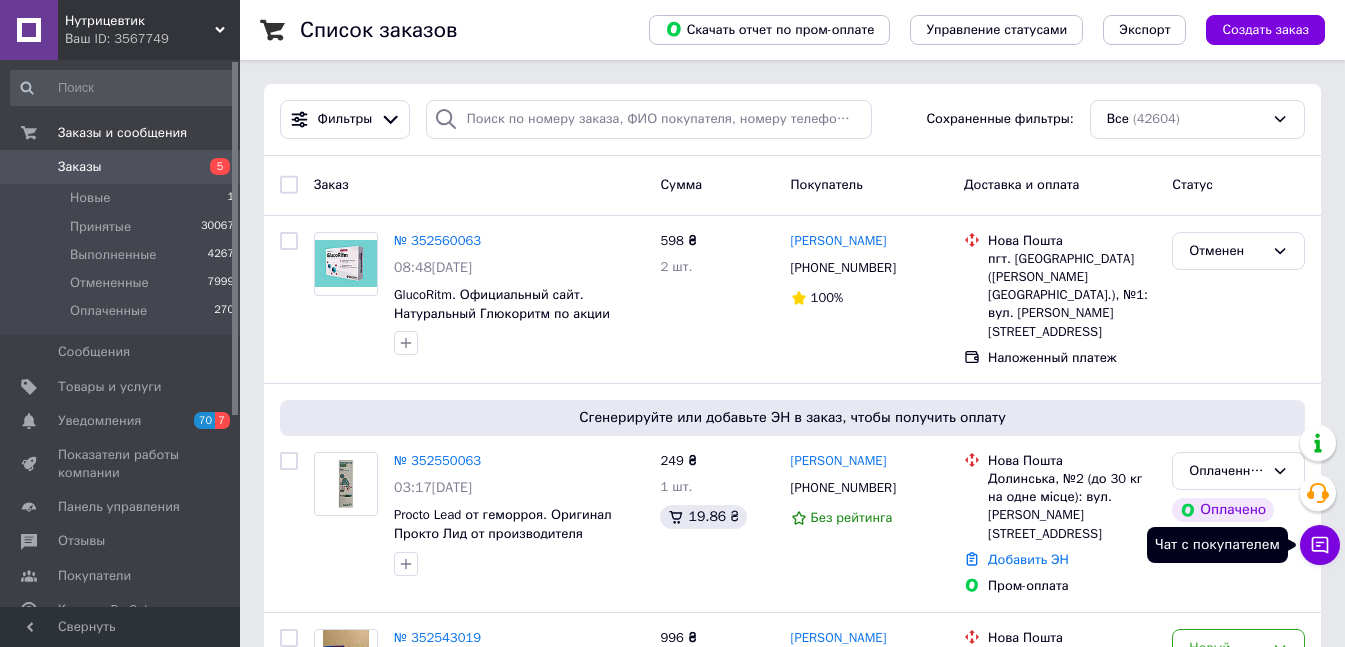 click 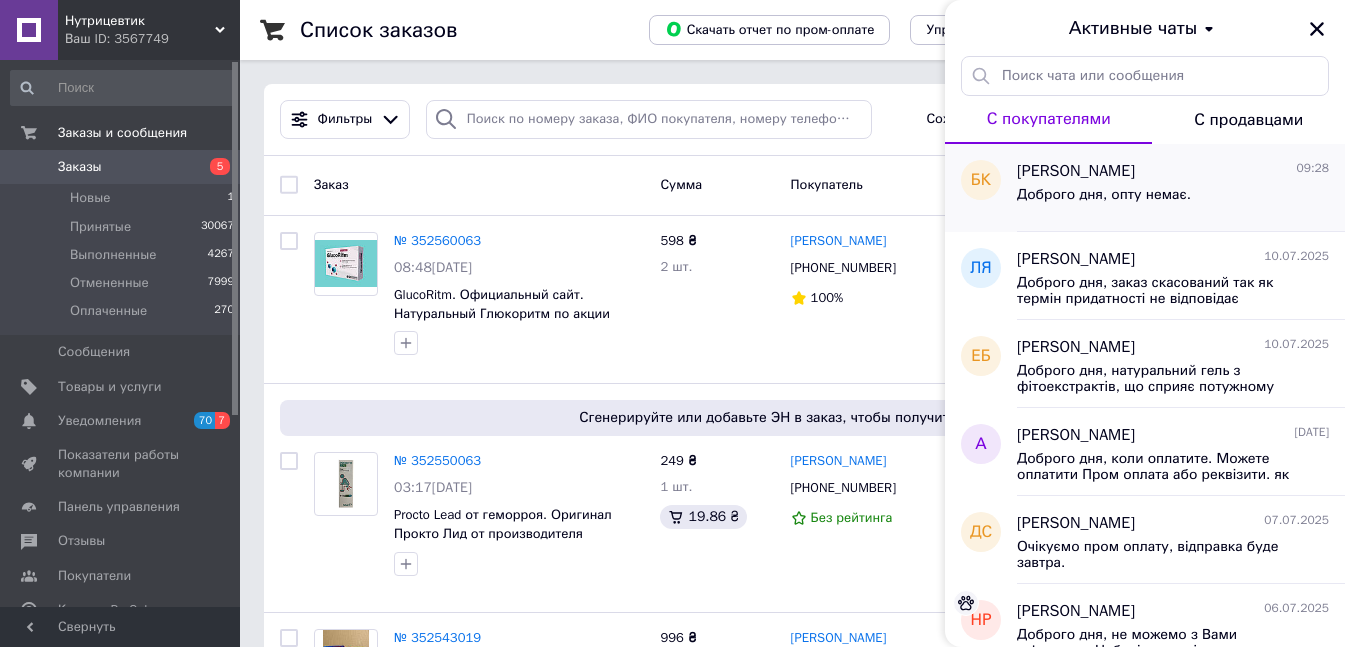 click on "Доброго дня, опту немає." at bounding box center [1104, 201] 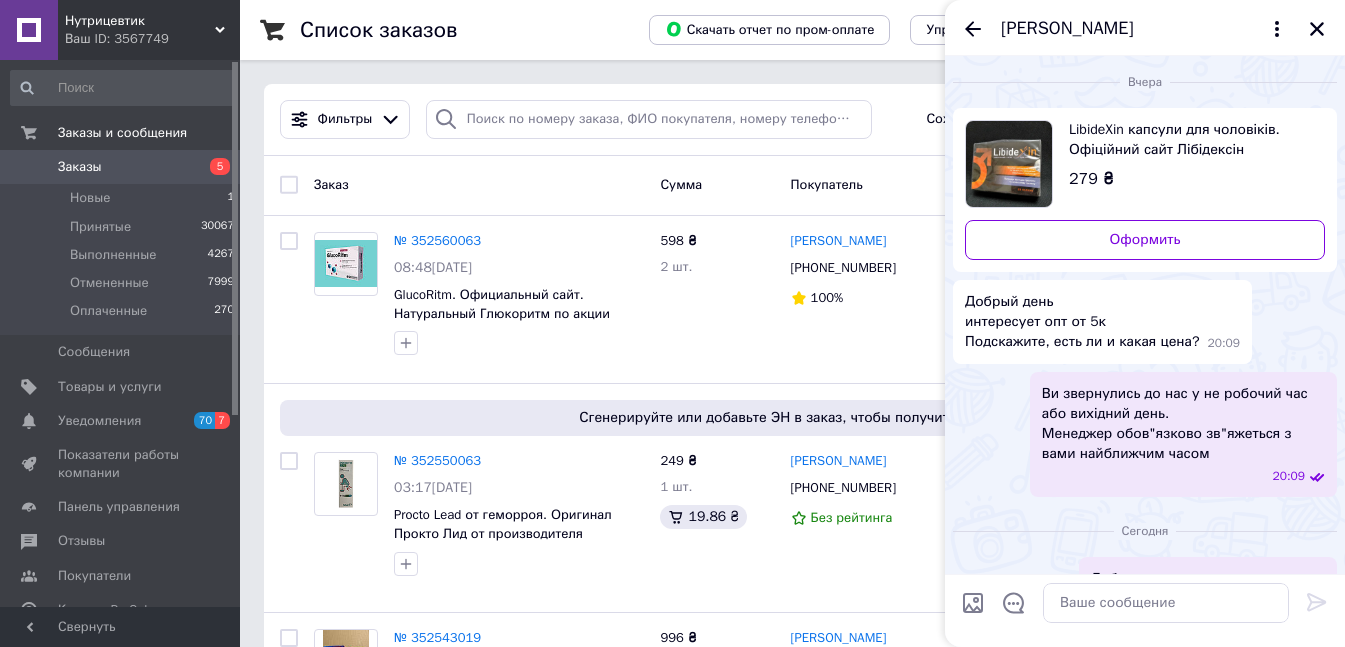 scroll, scrollTop: 36, scrollLeft: 0, axis: vertical 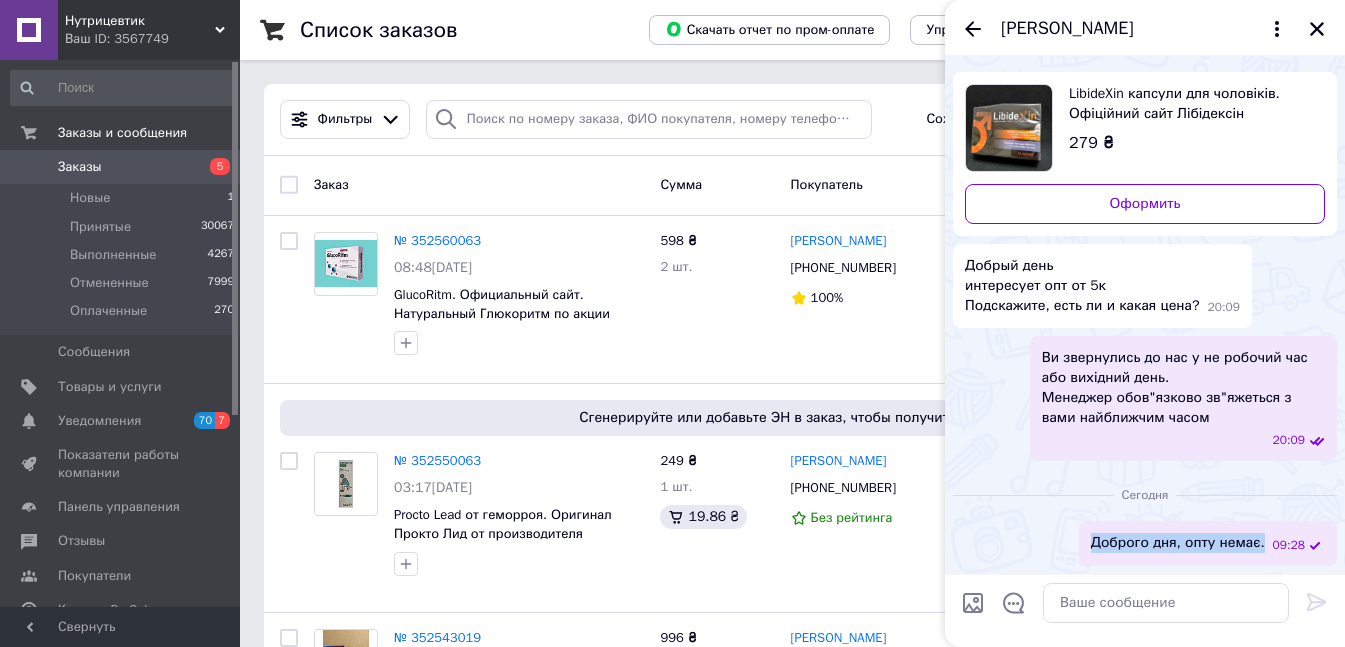 drag, startPoint x: 1267, startPoint y: 542, endPoint x: 1107, endPoint y: 551, distance: 160.25293 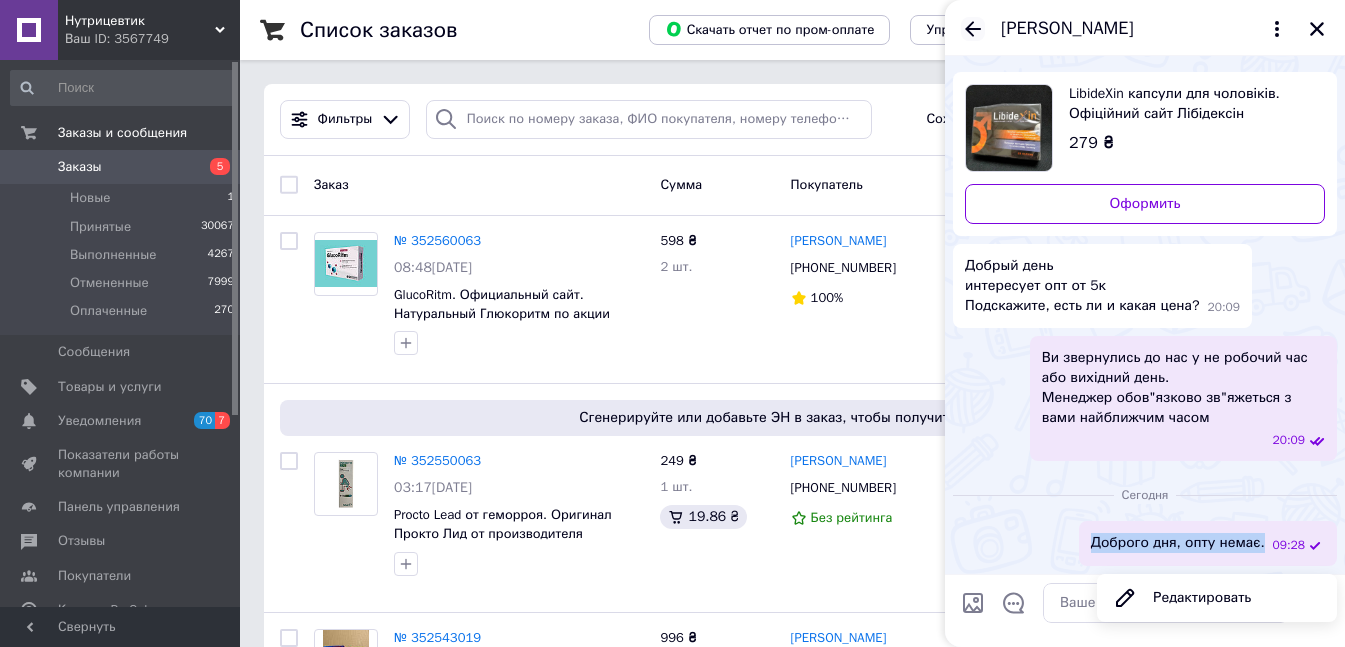 click 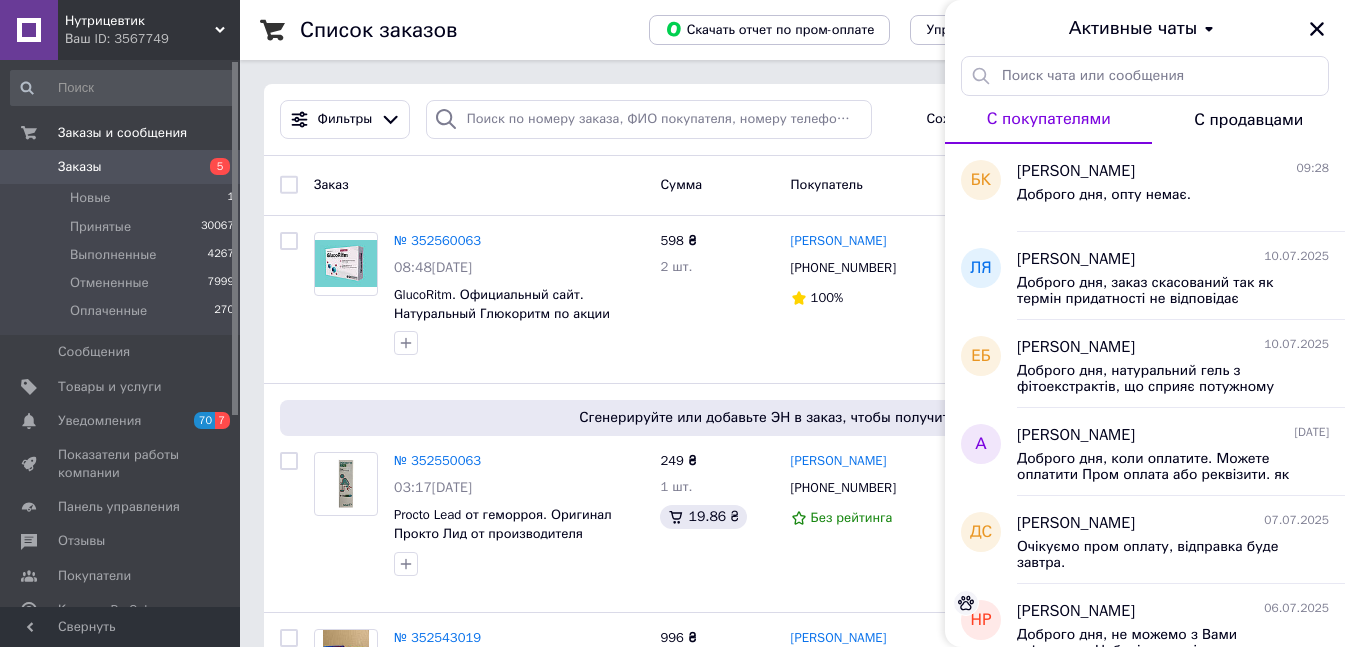 click on "Заказы" at bounding box center [121, 167] 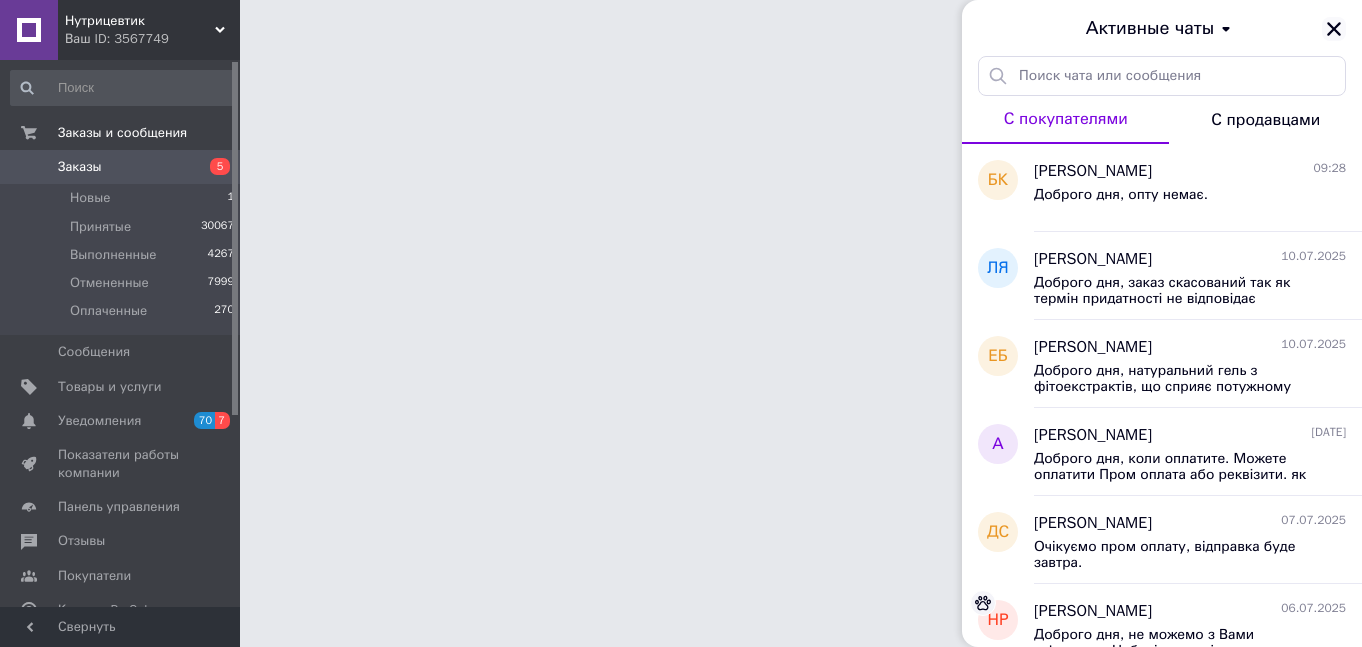 drag, startPoint x: 1334, startPoint y: 28, endPoint x: 1055, endPoint y: 216, distance: 336.42978 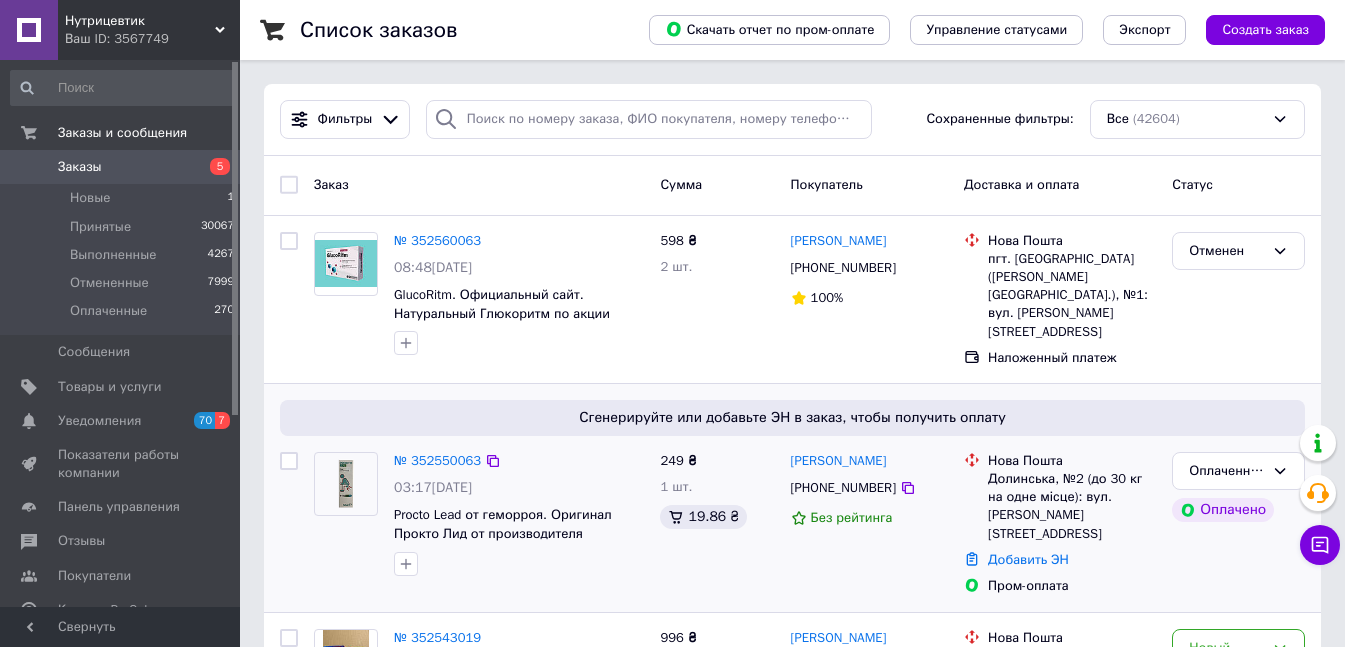 scroll, scrollTop: 300, scrollLeft: 0, axis: vertical 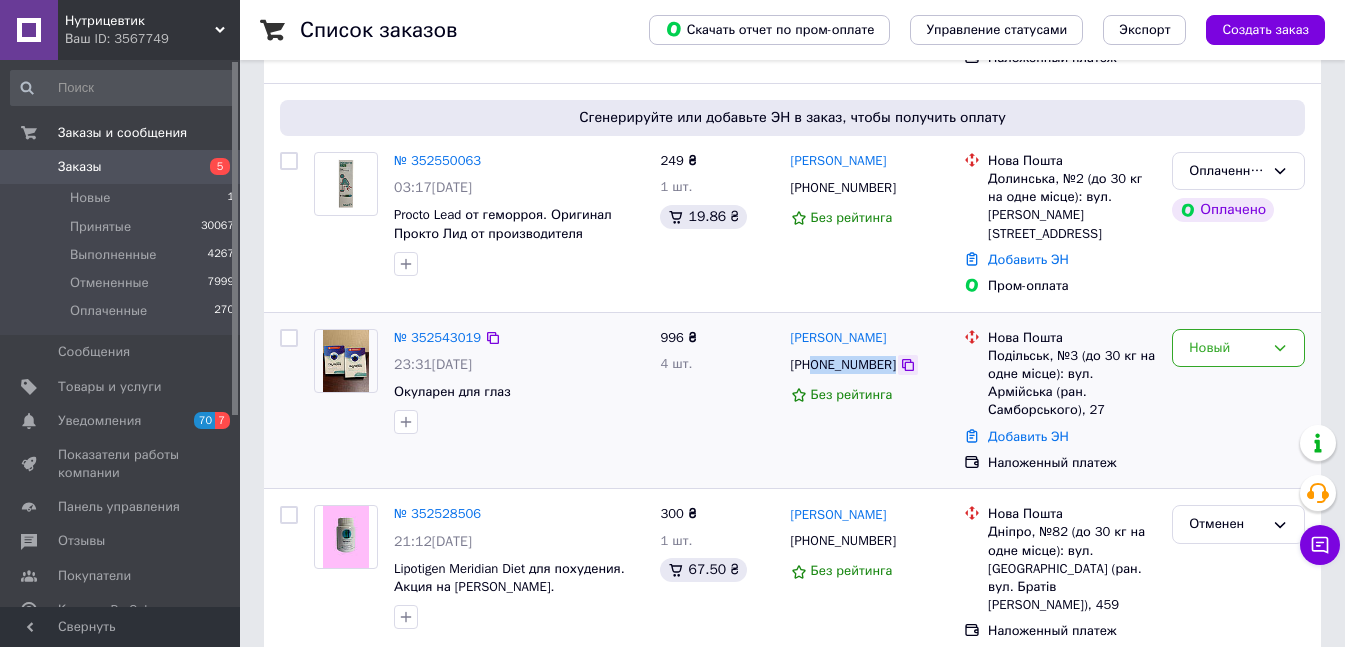 drag, startPoint x: 815, startPoint y: 335, endPoint x: 886, endPoint y: 337, distance: 71.02816 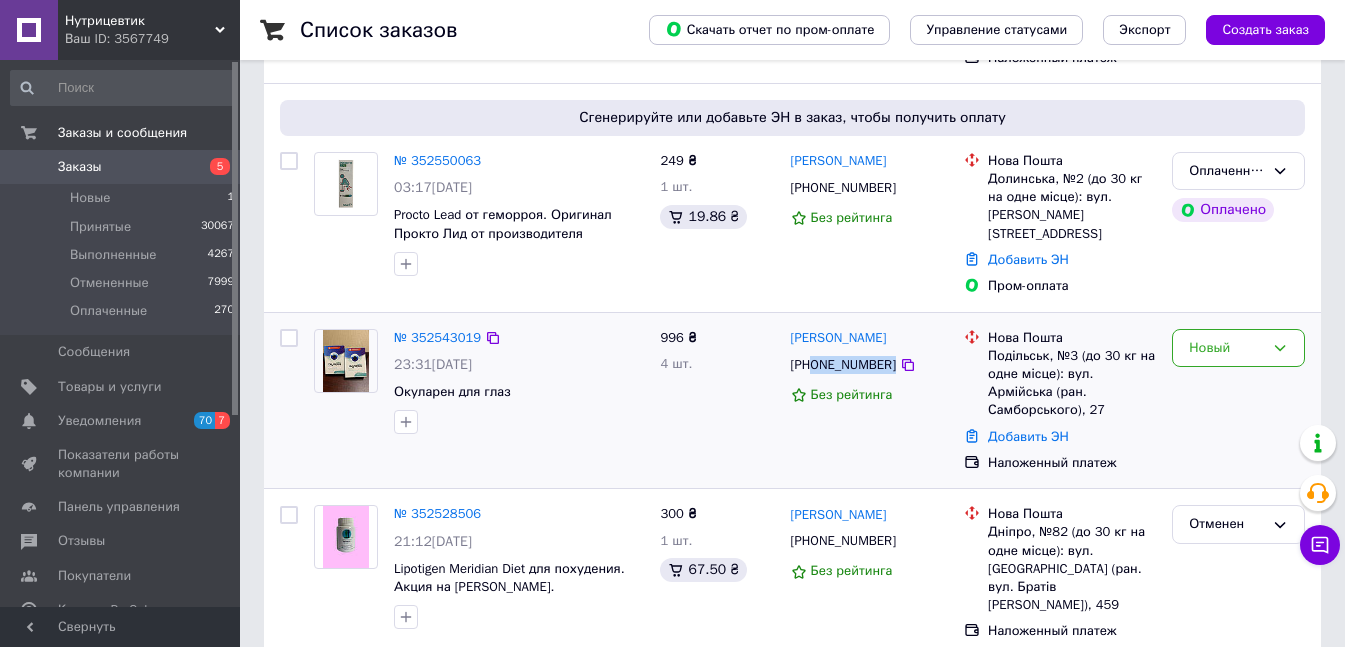 copy on "0669802512" 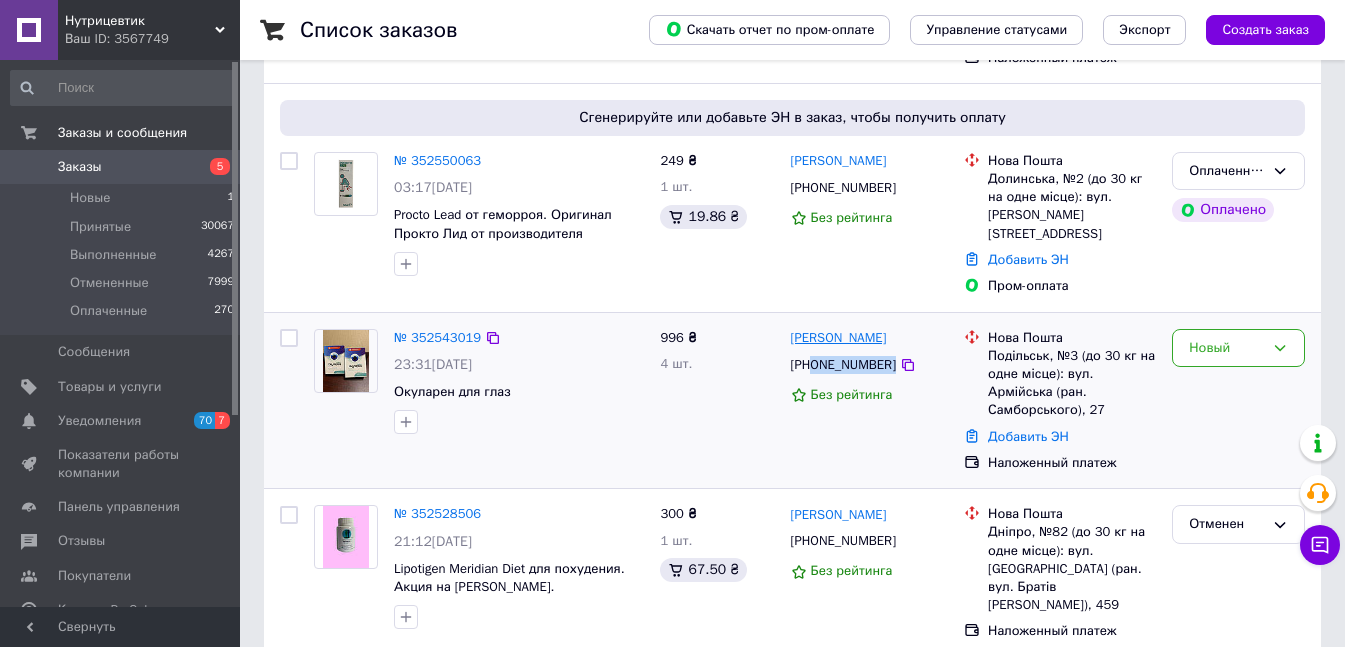 drag, startPoint x: 900, startPoint y: 310, endPoint x: 792, endPoint y: 309, distance: 108.00463 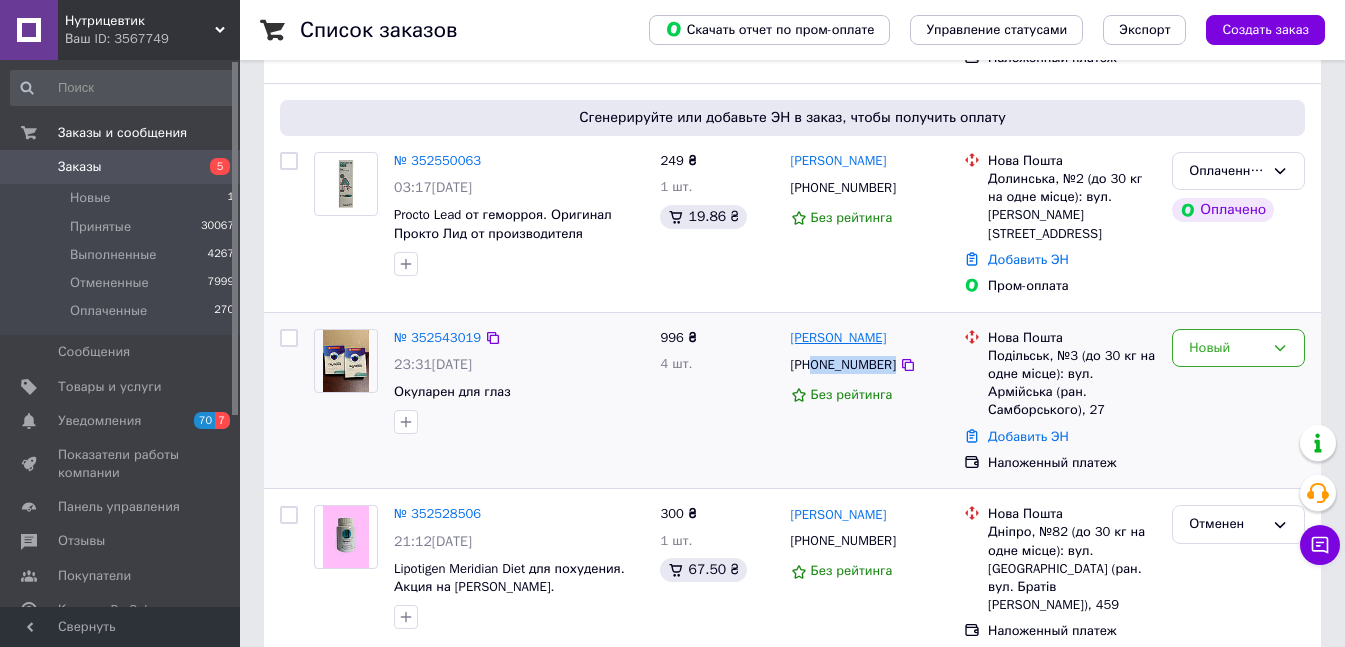 copy on "[PERSON_NAME]" 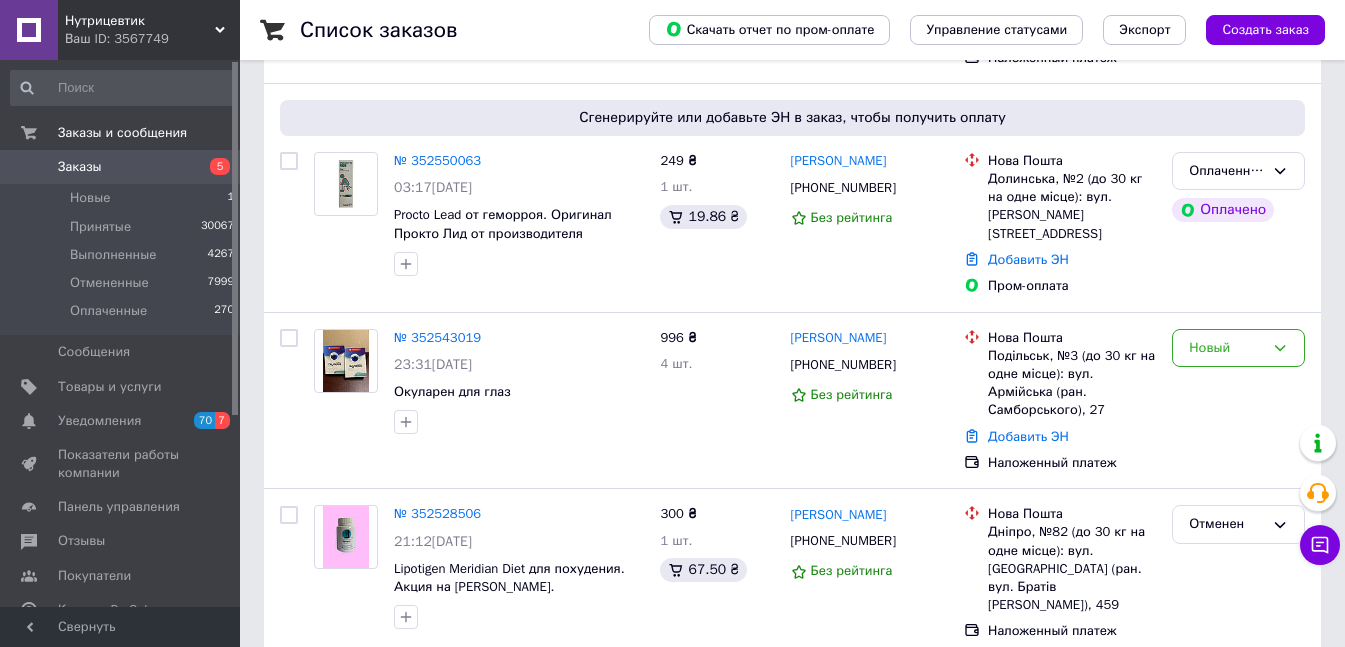 click on "Список заказов   Скачать отчет по пром-оплате Управление статусами Экспорт Создать заказ Фильтры Сохраненные фильтры: Все (42604) Заказ Сумма Покупатель Доставка и оплата Статус № 352560063 08:48[DATE] GlucoRitm. Официальный сайт. Натуральный Глюкоритм по акции 598 ₴ 2 шт. [PERSON_NAME] [PHONE_NUMBER] 100% [GEOGRAPHIC_DATA]. [GEOGRAPHIC_DATA] ([PERSON_NAME][GEOGRAPHIC_DATA].), №1: вул. [PERSON_NAME], 1 Наложенный платеж Отменен Сгенерируйте или добавьте ЭН в заказ, чтобы получить оплату № 352550063 03:17[DATE] Procto Lead от геморроя. Оригинал Прокто Лид от производителя 249 ₴ 1 шт. 19.86 ₴ [PERSON_NAME] [PHONE_NUMBER] 996 ₴ 98%" at bounding box center [792, 8919] 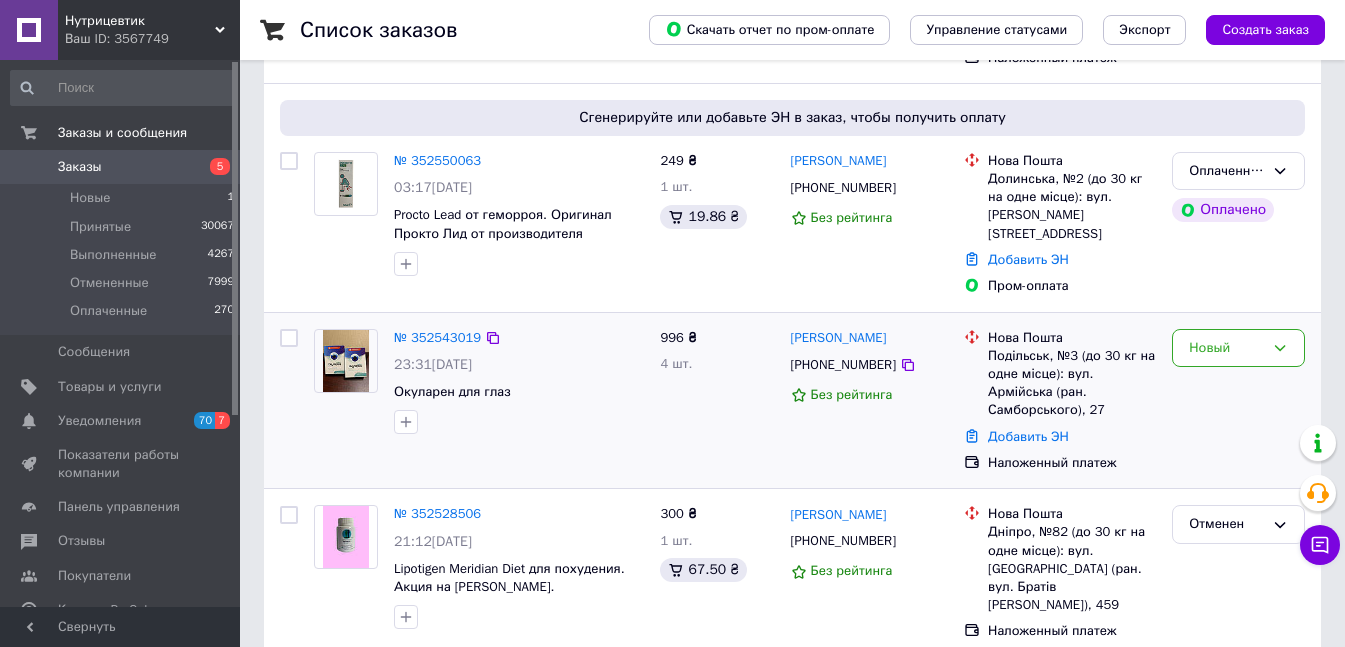 drag, startPoint x: 899, startPoint y: 307, endPoint x: 789, endPoint y: 315, distance: 110.29053 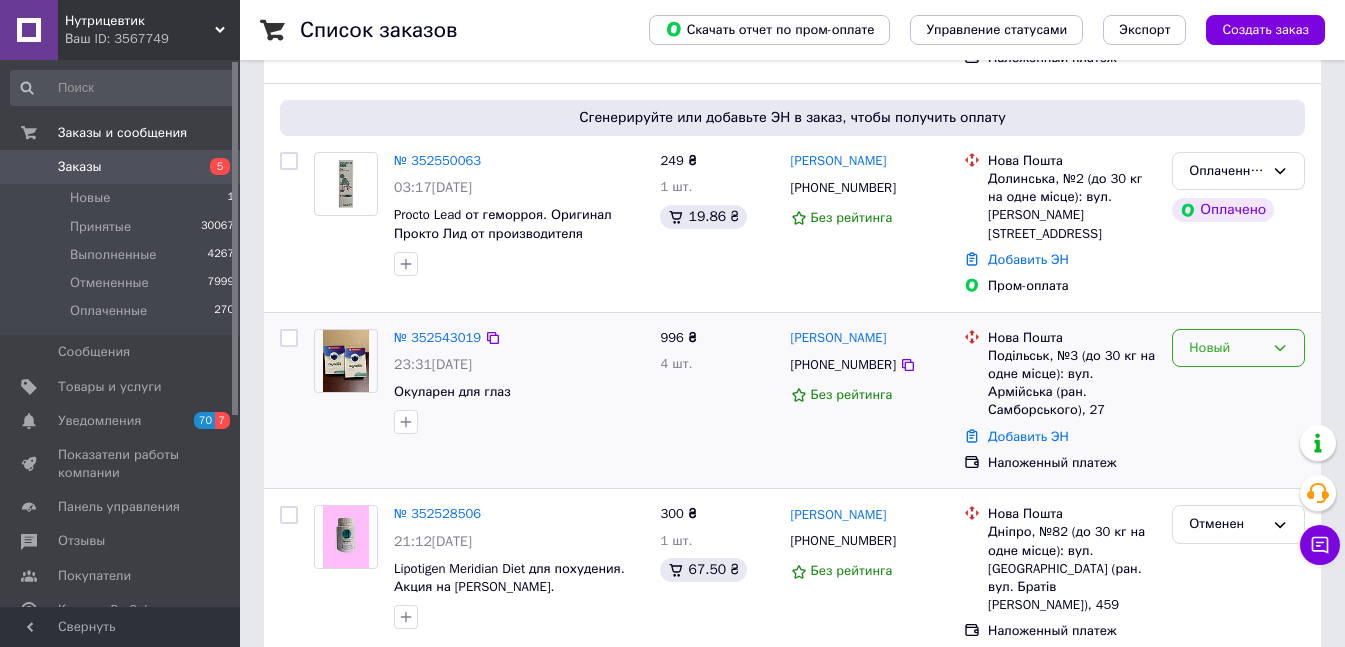 click on "Новый" at bounding box center [1226, 348] 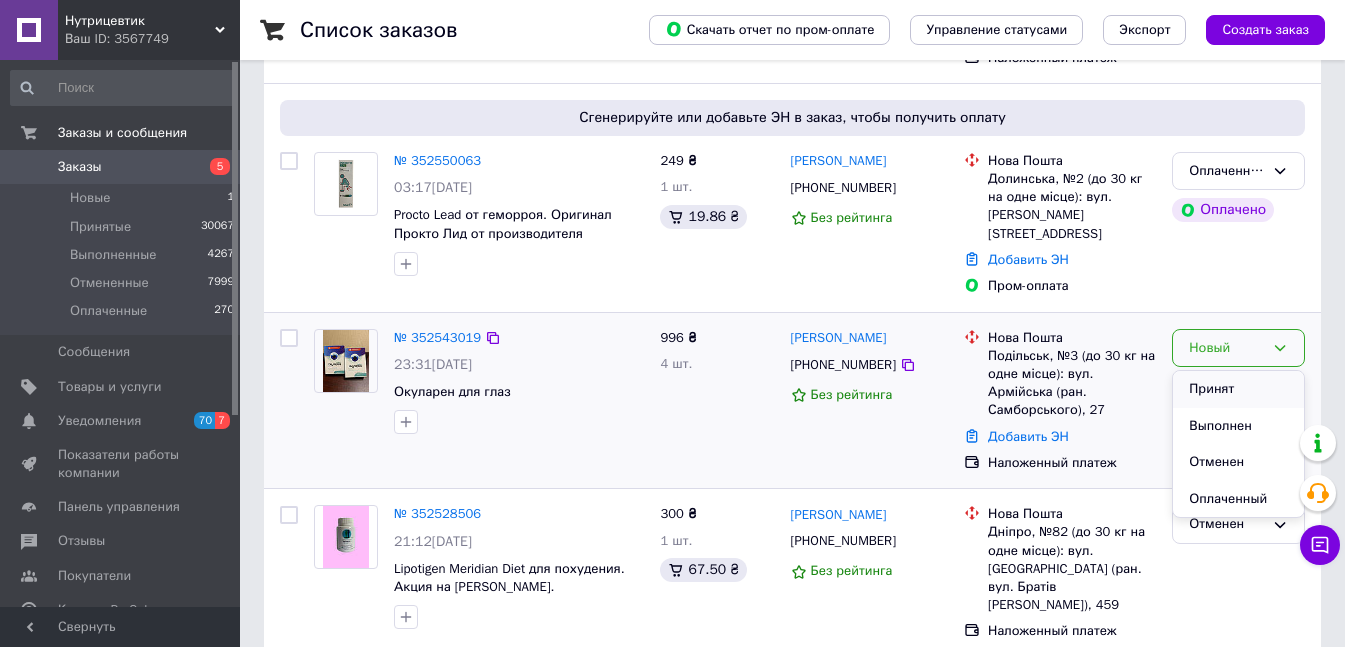 click on "Принят" at bounding box center [1238, 389] 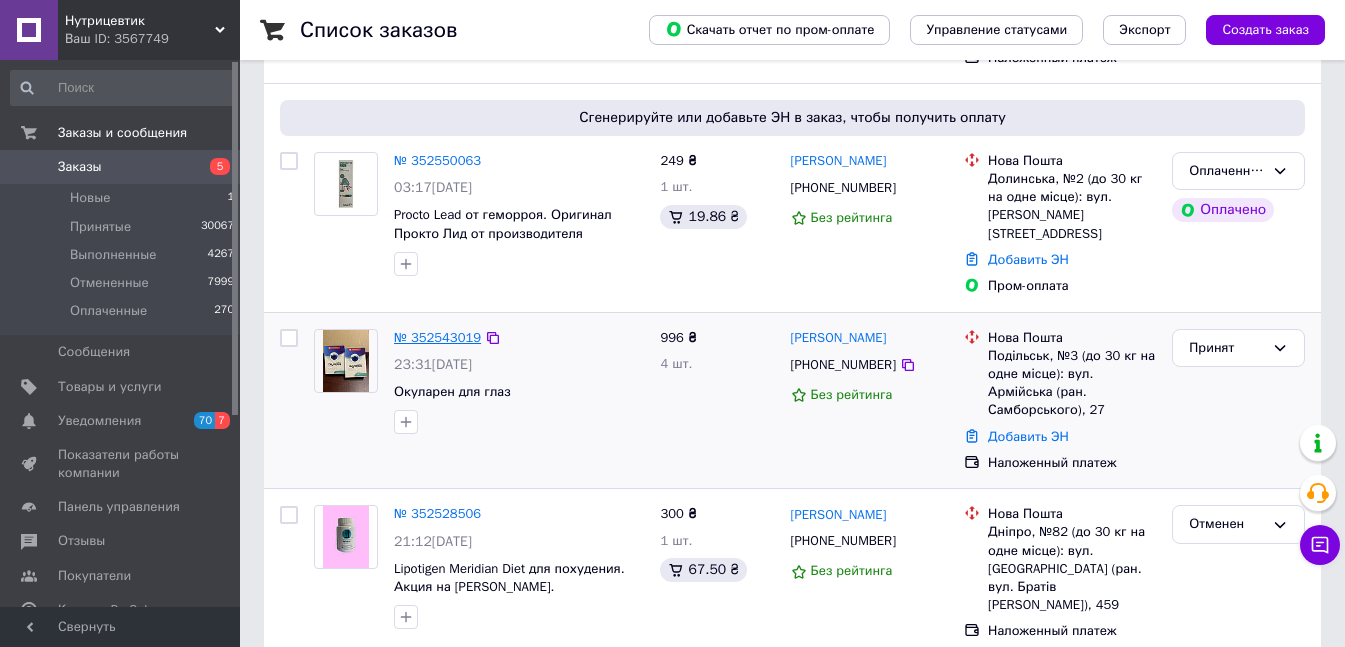 click on "№ 352543019" at bounding box center [437, 337] 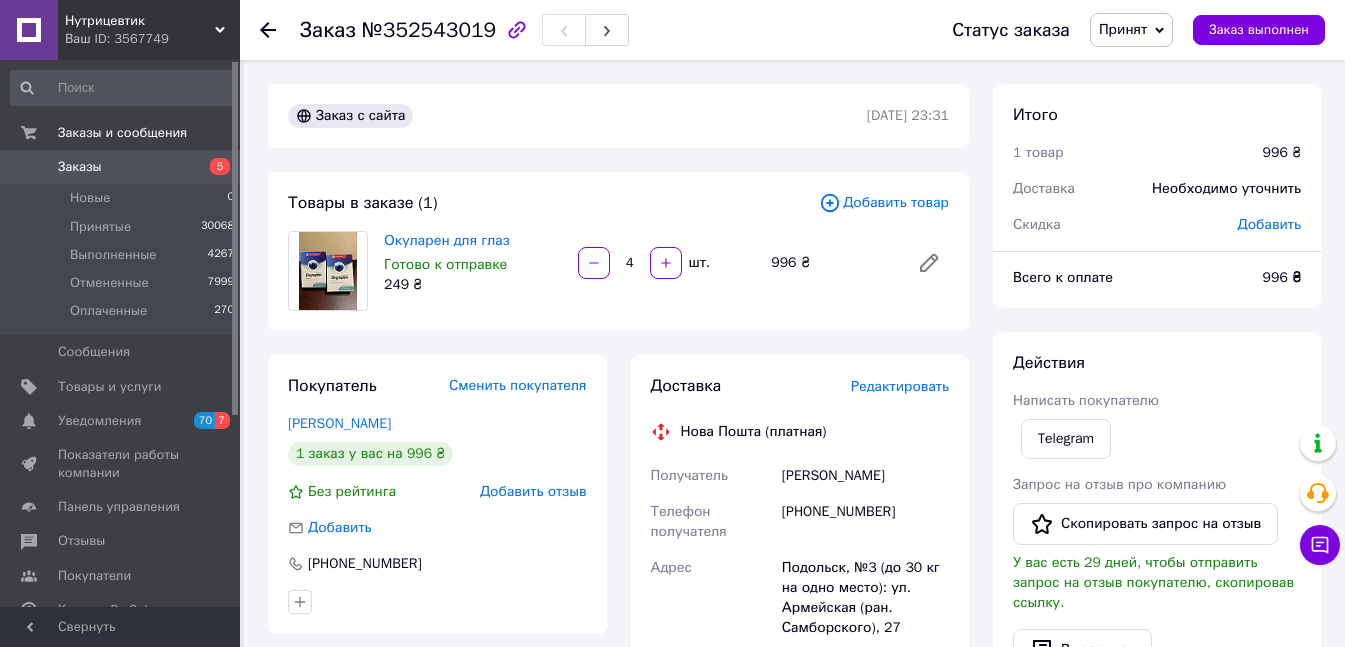 scroll, scrollTop: 300, scrollLeft: 0, axis: vertical 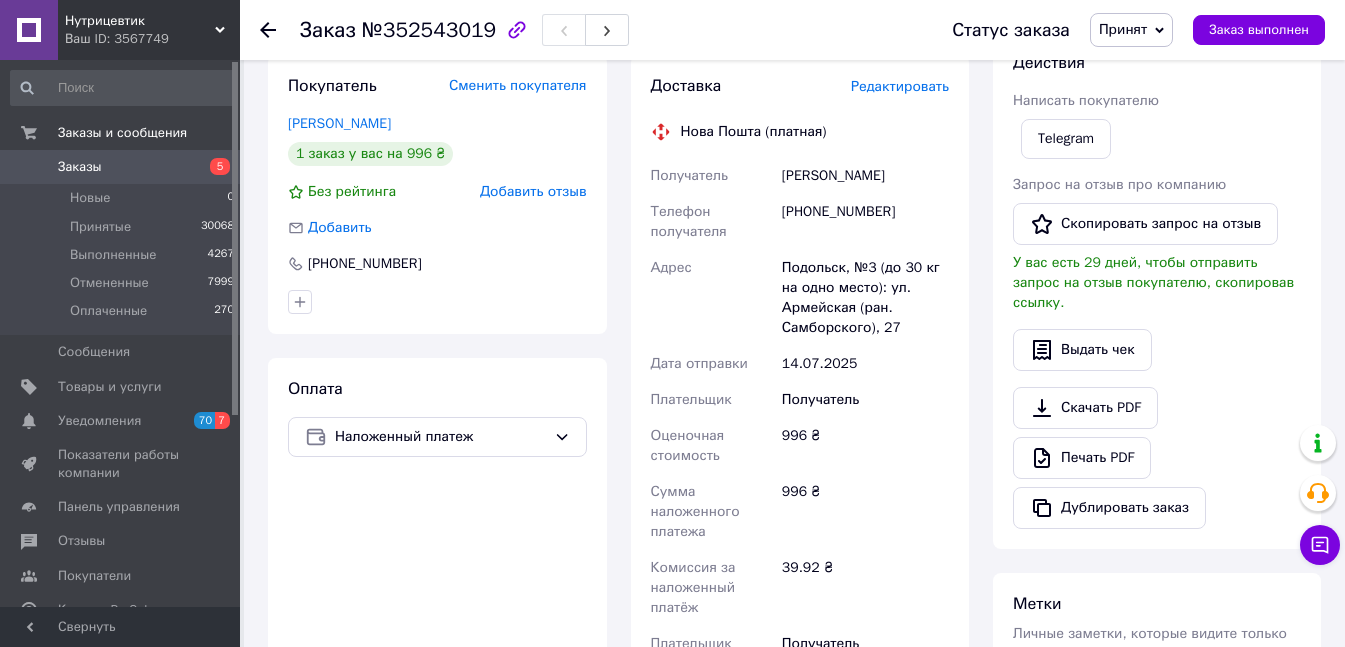 click on "Заказы" at bounding box center (80, 167) 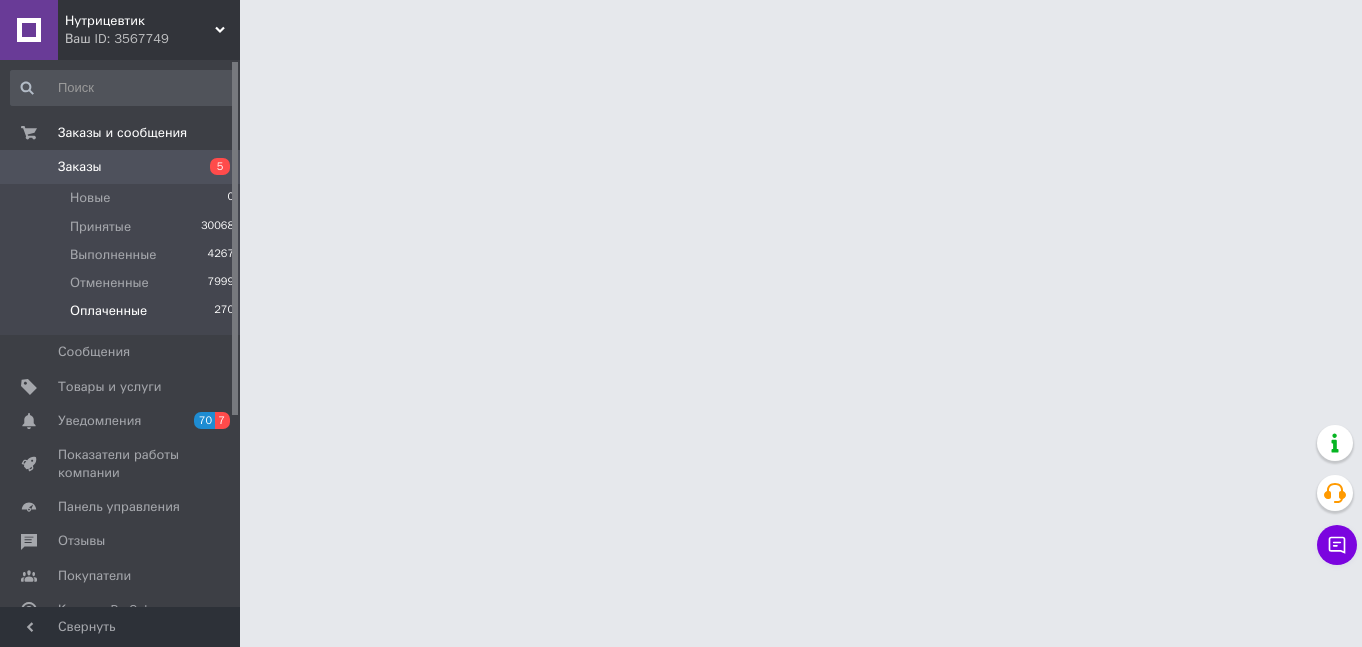 click on "Оплаченные 270" at bounding box center (123, 316) 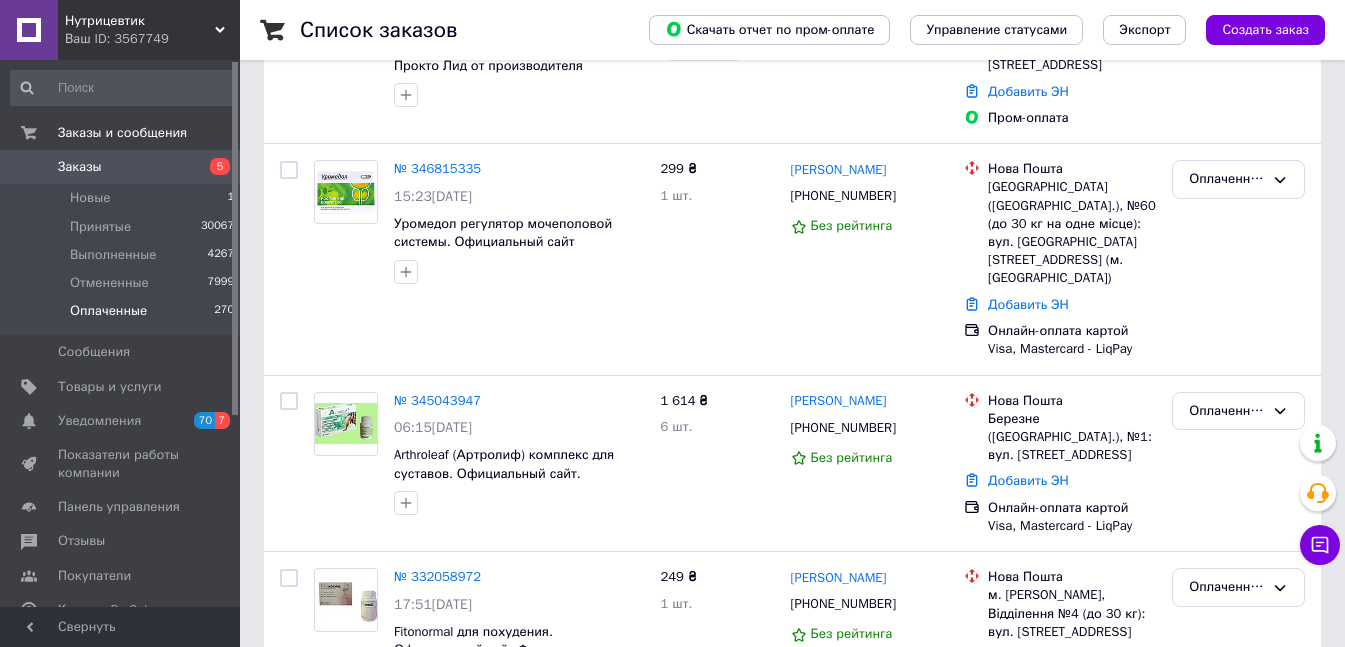 click on "Оплаченные" at bounding box center [108, 311] 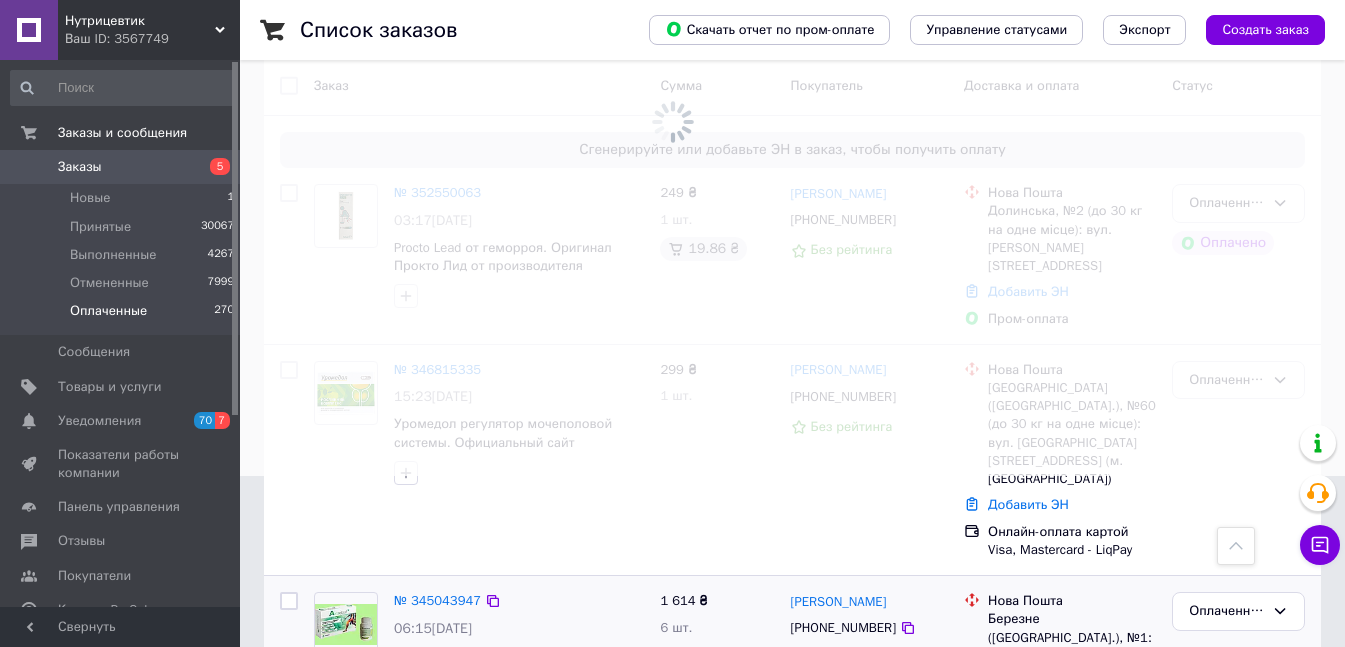 scroll, scrollTop: 0, scrollLeft: 0, axis: both 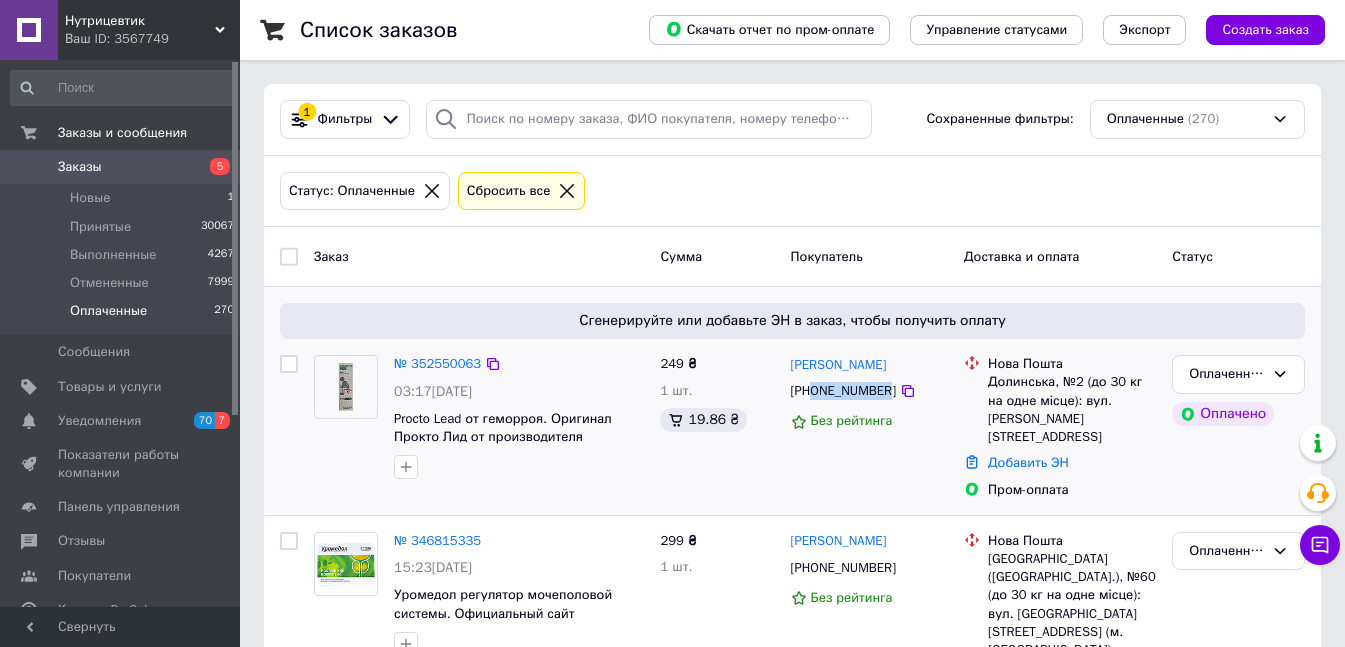 drag, startPoint x: 813, startPoint y: 391, endPoint x: 884, endPoint y: 389, distance: 71.02816 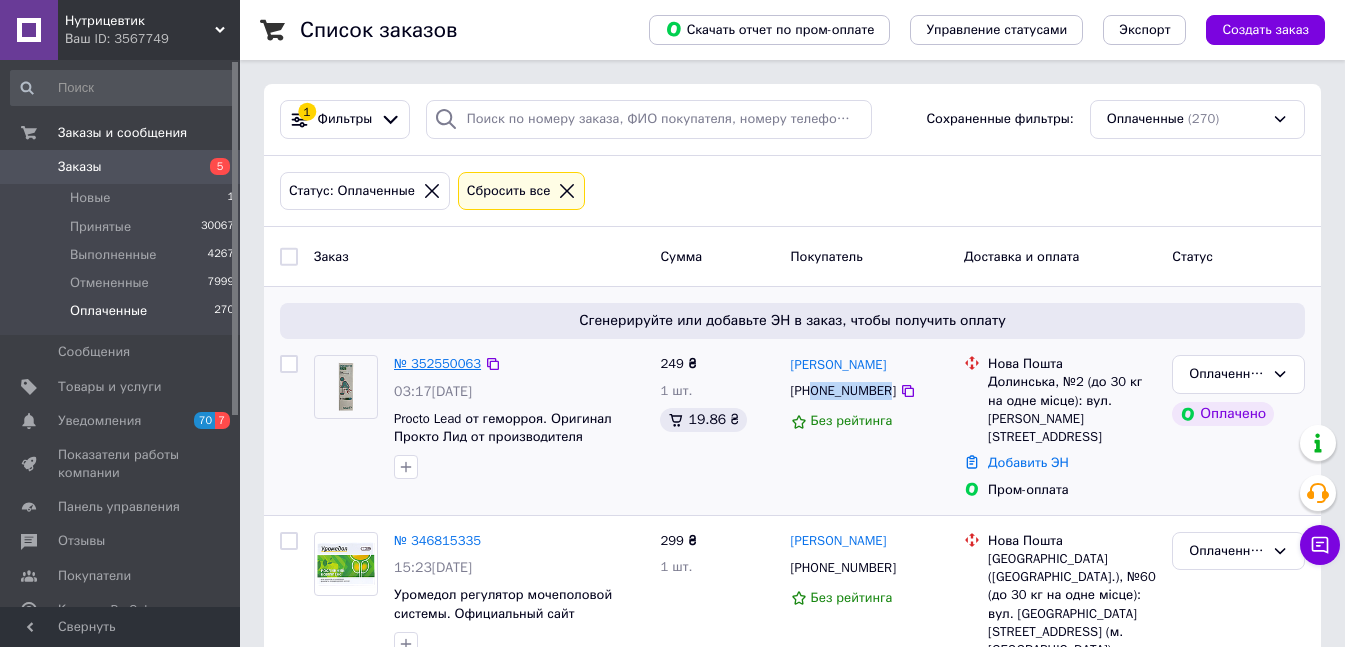 click on "№ 352550063" at bounding box center (437, 363) 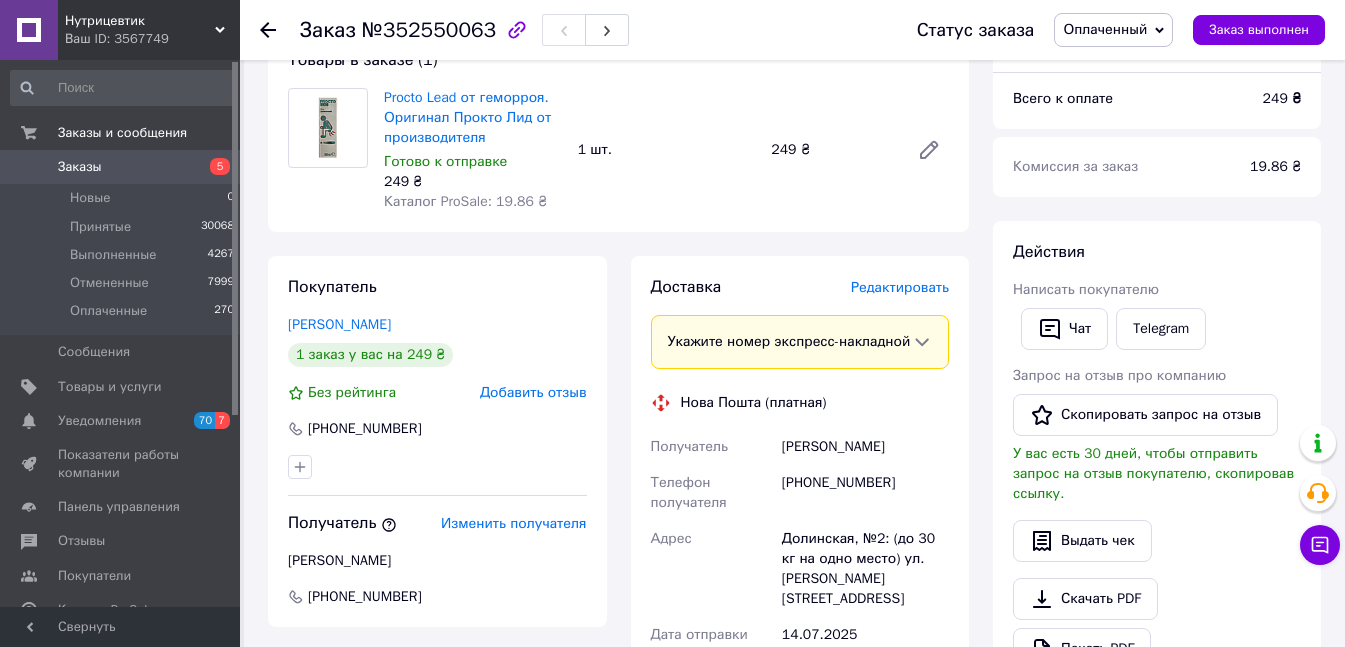 scroll, scrollTop: 900, scrollLeft: 0, axis: vertical 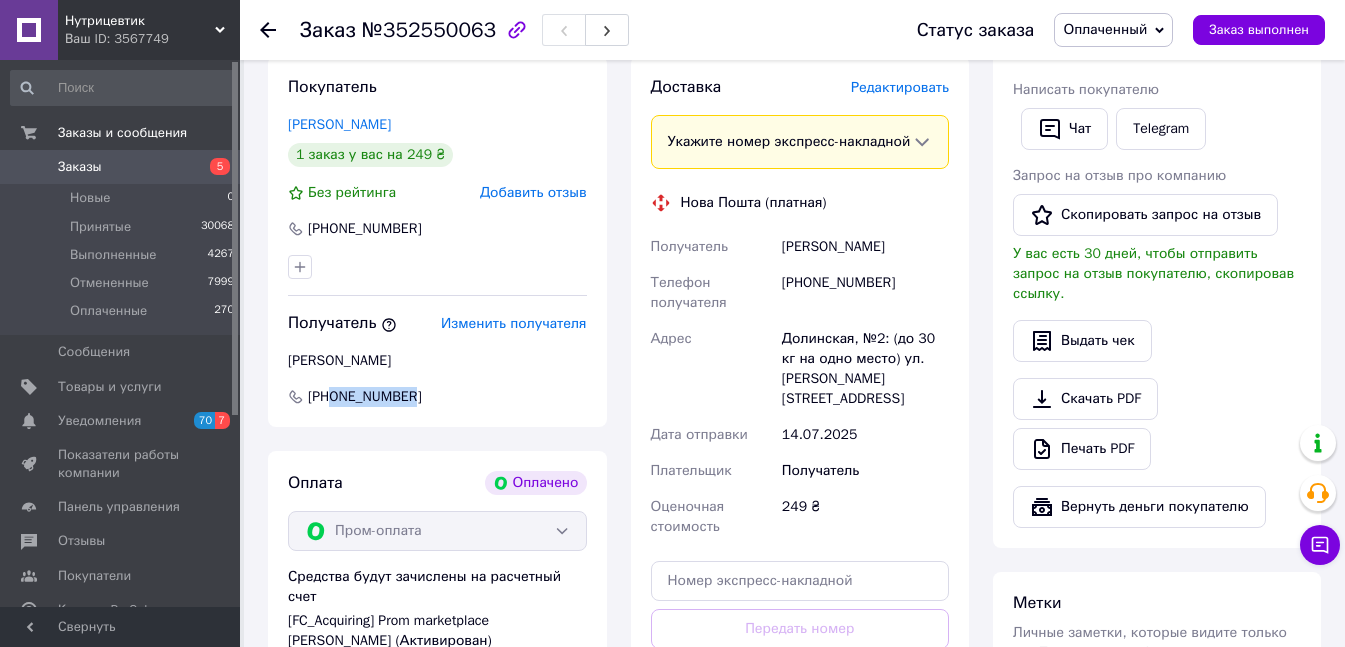 drag, startPoint x: 417, startPoint y: 394, endPoint x: 333, endPoint y: 394, distance: 84 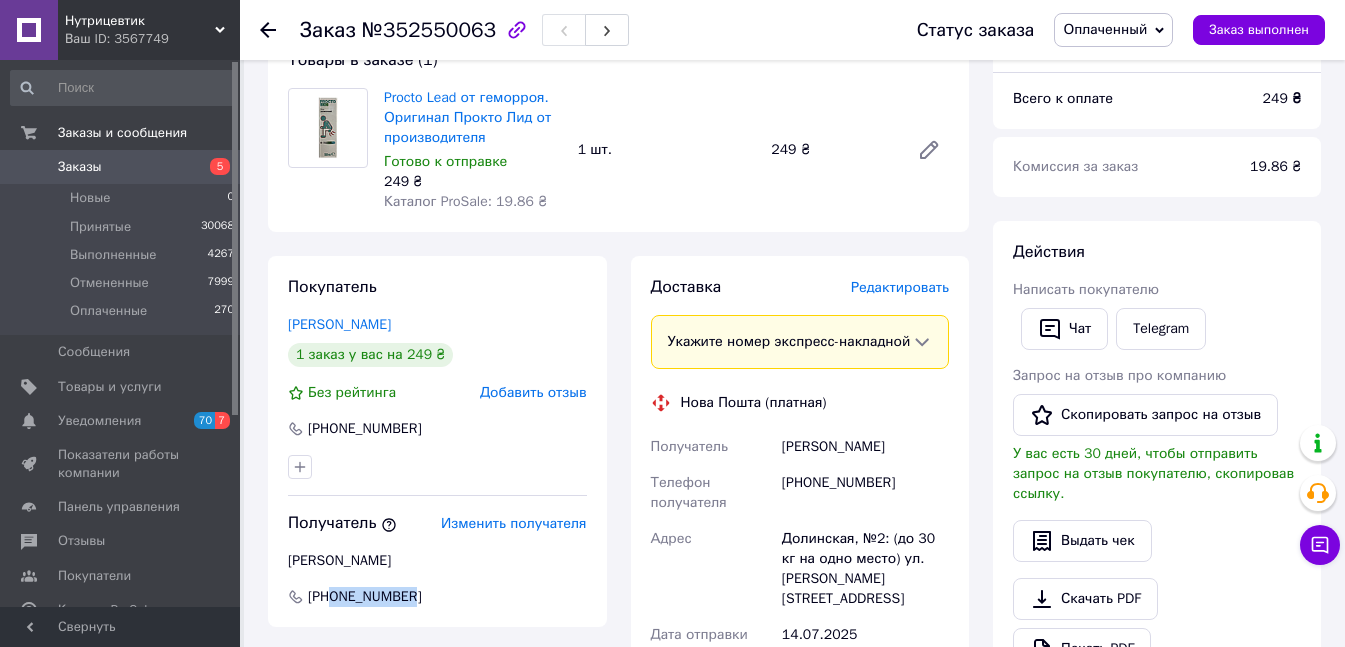 scroll, scrollTop: 600, scrollLeft: 0, axis: vertical 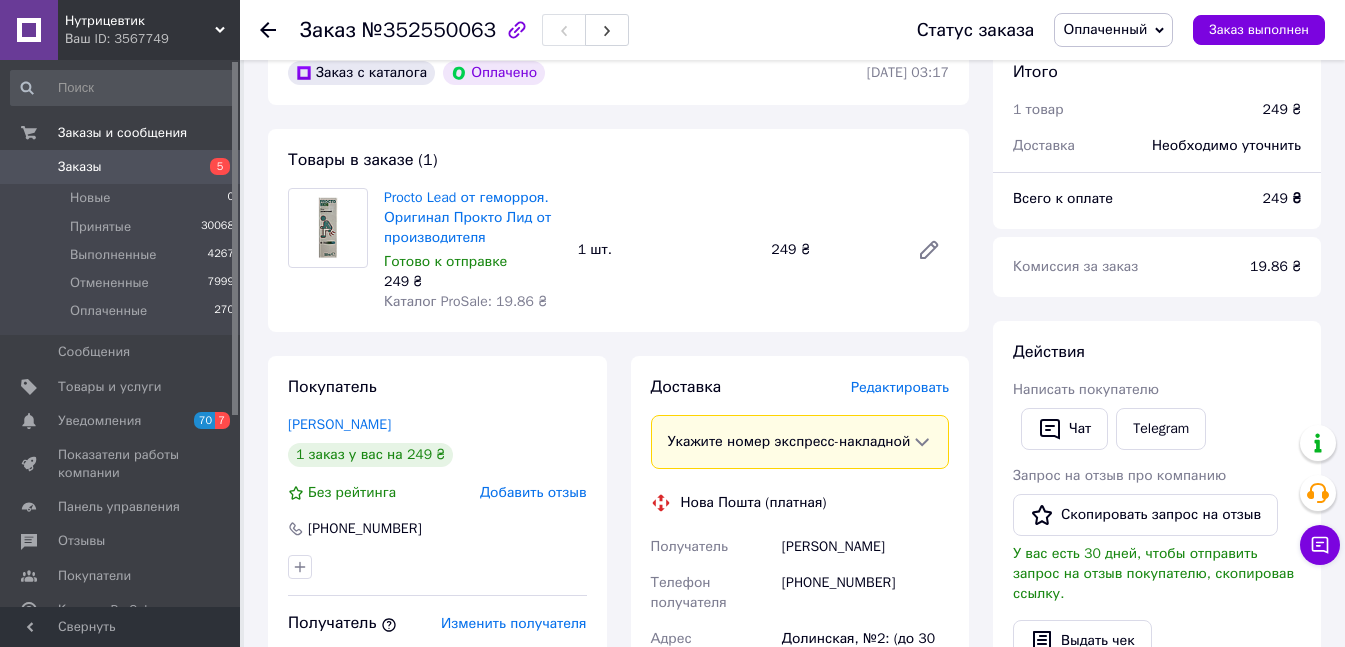 click on "Оплаченный" at bounding box center [1105, 29] 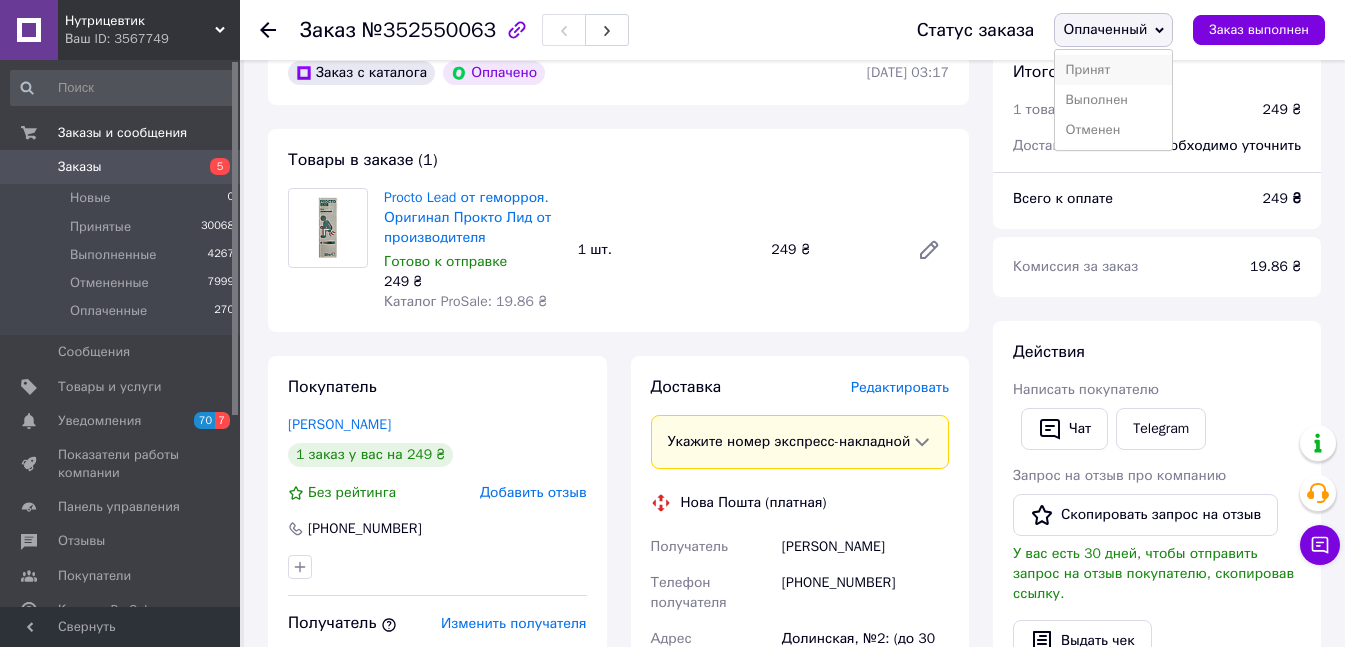click on "Принят" at bounding box center [1113, 70] 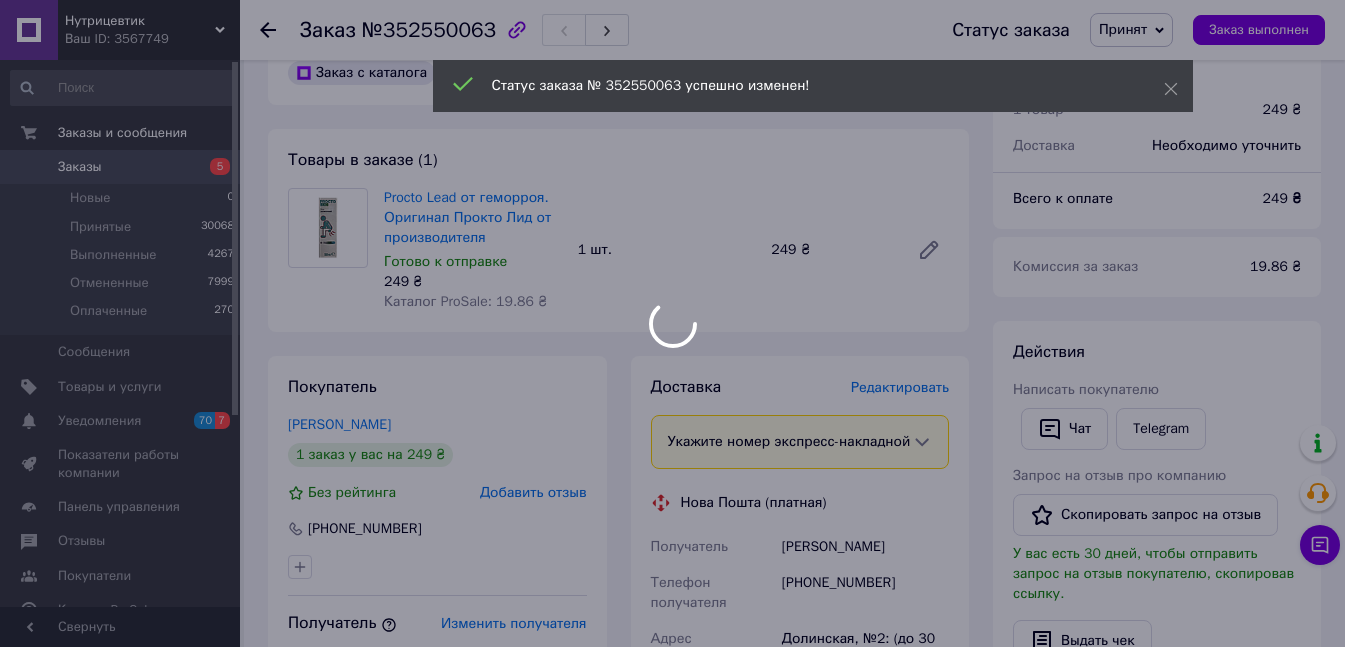 scroll, scrollTop: 900, scrollLeft: 0, axis: vertical 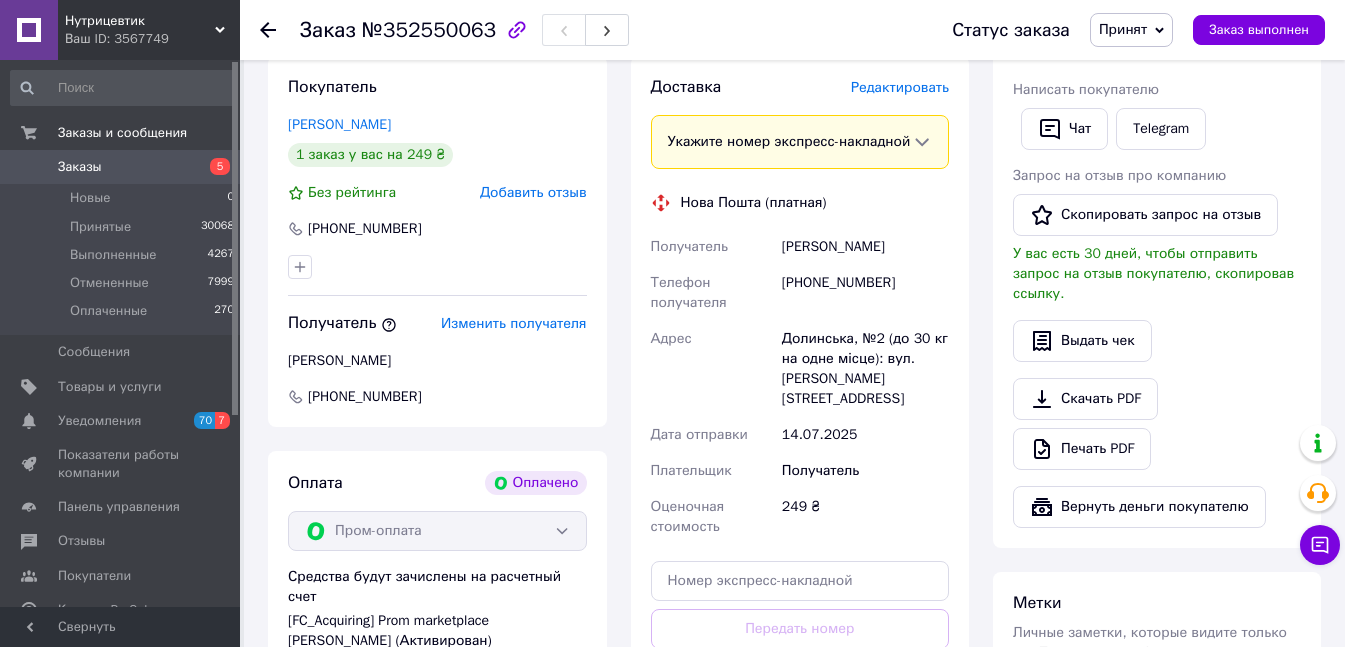 click on "Заказы" at bounding box center (121, 167) 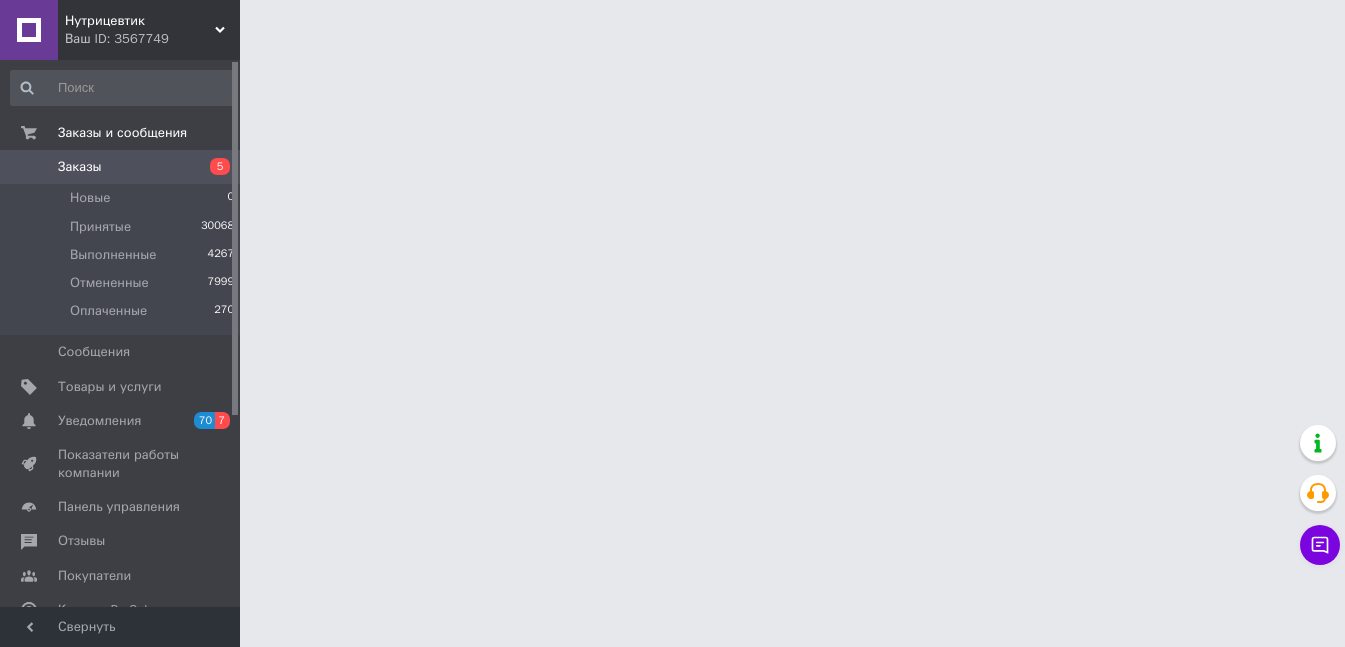 scroll, scrollTop: 0, scrollLeft: 0, axis: both 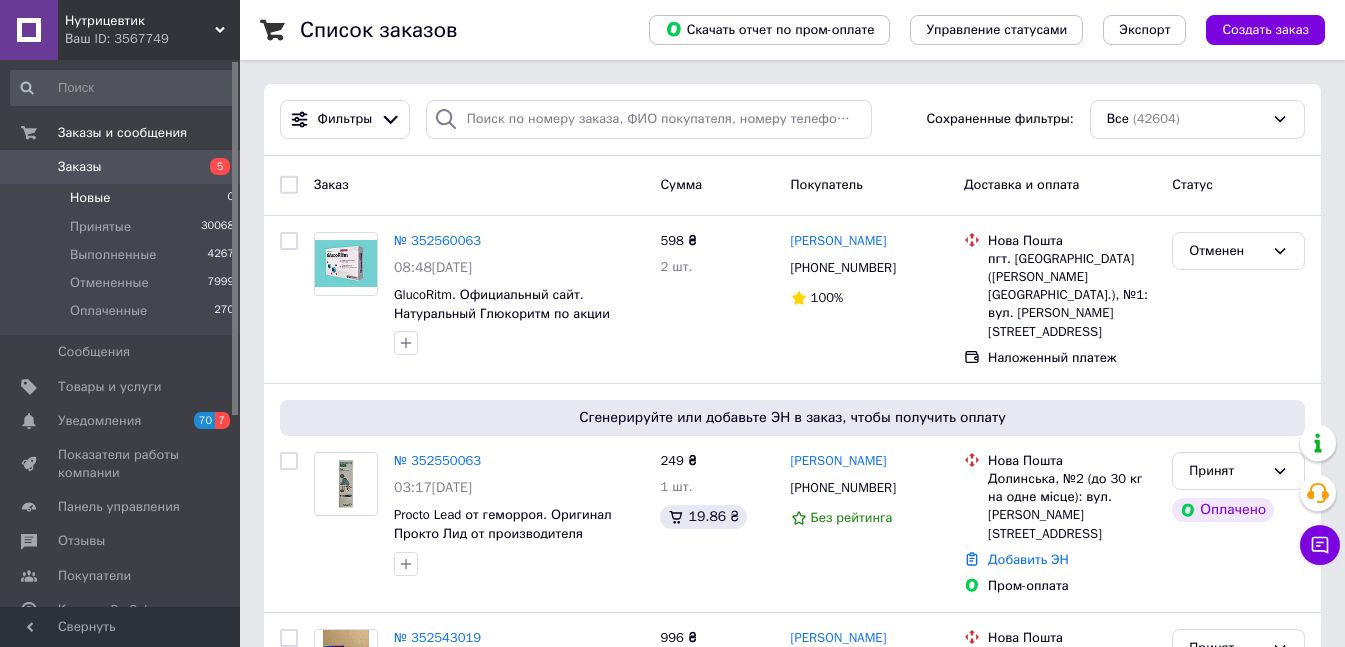 click on "Новые 0" at bounding box center (123, 198) 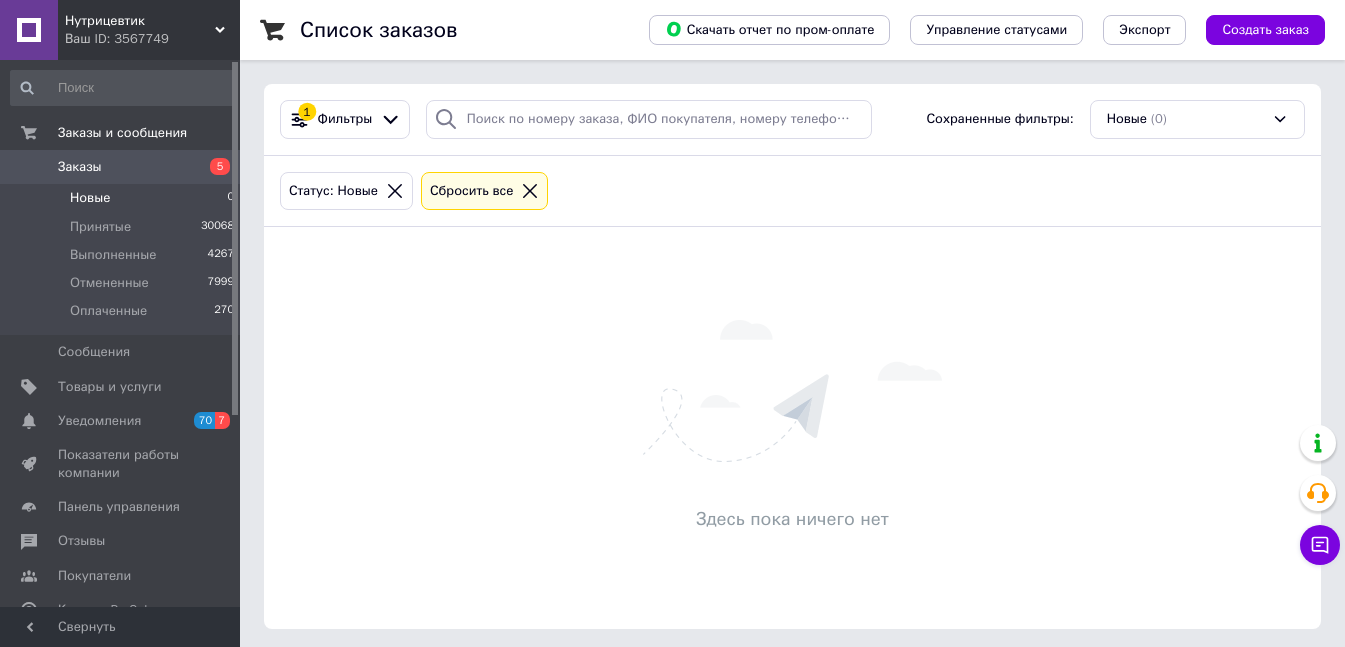 click on "Заказы" at bounding box center [121, 167] 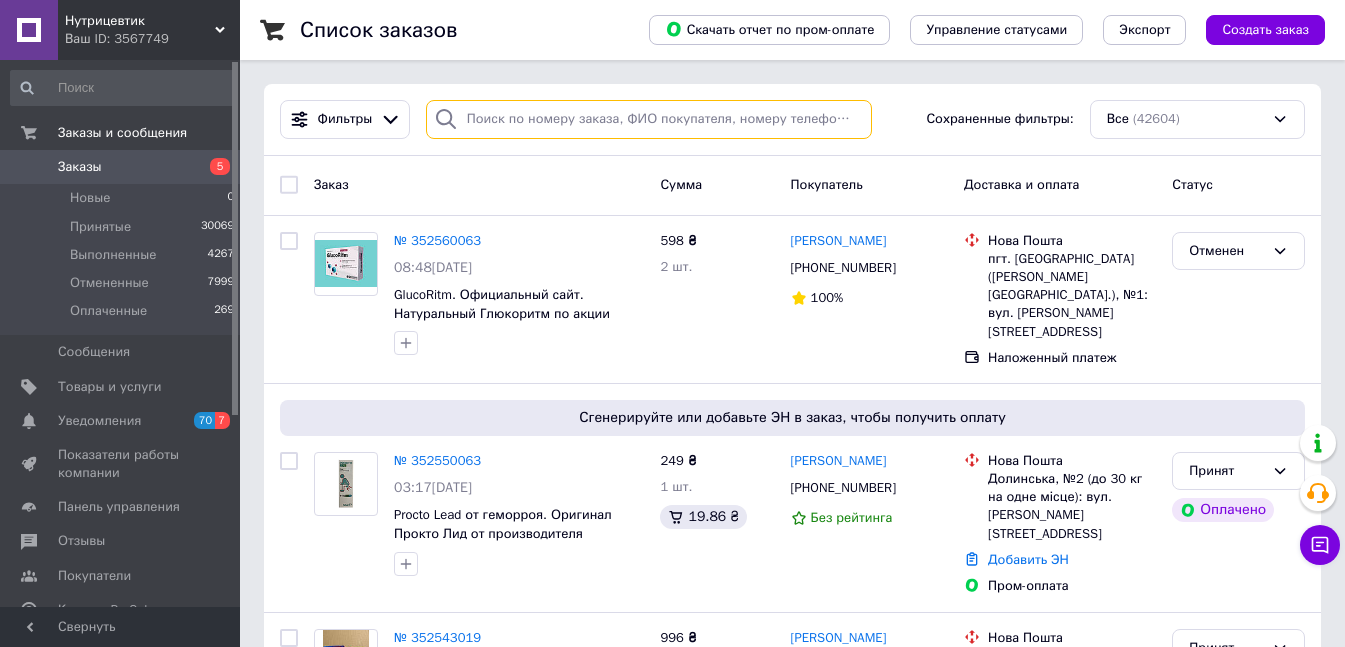click at bounding box center (649, 119) 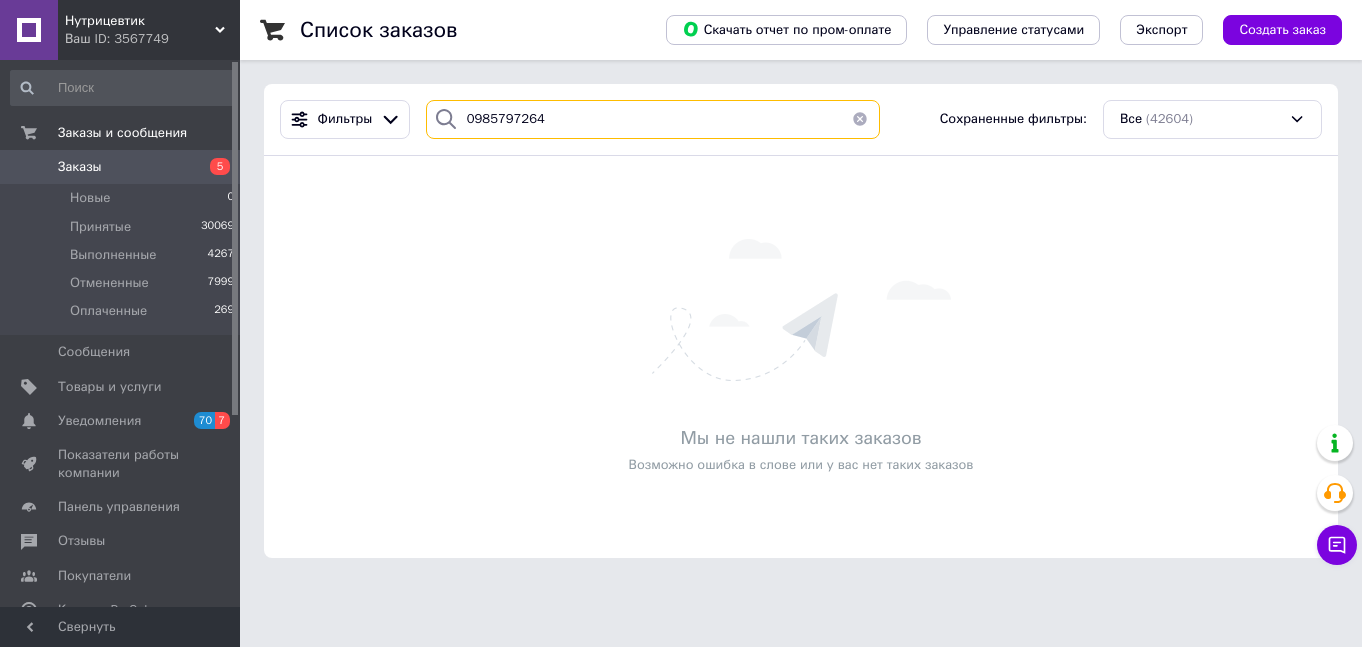 type on "0985797264" 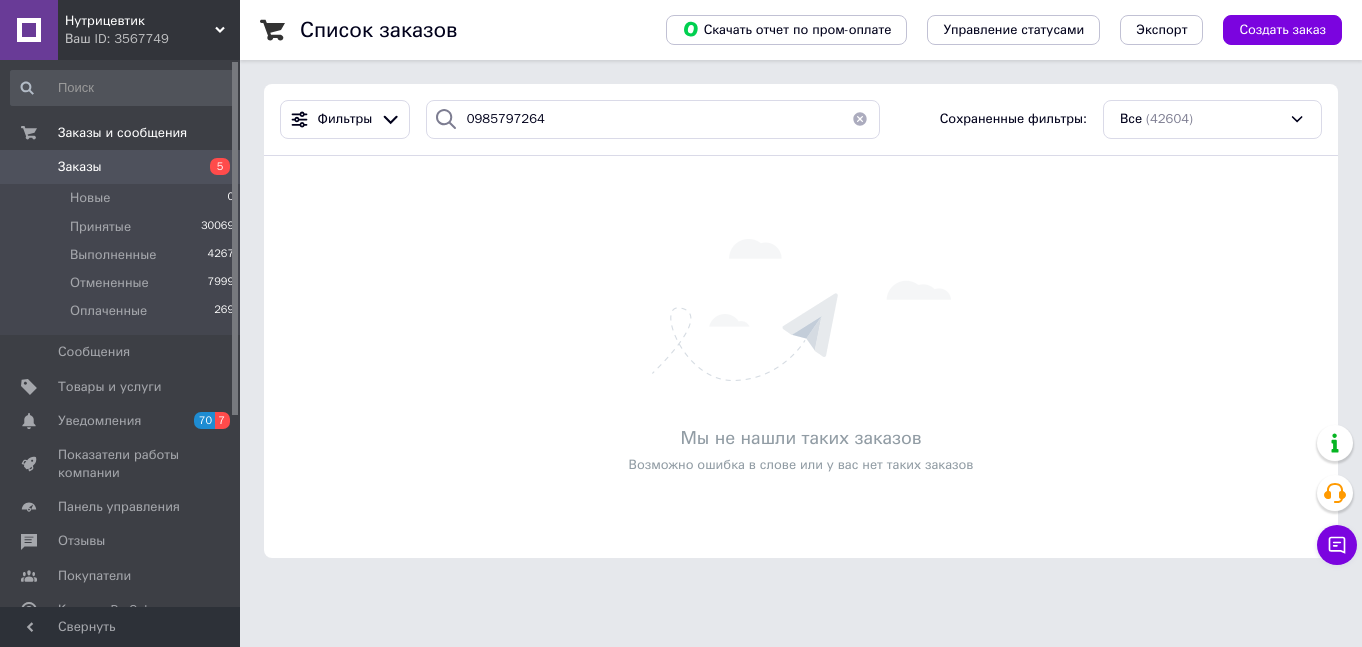 click on "Заказы" at bounding box center (121, 167) 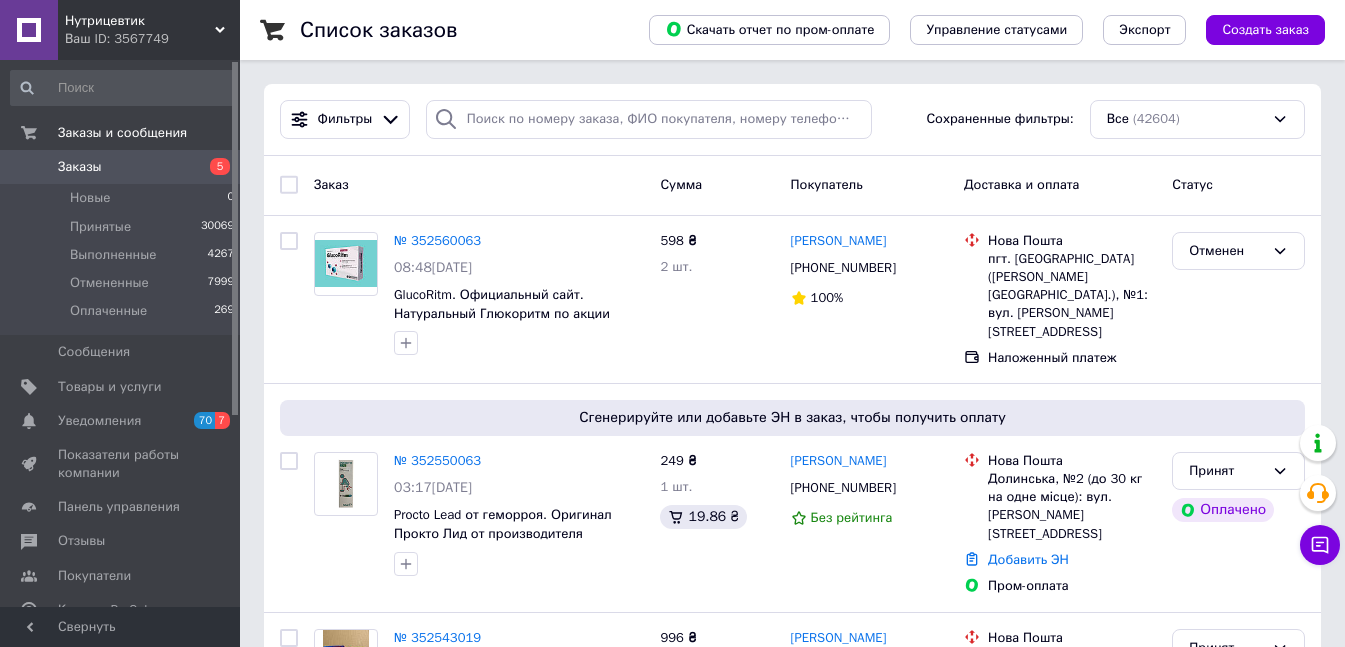 click on "Заказы 5" at bounding box center [123, 167] 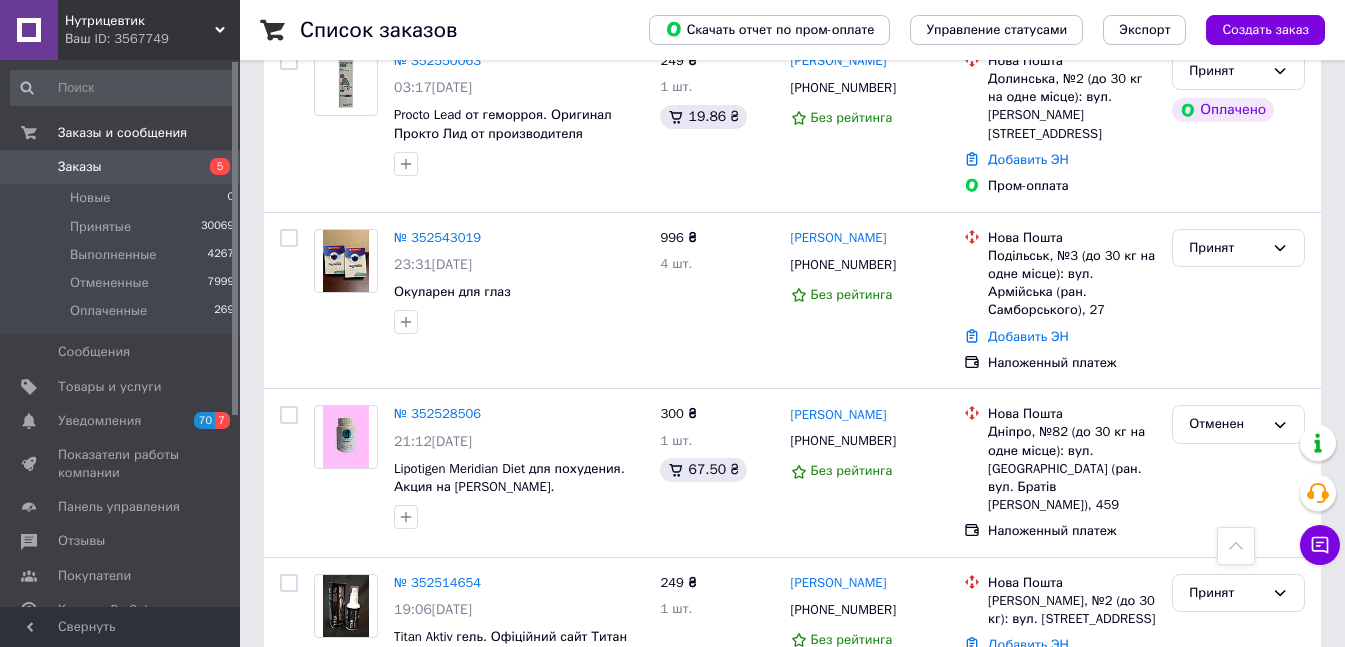drag, startPoint x: 131, startPoint y: 169, endPoint x: 492, endPoint y: 91, distance: 369.33047 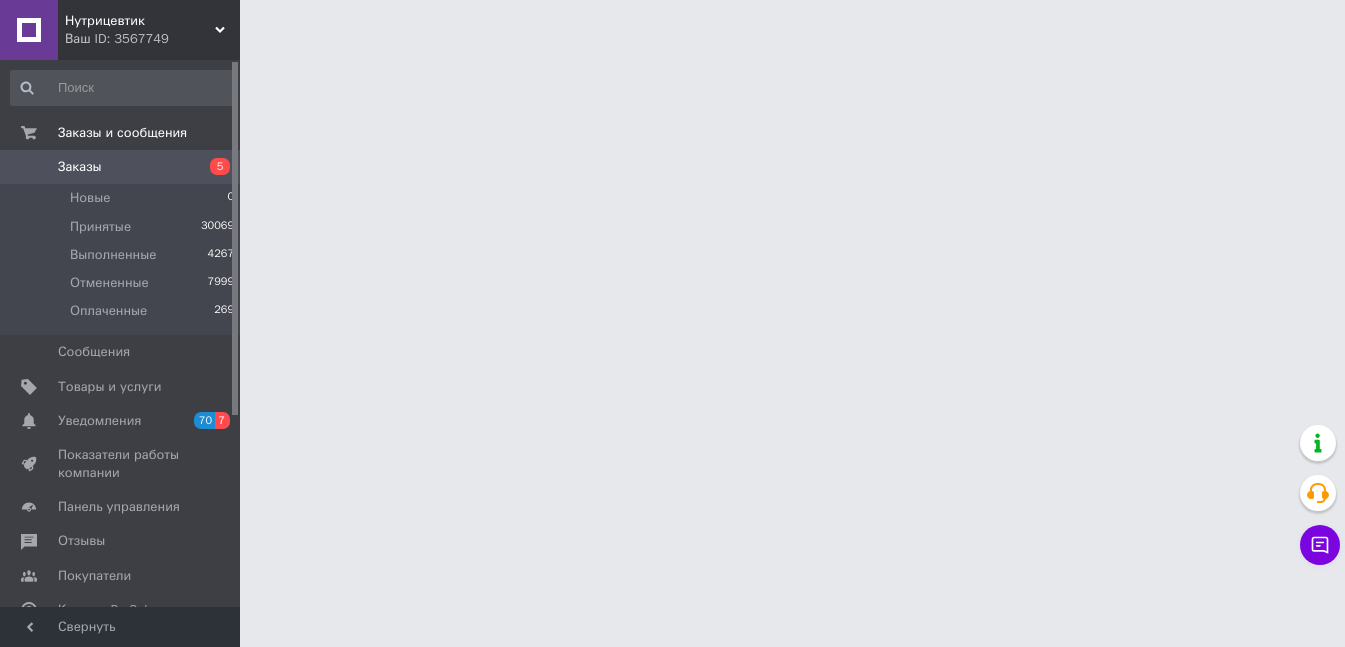 scroll, scrollTop: 0, scrollLeft: 0, axis: both 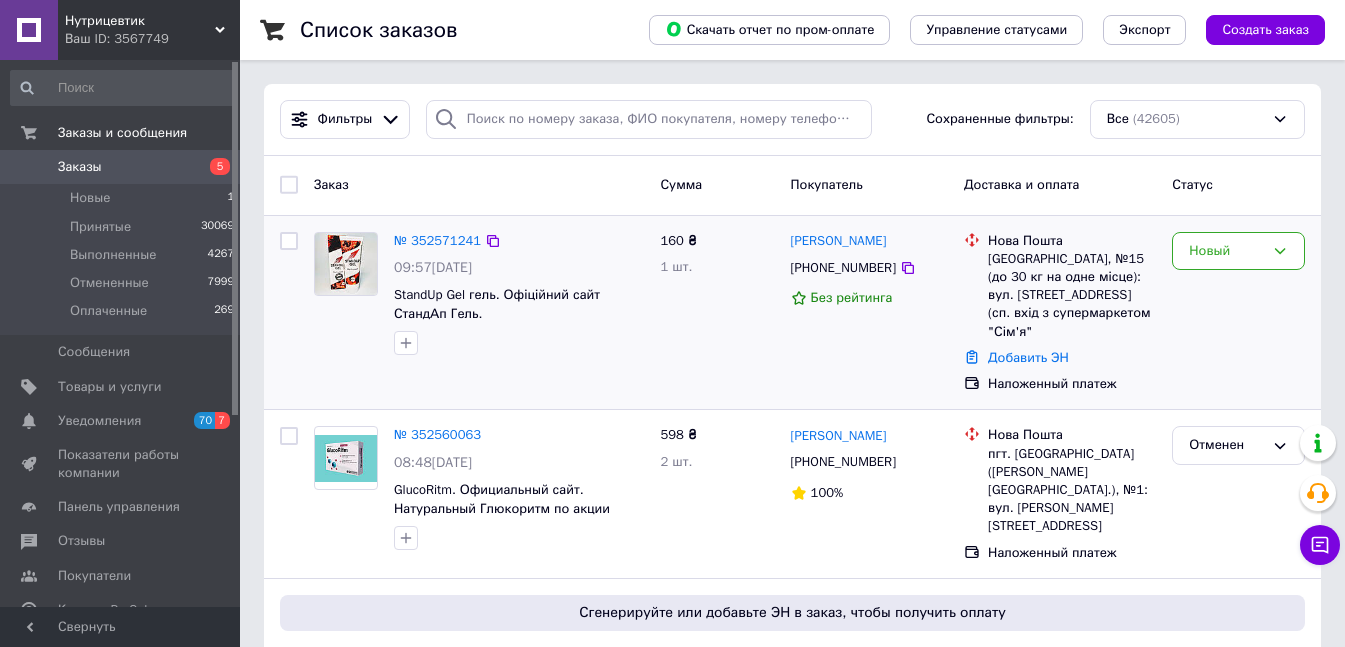 drag, startPoint x: 904, startPoint y: 249, endPoint x: 751, endPoint y: 215, distance: 156.73225 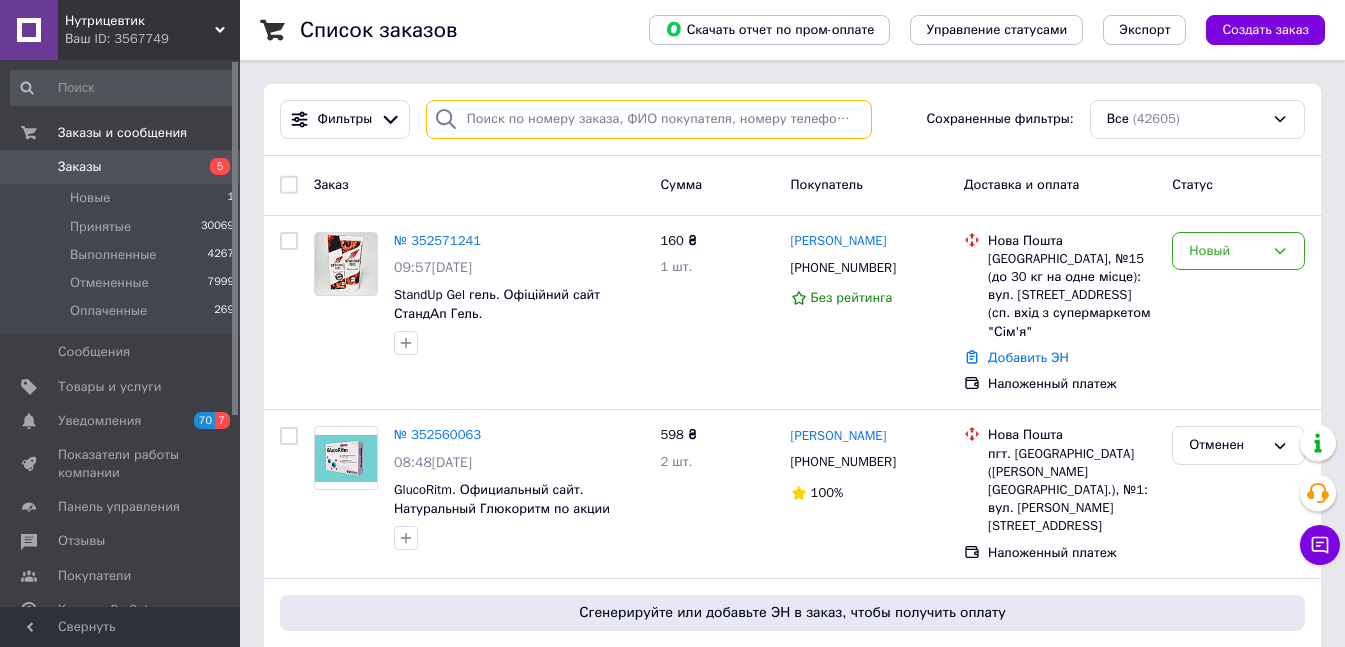 click at bounding box center [649, 119] 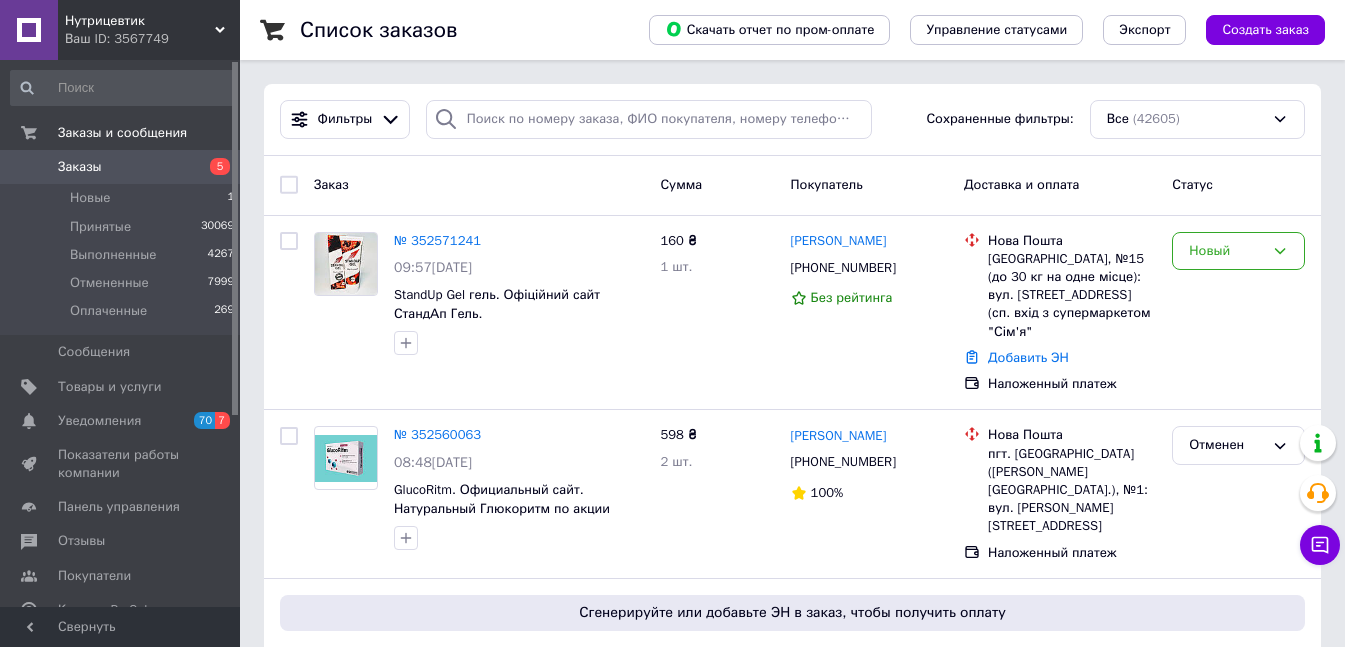 drag, startPoint x: 630, startPoint y: 145, endPoint x: 618, endPoint y: 131, distance: 18.439089 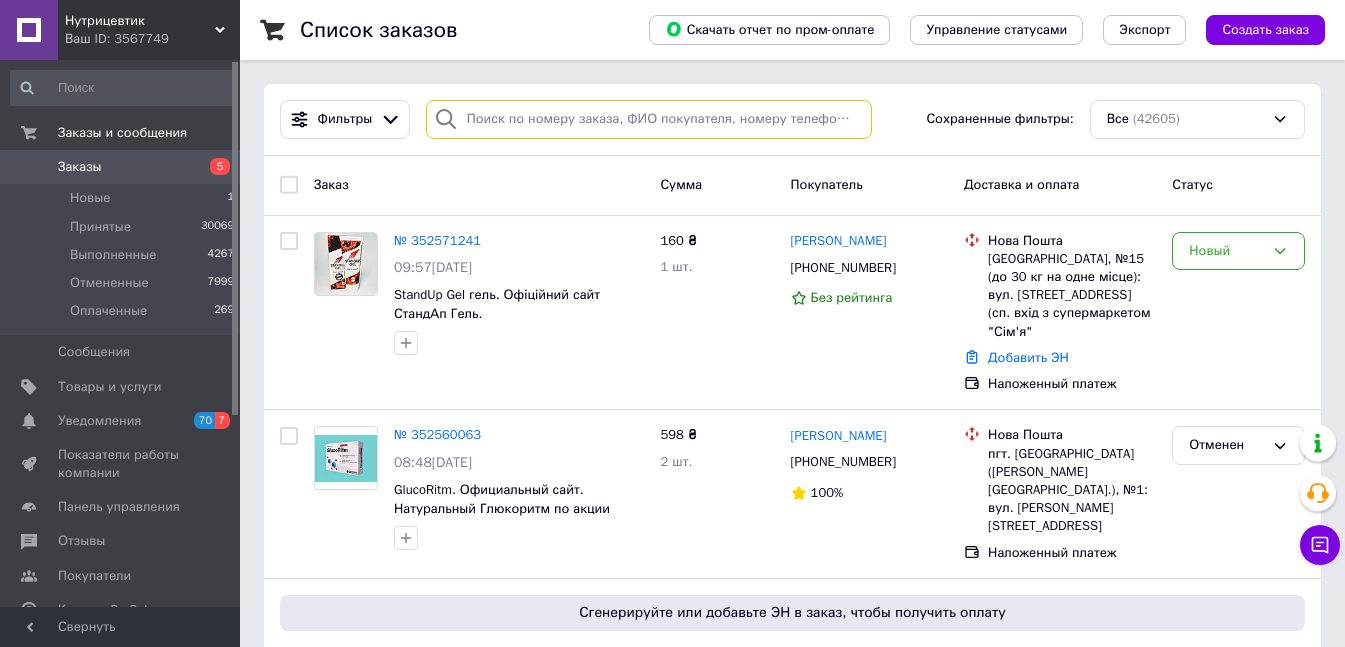 click at bounding box center (649, 119) 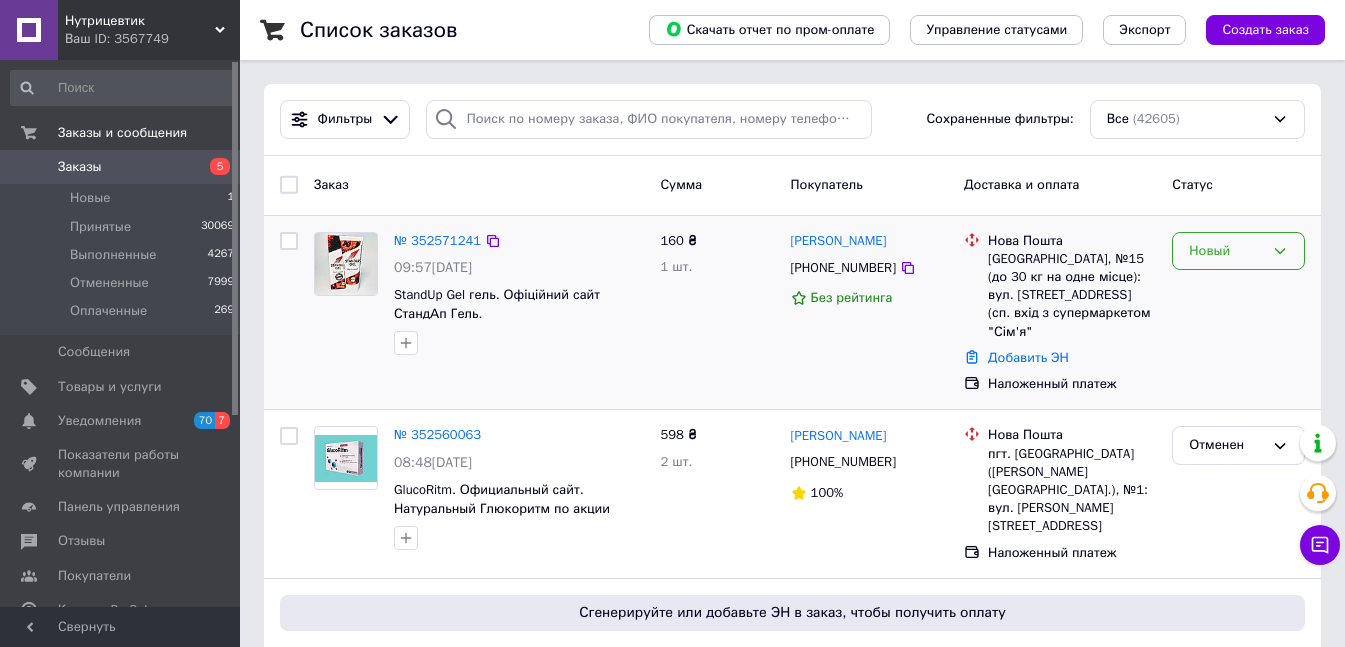 click on "Новый" at bounding box center [1226, 251] 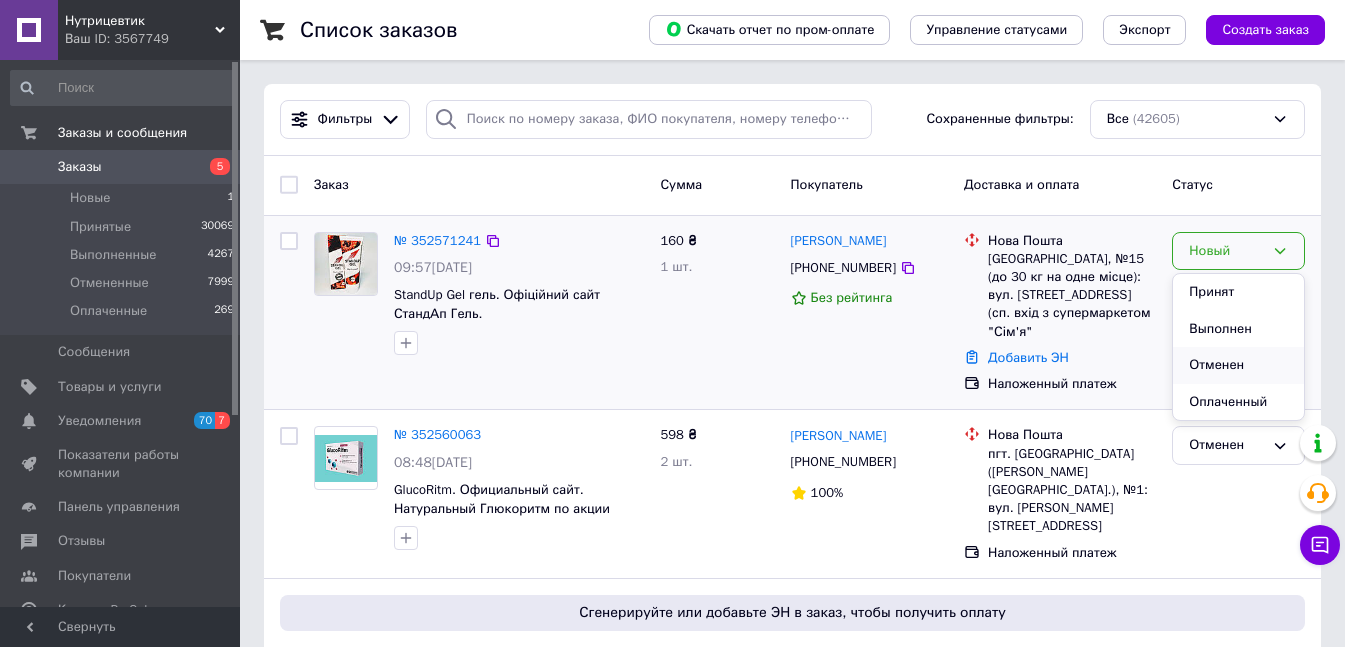 click on "Отменен" at bounding box center (1238, 365) 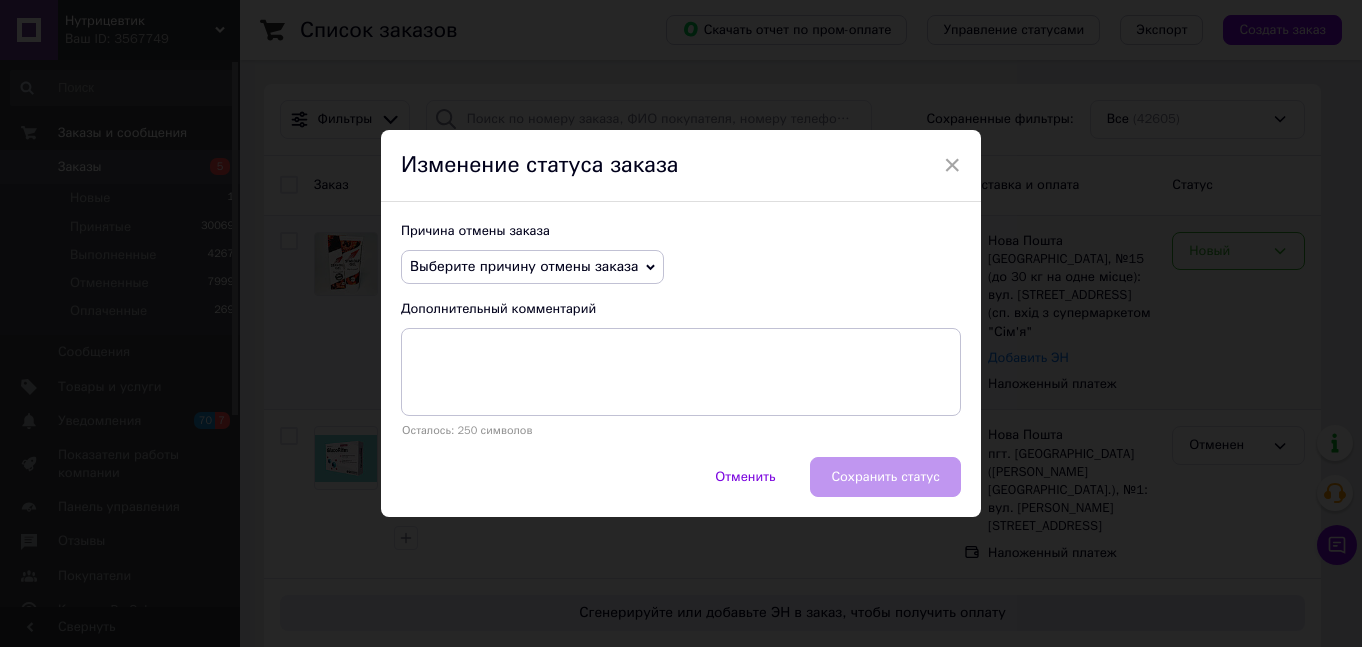 click on "Выберите причину отмены заказа" at bounding box center [524, 266] 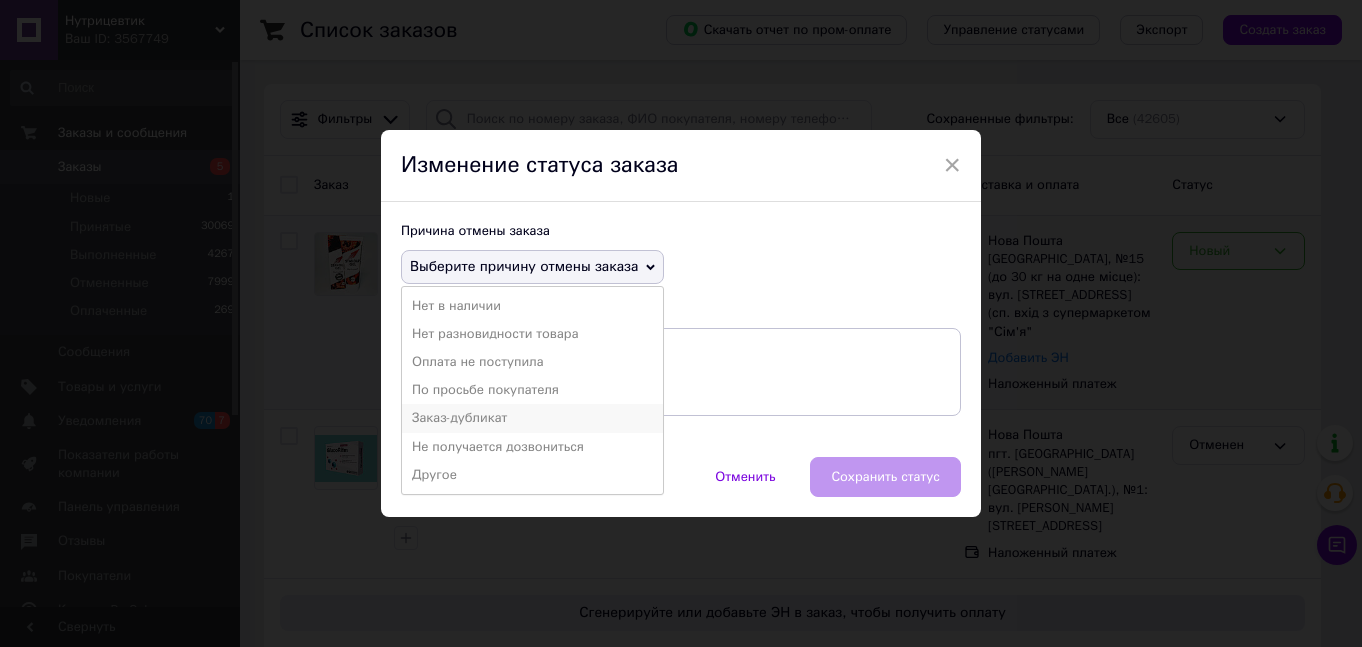 click on "Заказ-дубликат" at bounding box center [532, 418] 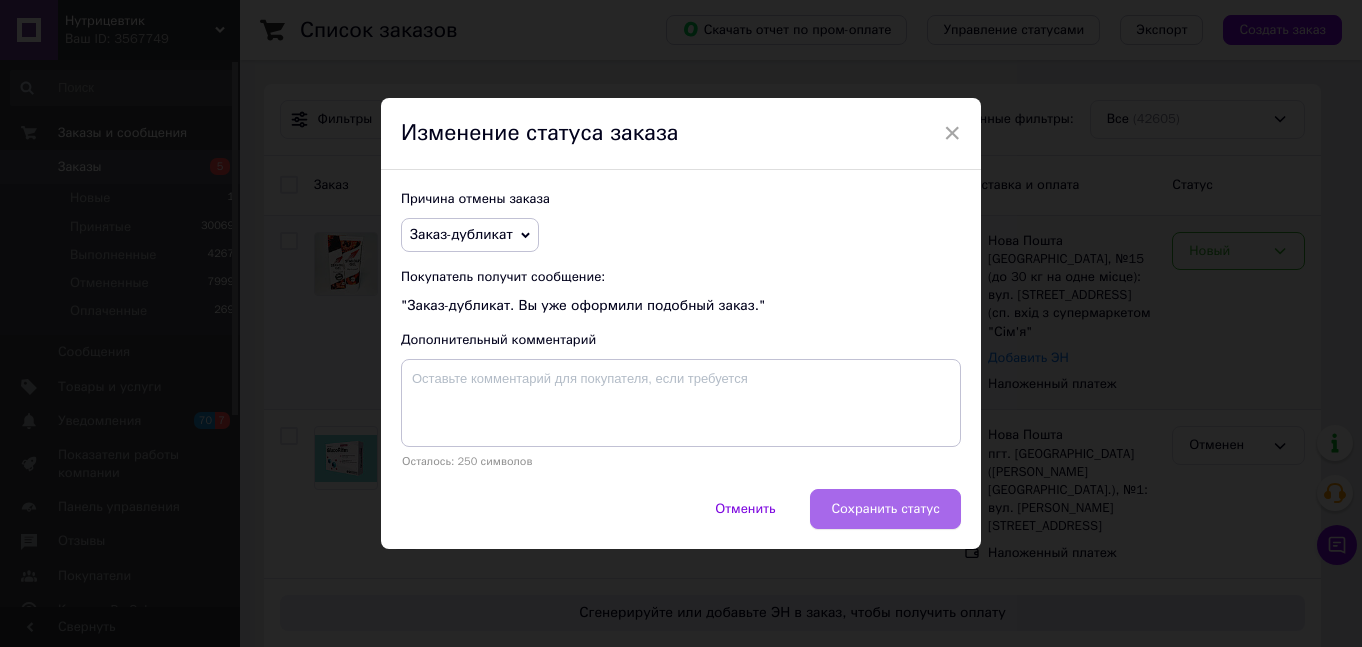click on "Сохранить статус" at bounding box center [885, 509] 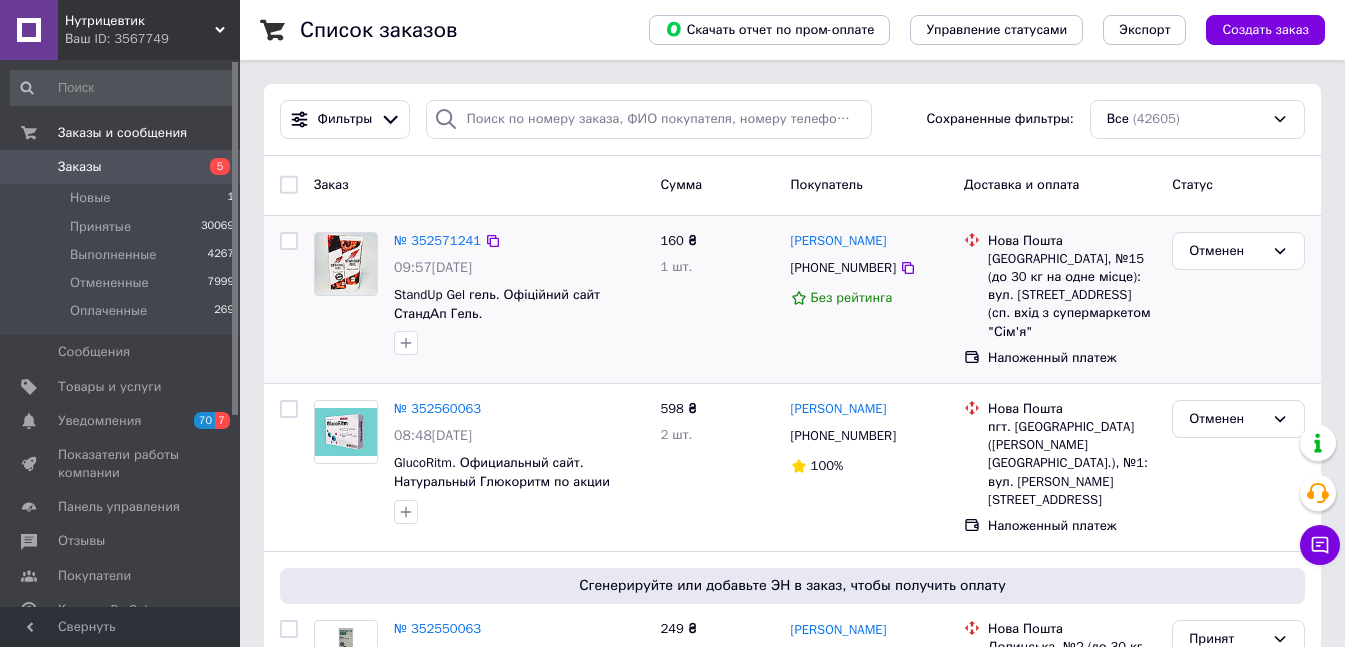 click on "Заказы" at bounding box center [121, 167] 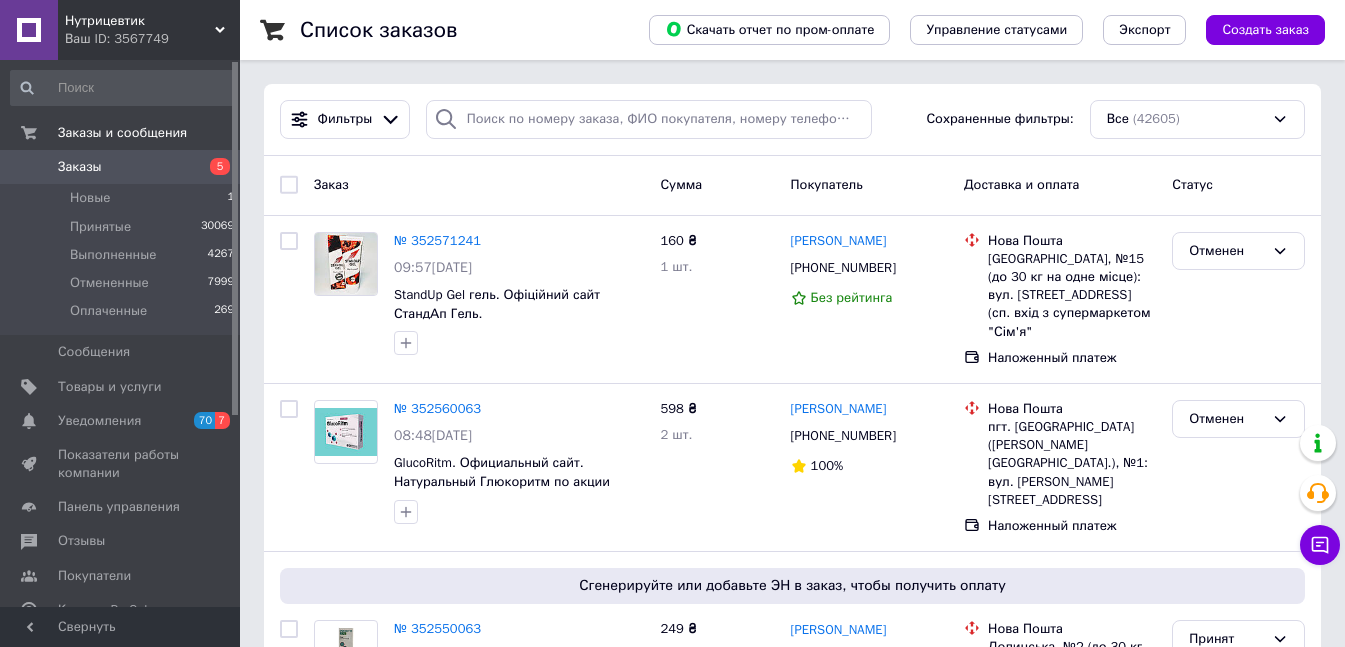 click on "Заказы" at bounding box center [121, 167] 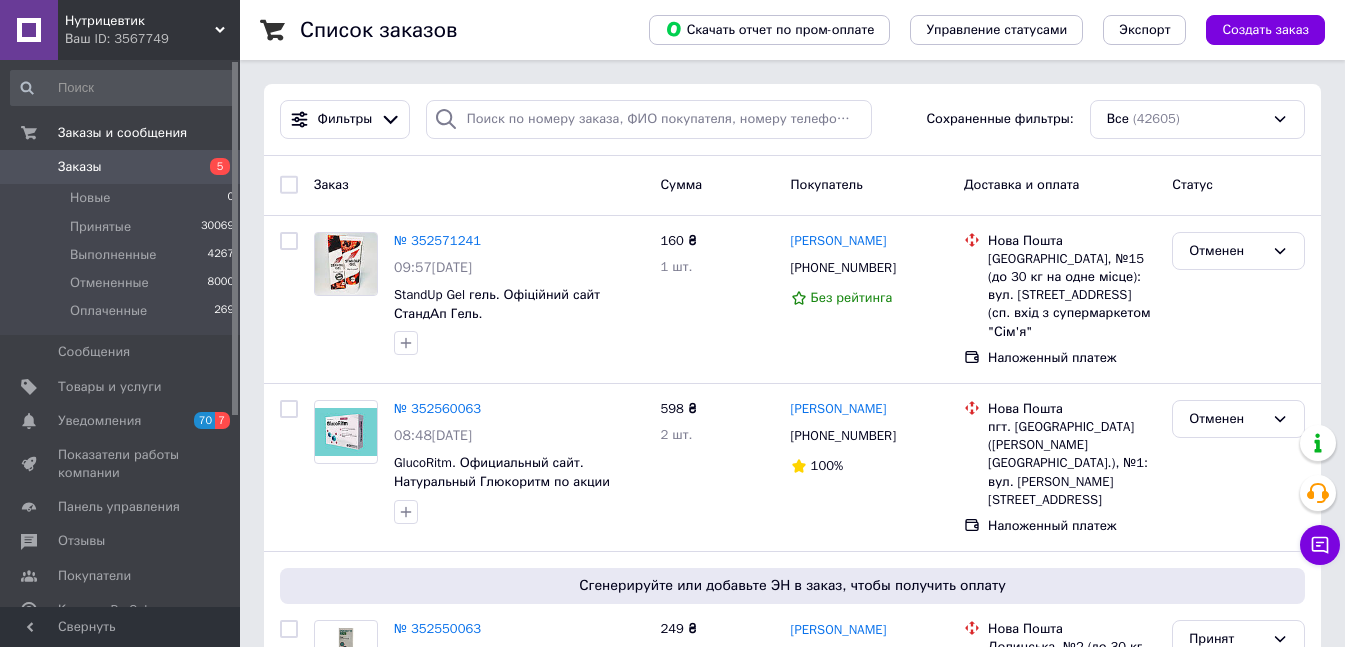 click on "Заказы" at bounding box center (121, 167) 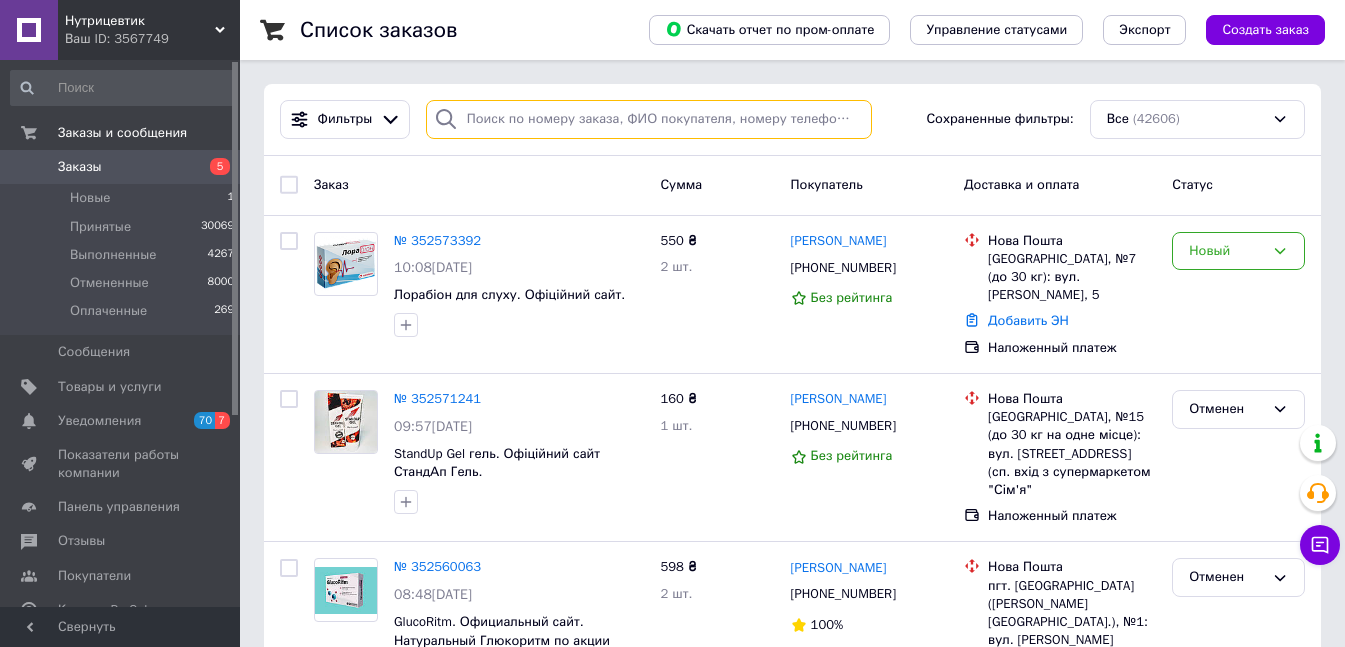click at bounding box center [649, 119] 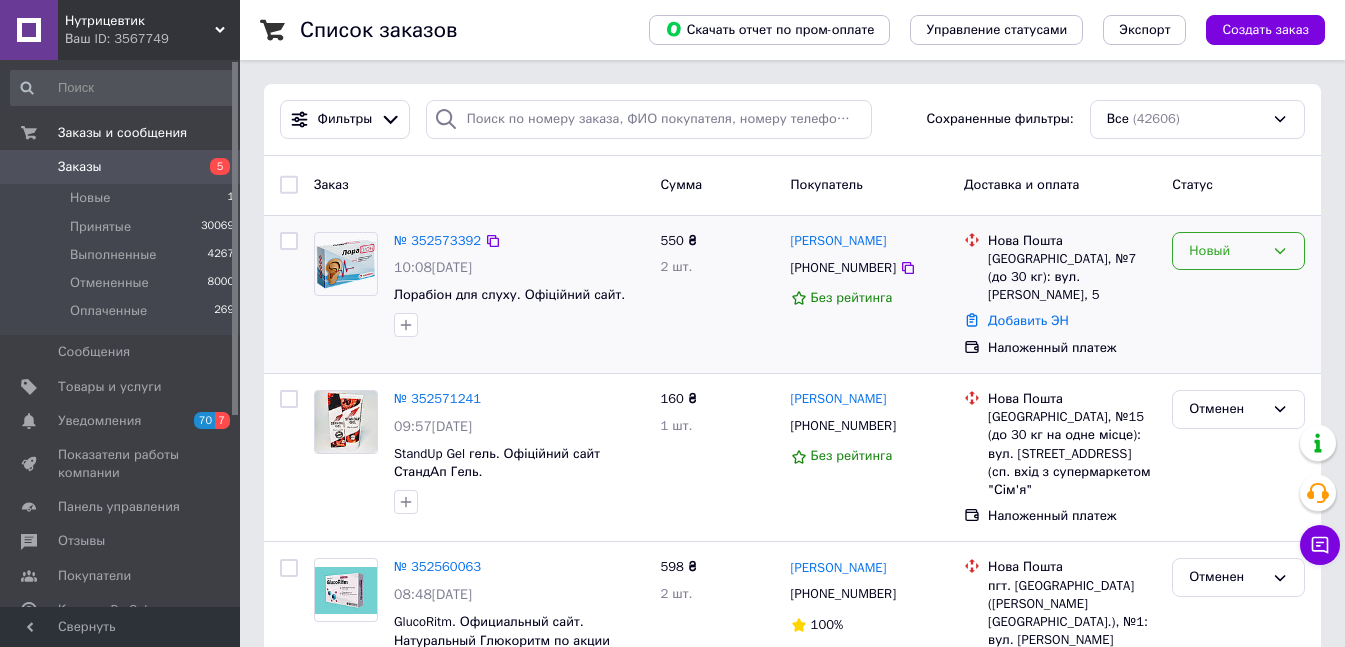 click on "Новый" at bounding box center [1226, 251] 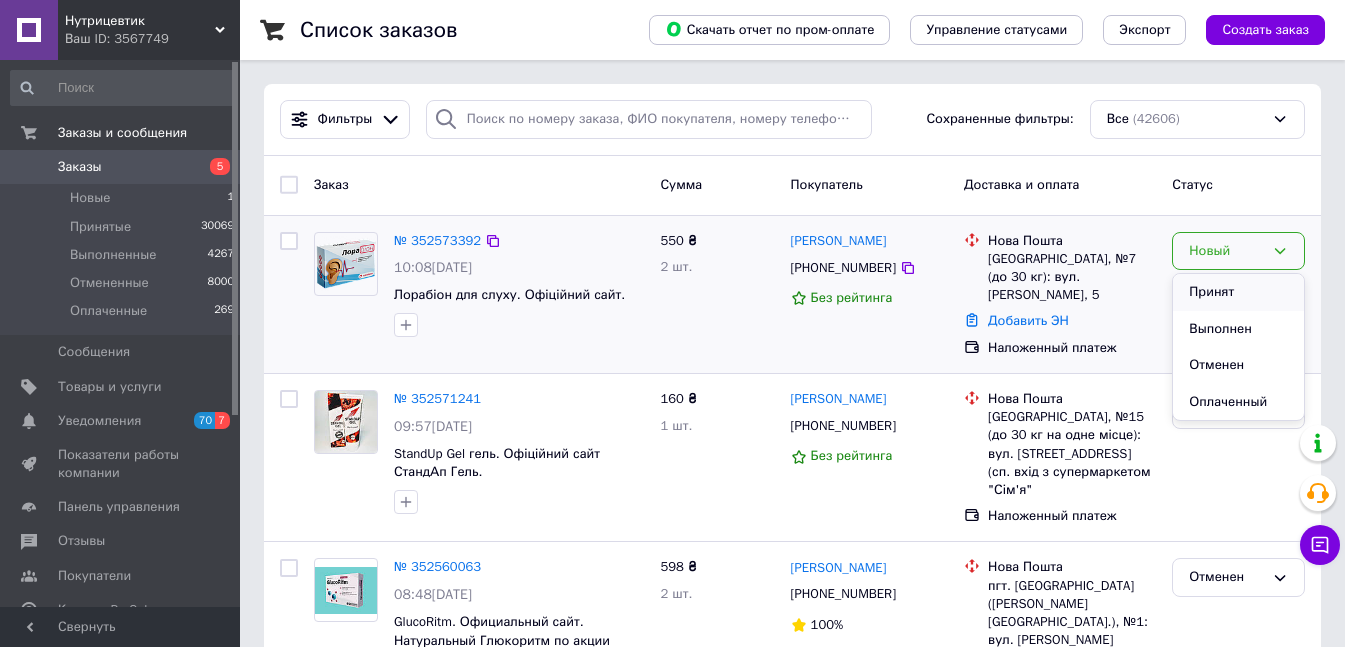 click on "Принят" at bounding box center [1238, 292] 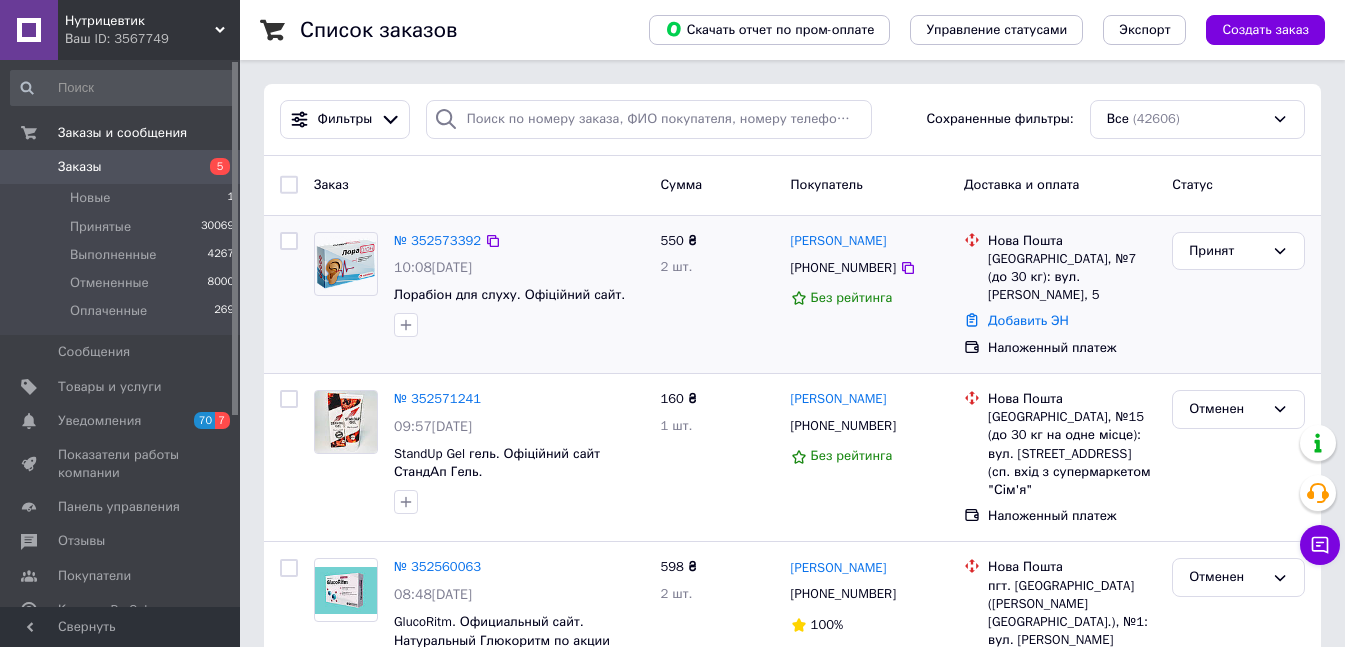 click on "Заказы" at bounding box center [121, 167] 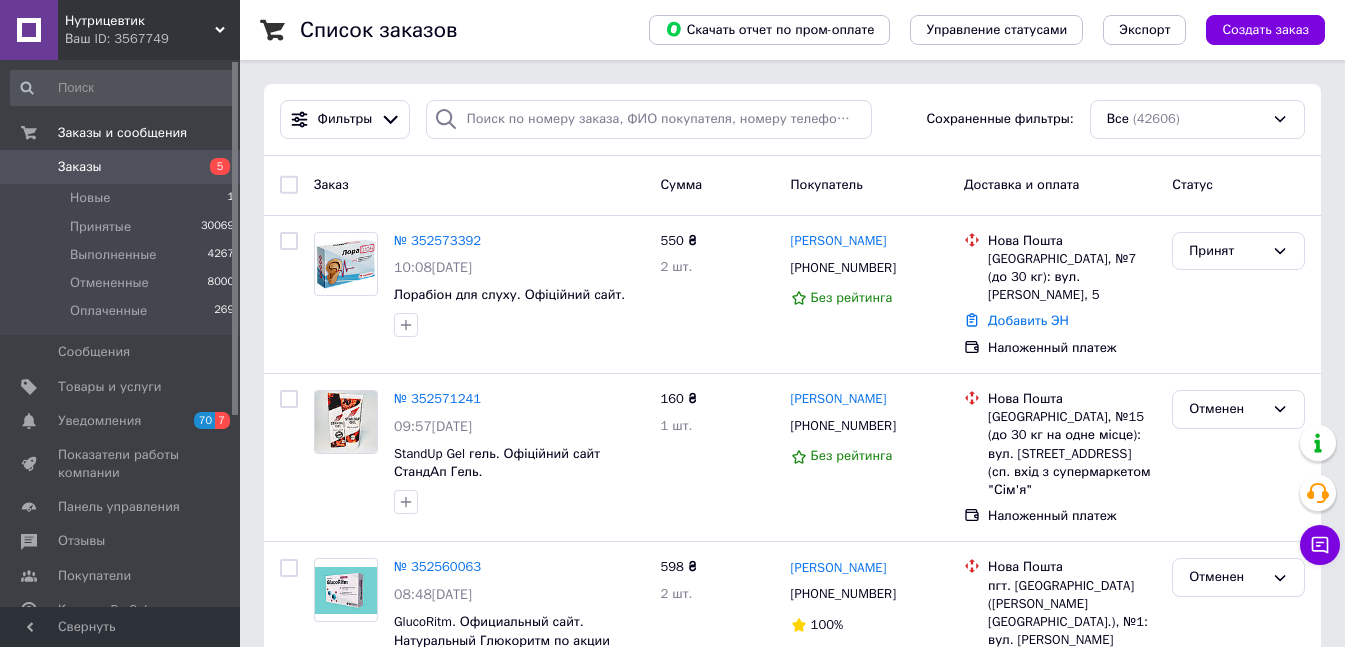 click on "Заказы" at bounding box center [121, 167] 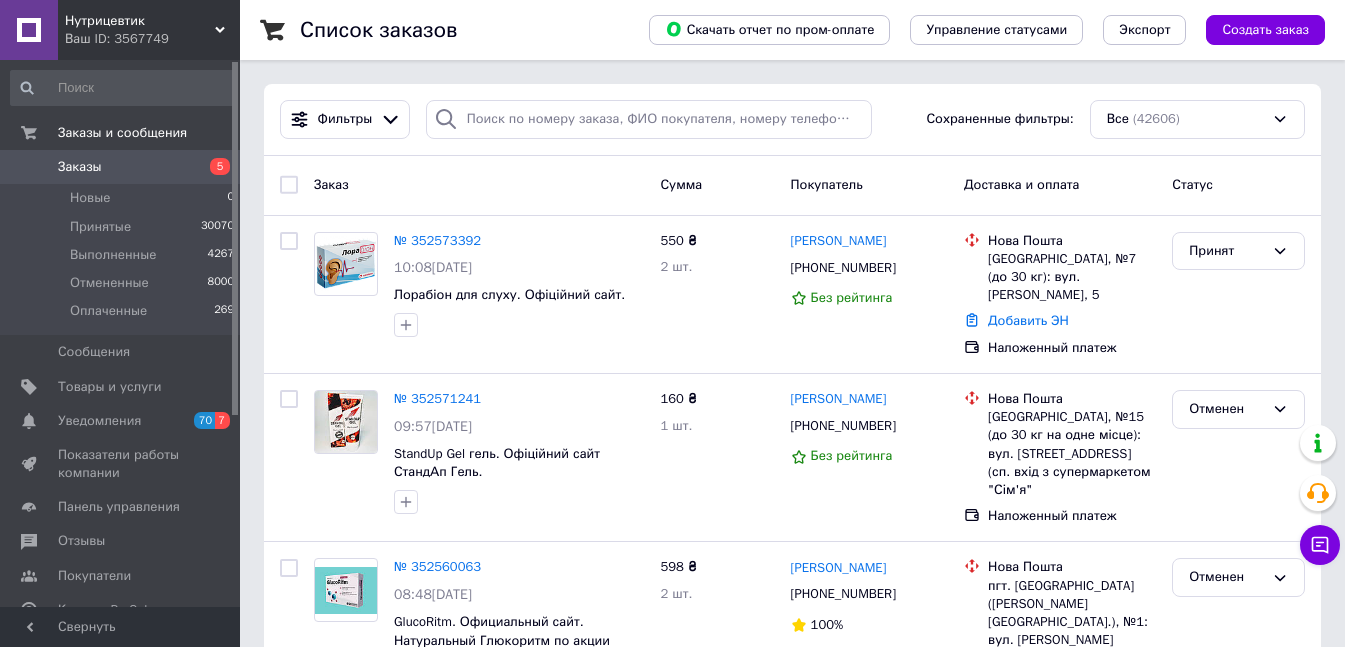 click on "Заказы" at bounding box center [121, 167] 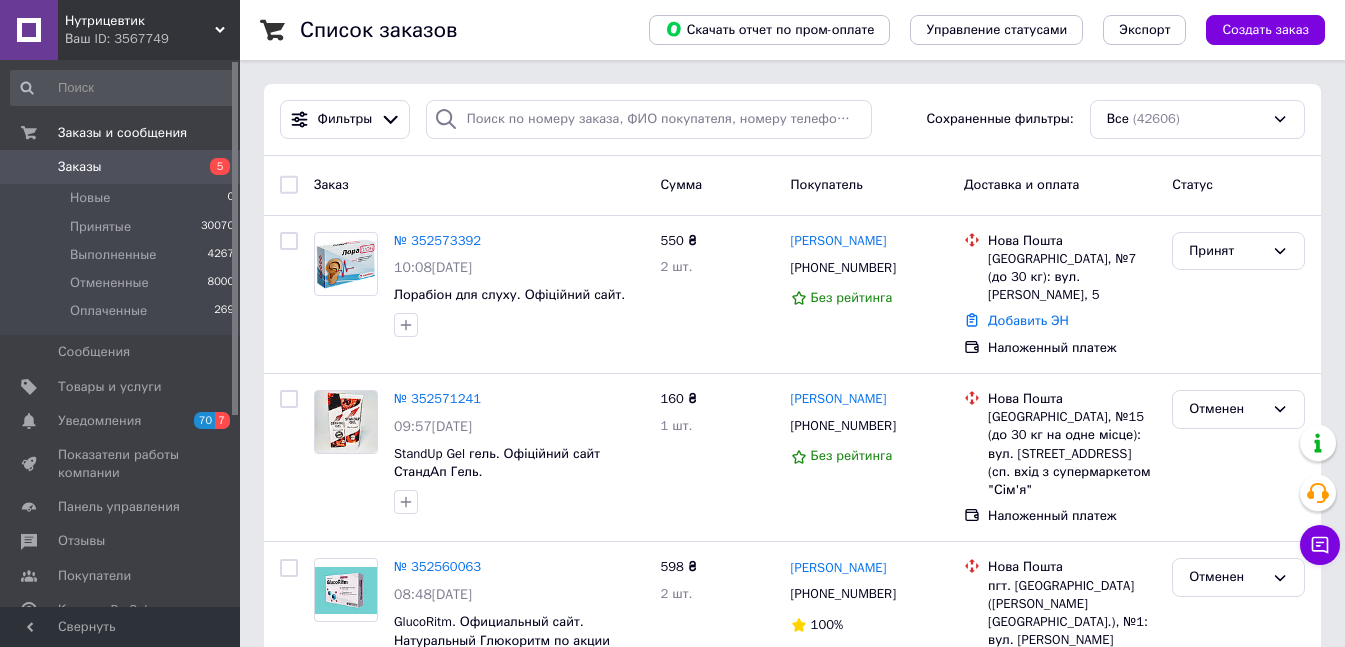 click on "Заказы 5" at bounding box center [123, 167] 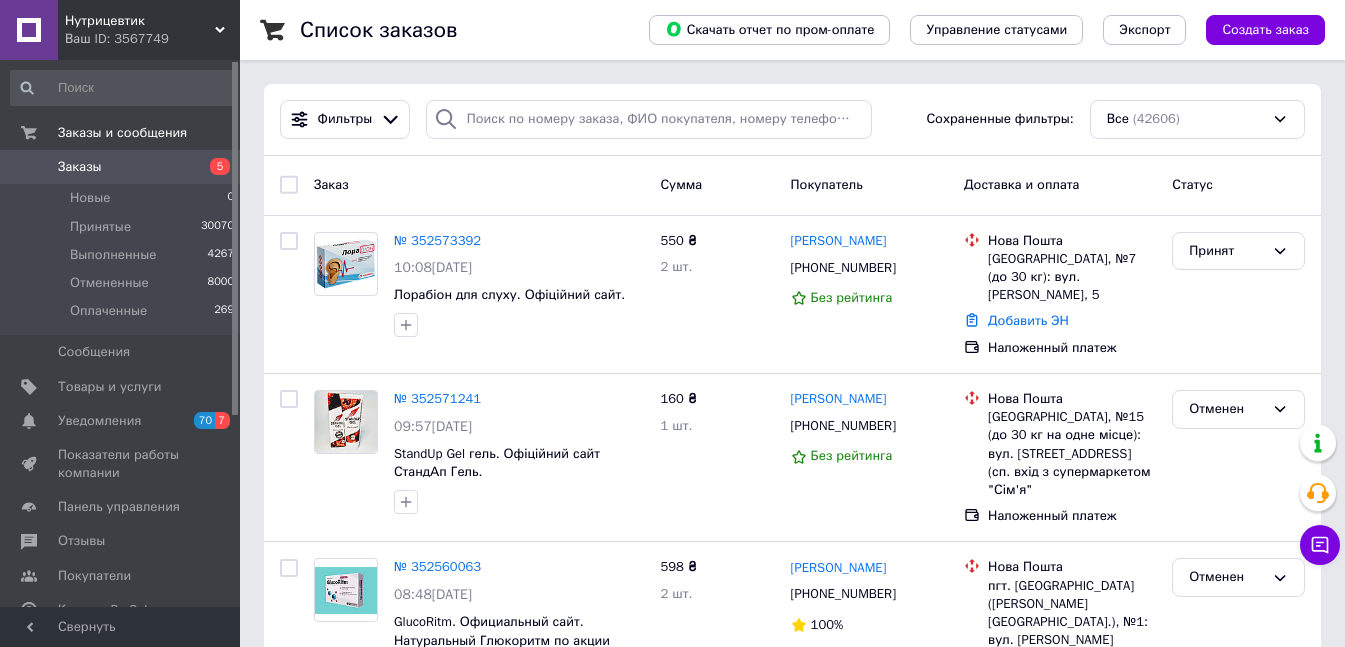 click on "Заказы 5" at bounding box center [123, 167] 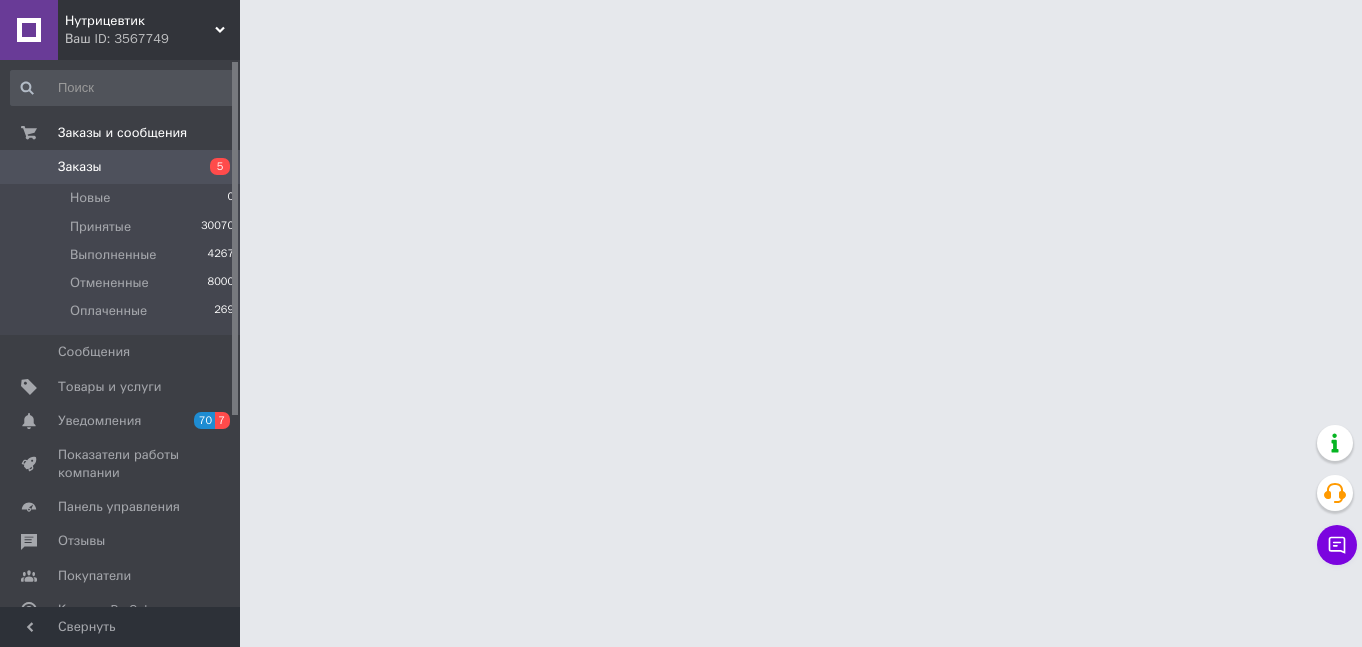 click on "Заказы" at bounding box center (121, 167) 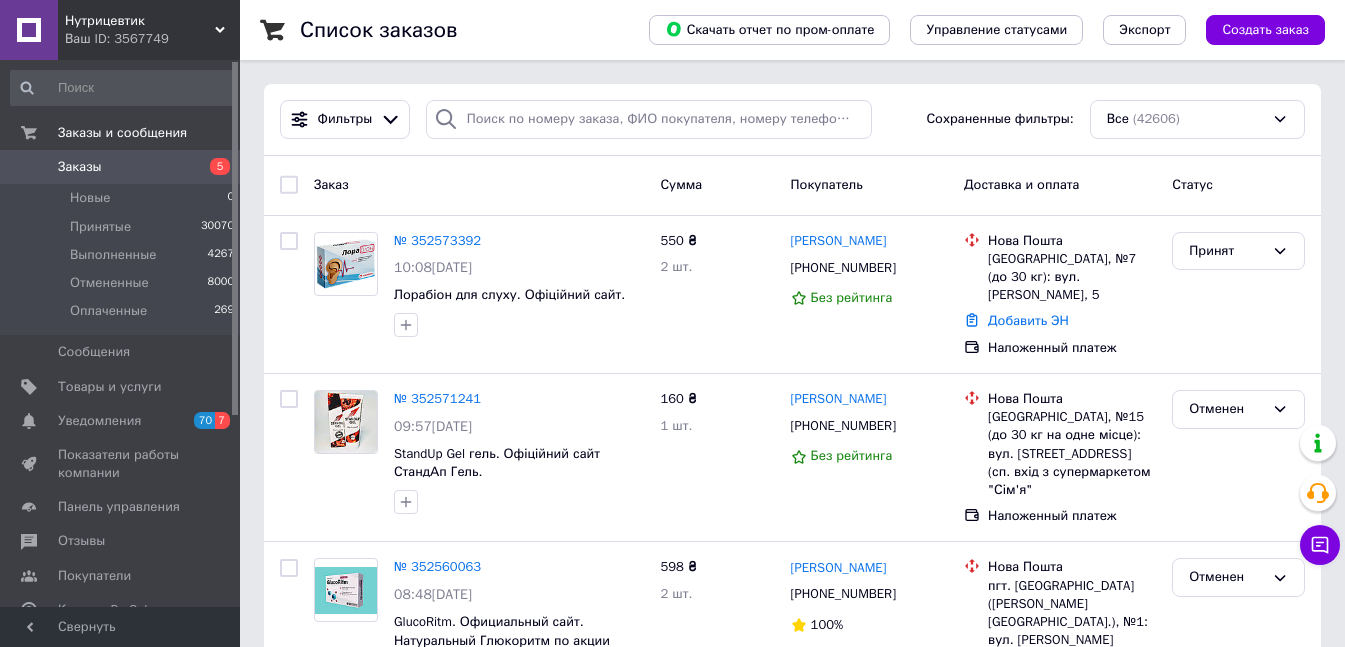 click on "Заказы" at bounding box center [121, 167] 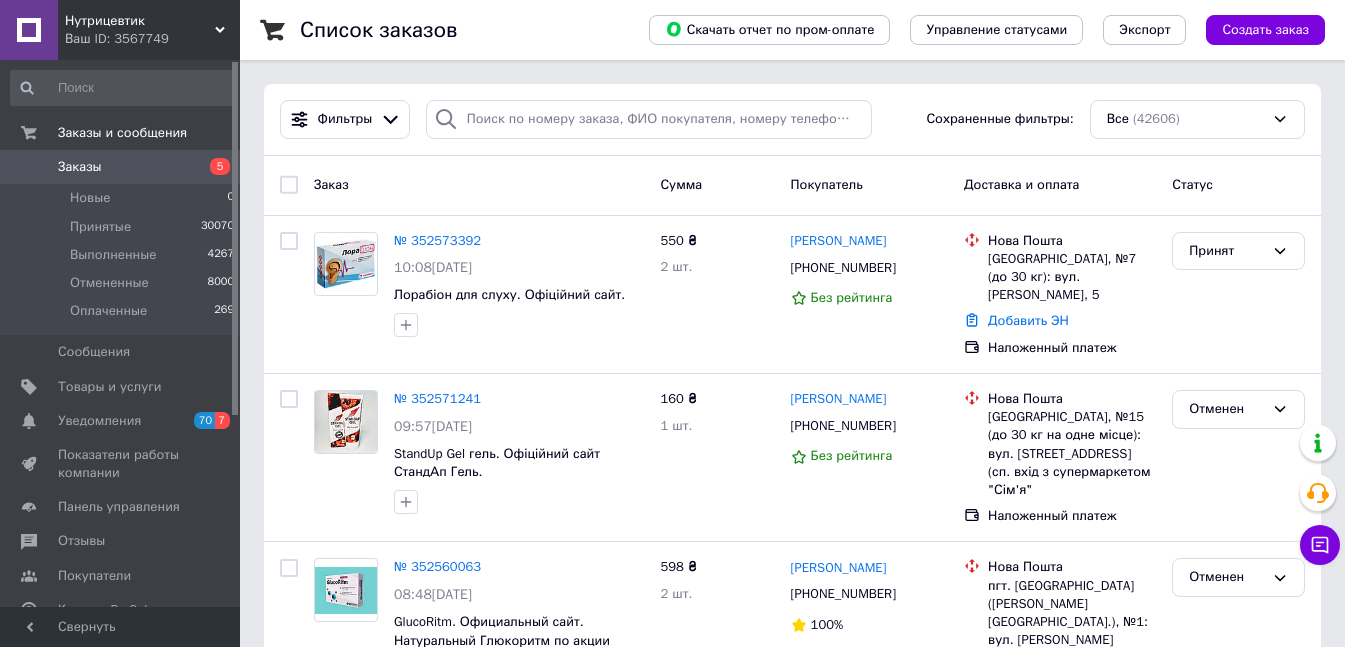 click on "Заказы" at bounding box center [121, 167] 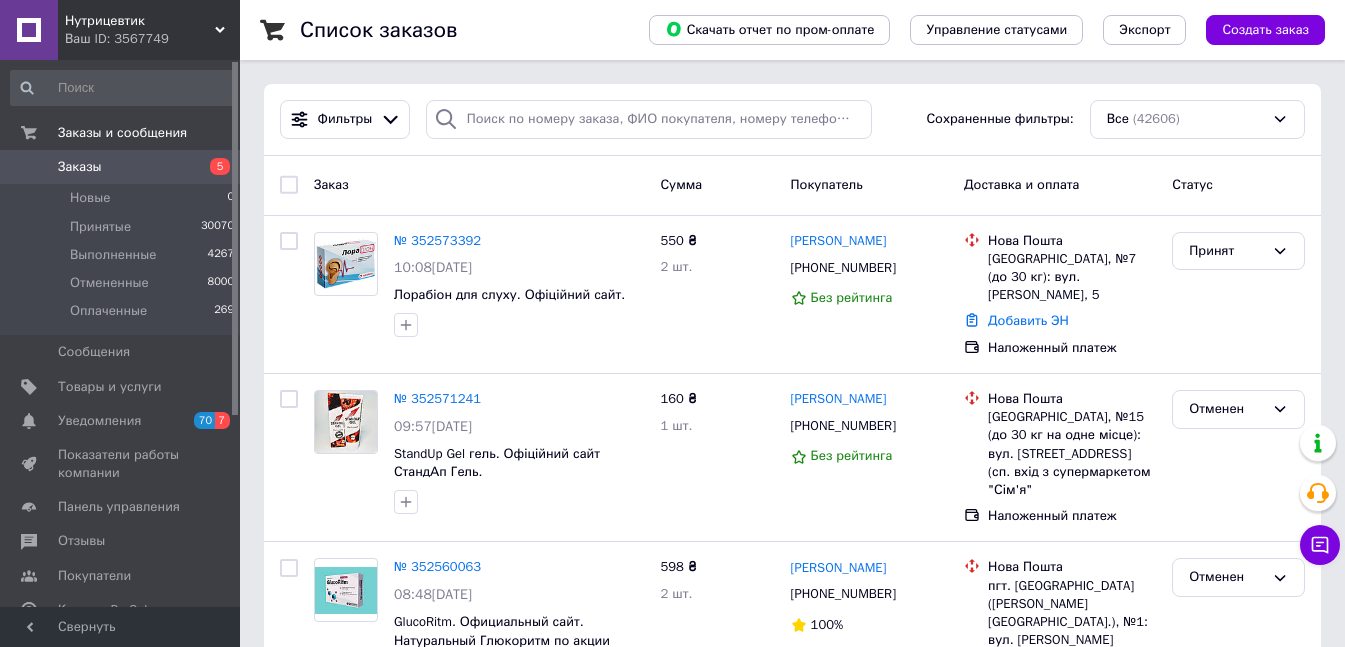 click on "Заказы" at bounding box center (121, 167) 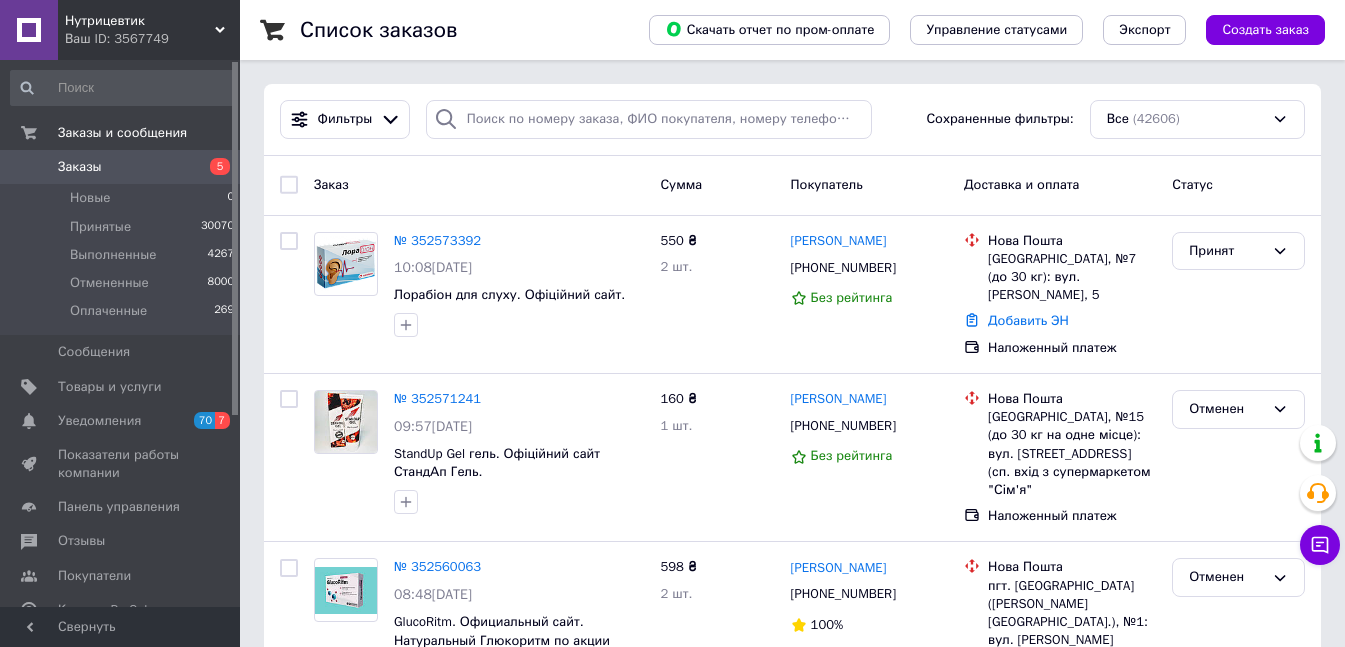 click on "Заказы" at bounding box center (121, 167) 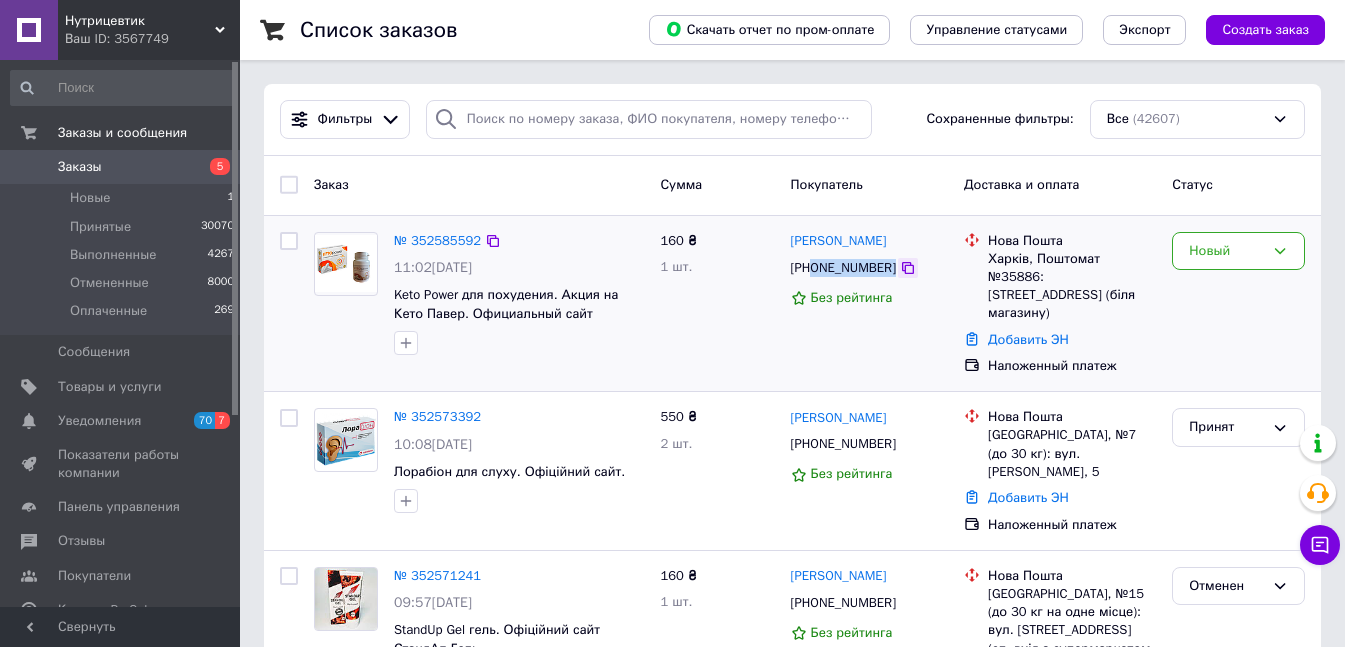drag, startPoint x: 814, startPoint y: 266, endPoint x: 885, endPoint y: 262, distance: 71.11259 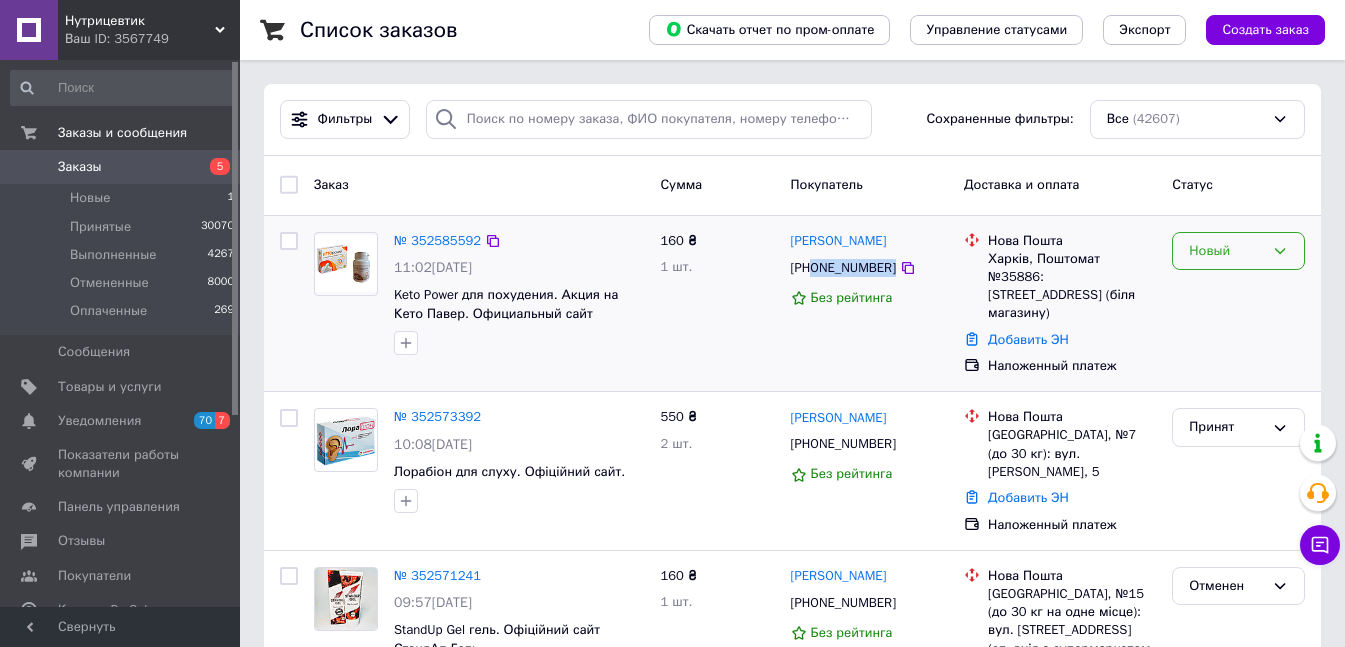 click on "Новый" at bounding box center (1226, 251) 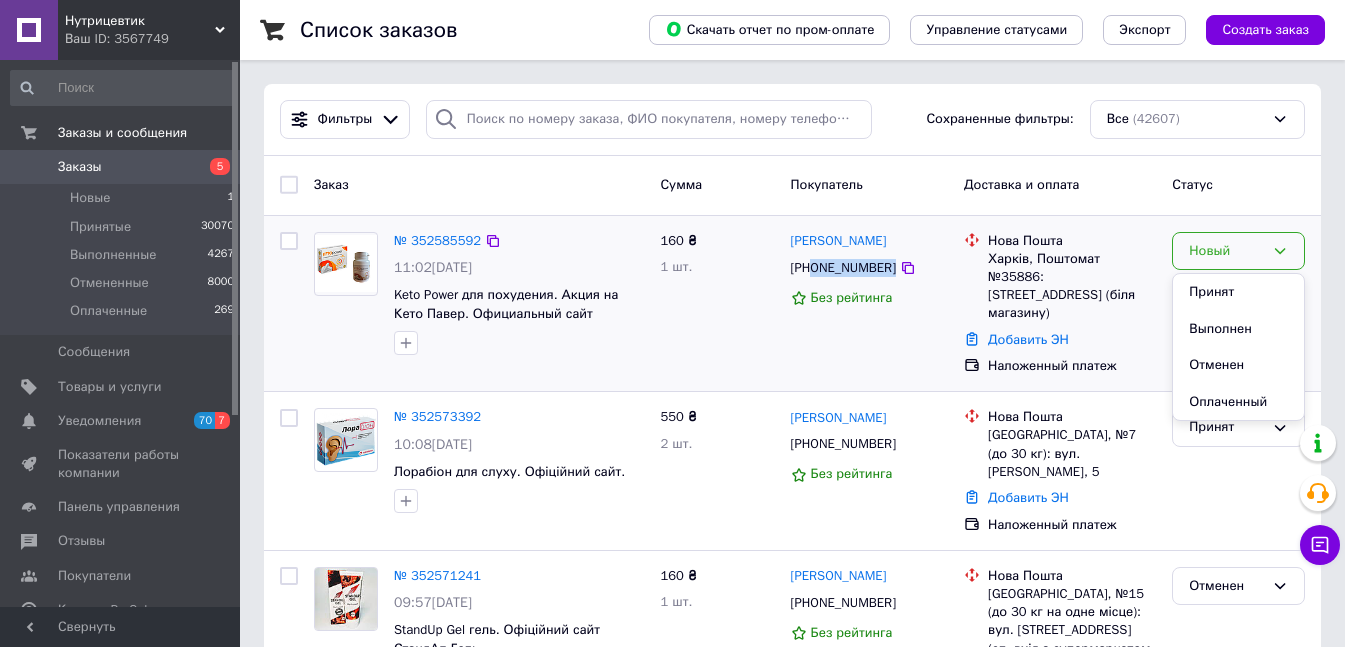 click on "Отменен" at bounding box center (1238, 365) 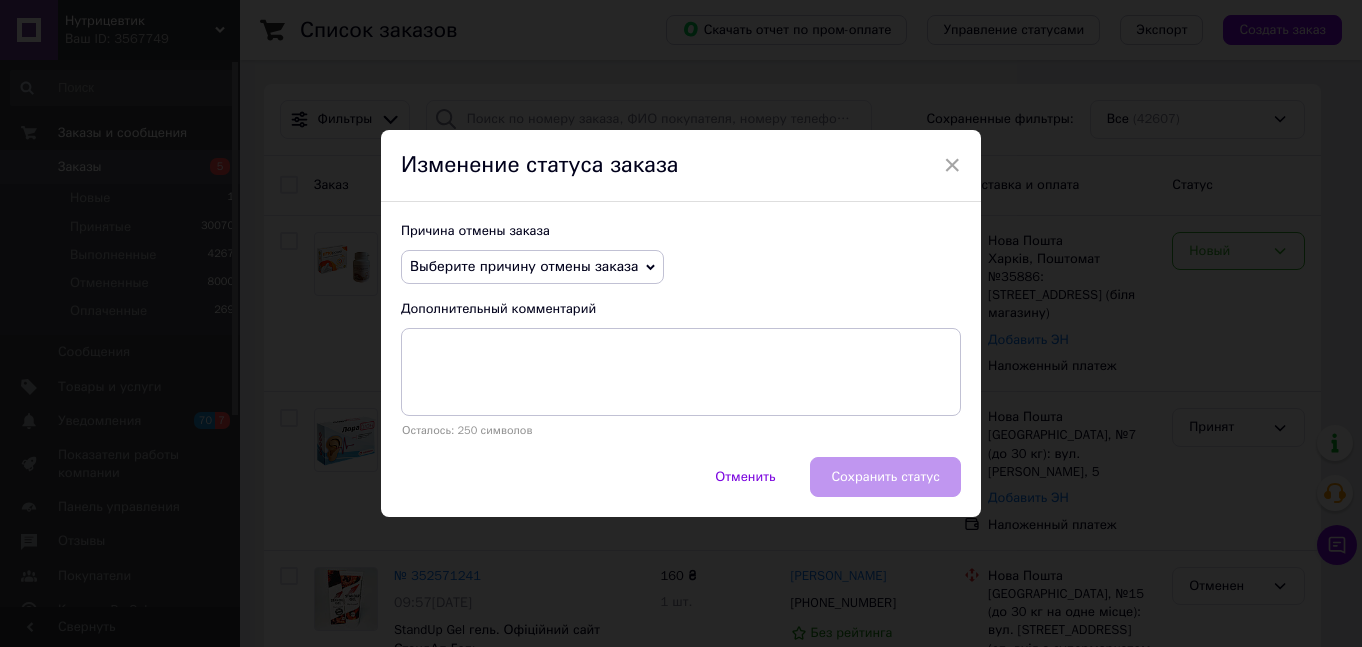 click on "Выберите причину отмены заказа" at bounding box center (524, 266) 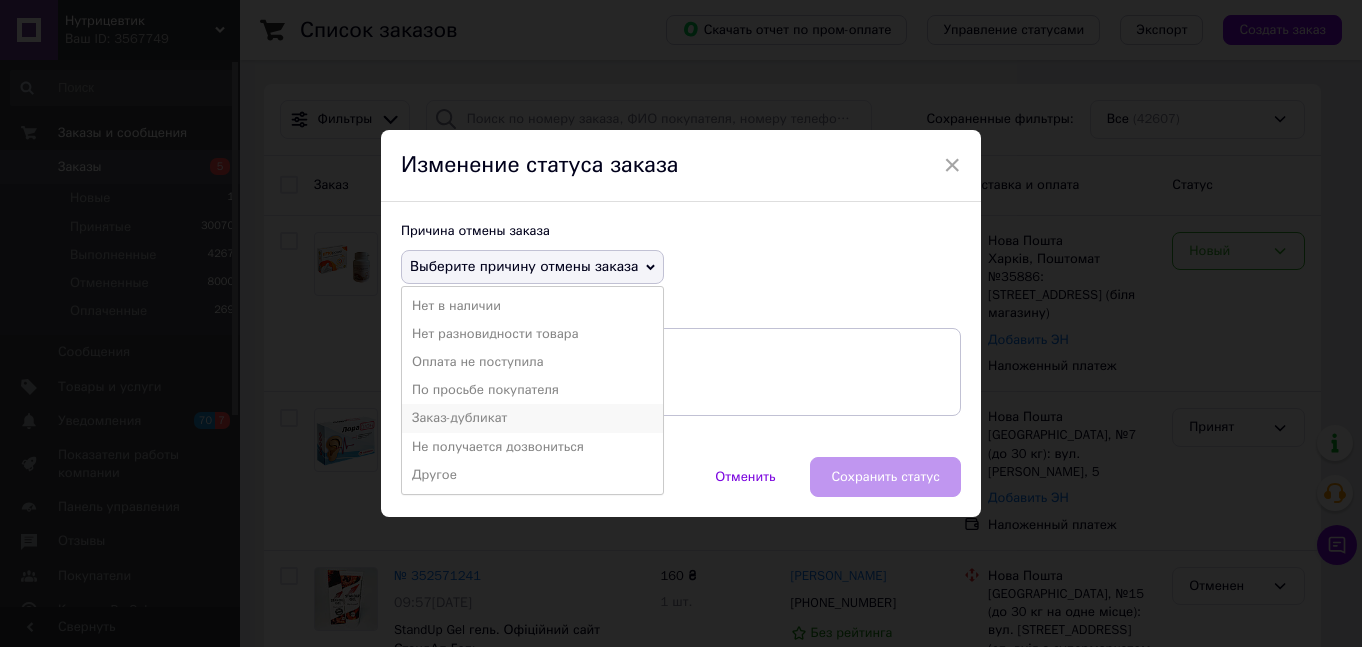 click on "Заказ-дубликат" at bounding box center [532, 418] 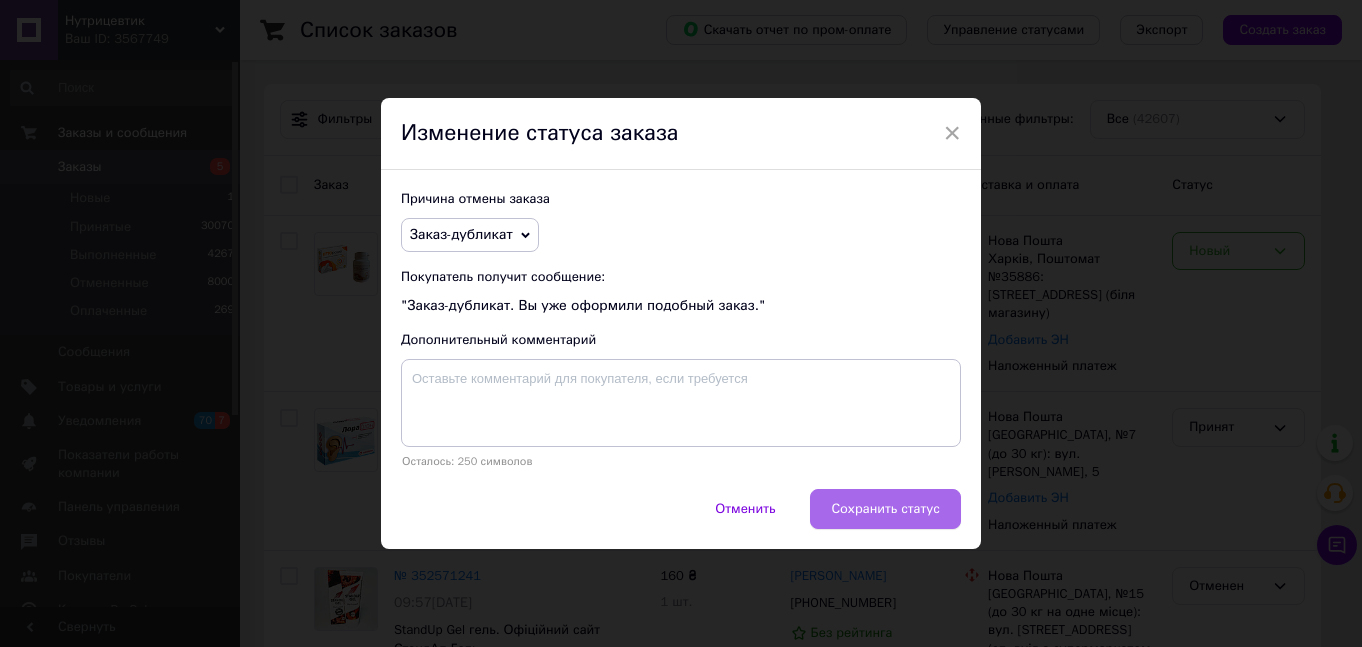 click on "Сохранить статус" at bounding box center [885, 509] 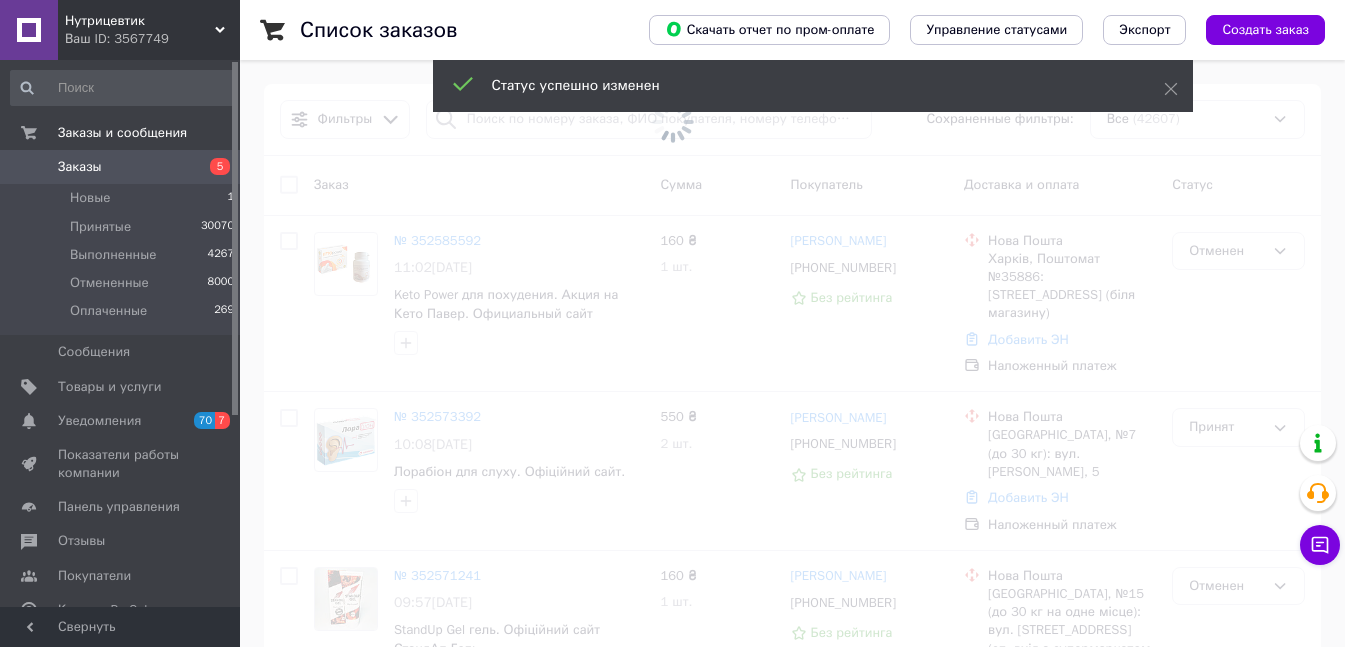 click on "Заказы" at bounding box center (121, 167) 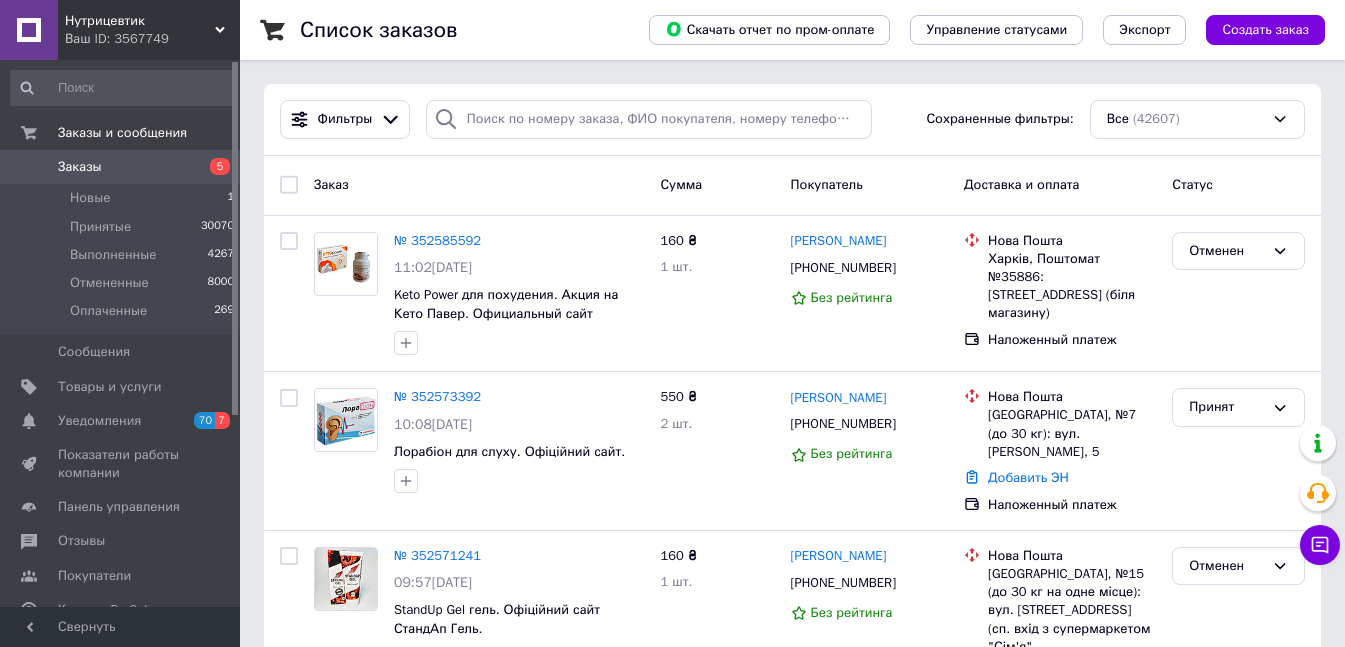 click on "Заказы" at bounding box center [121, 167] 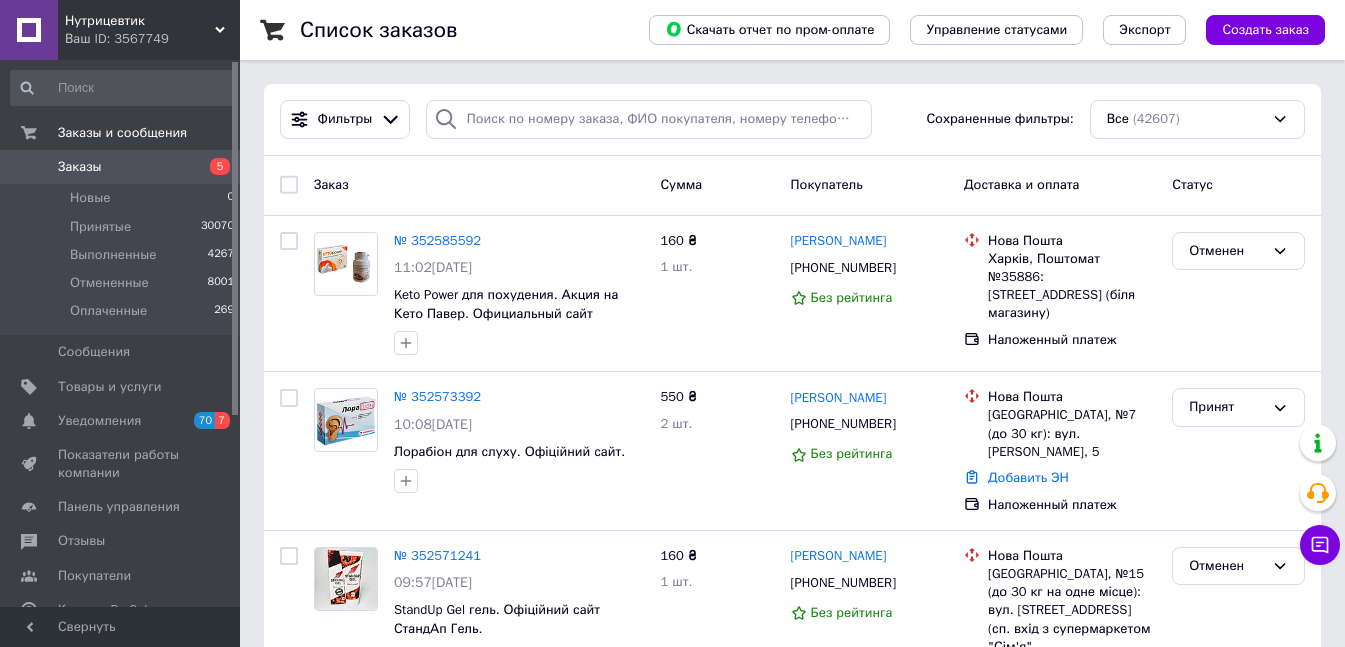 click on "Заказы" at bounding box center (121, 167) 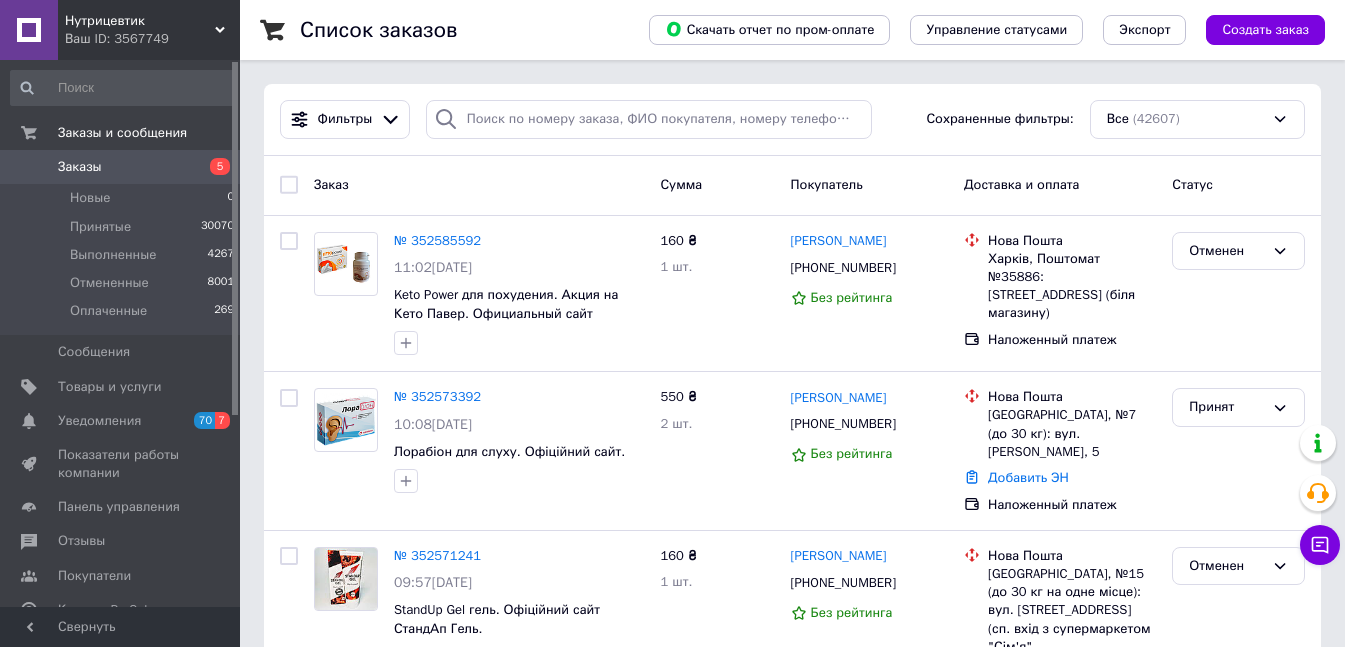click on "Заказы" at bounding box center (121, 167) 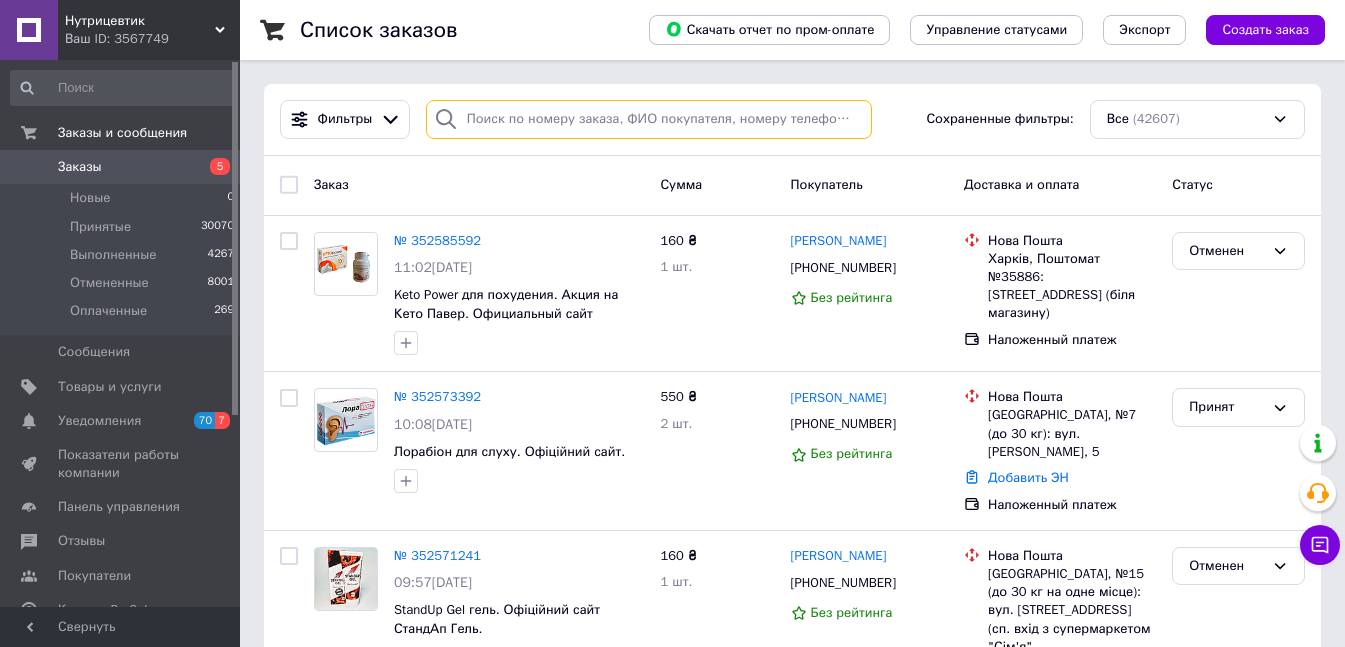 click at bounding box center [649, 119] 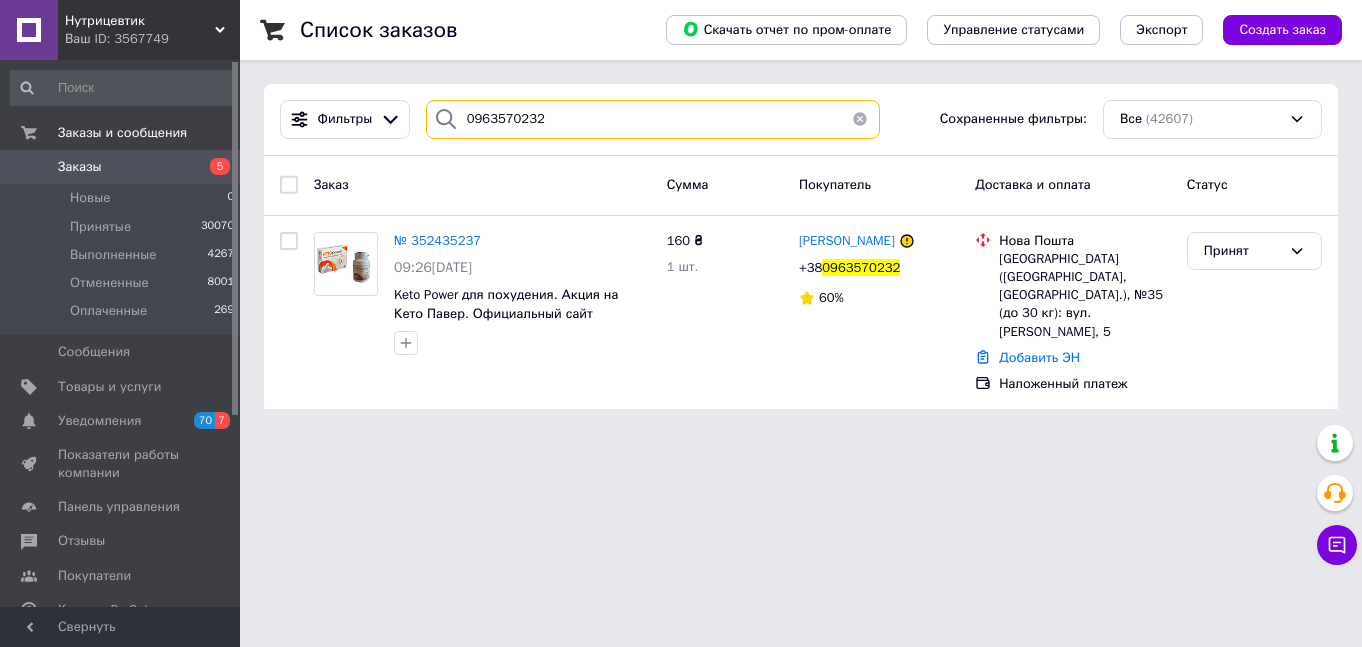 type on "0963570232" 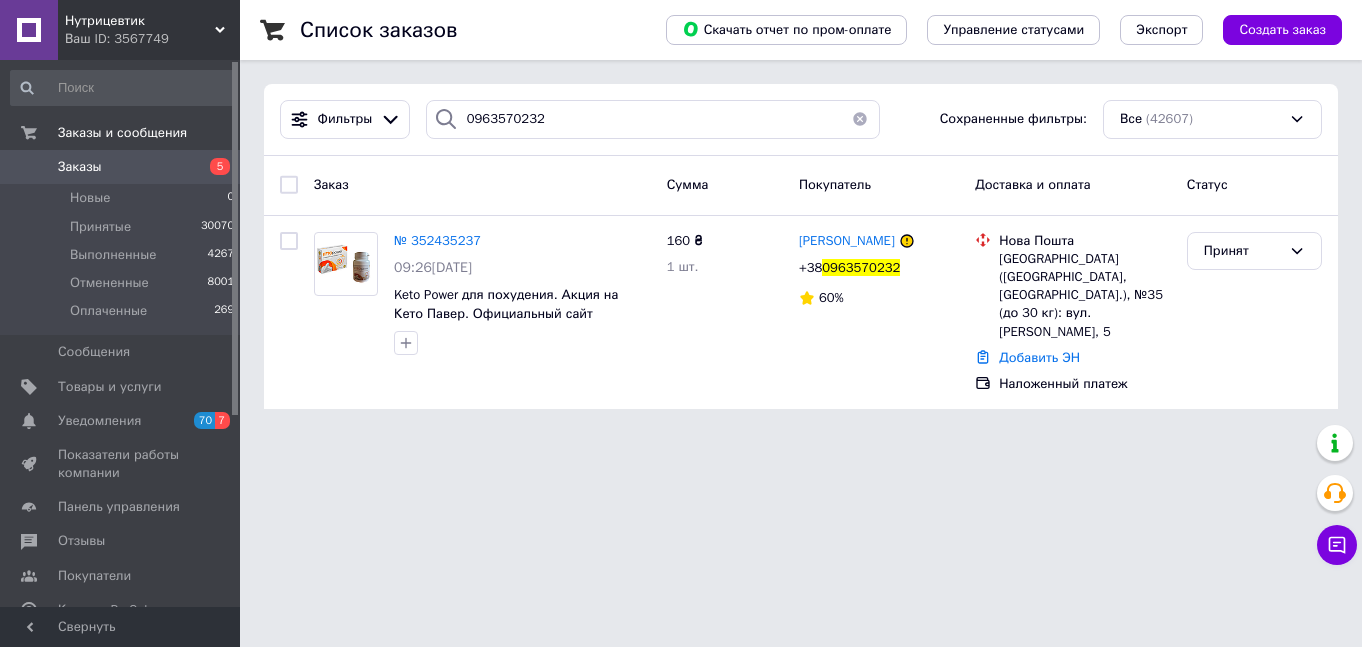 click on "Заказы" at bounding box center (121, 167) 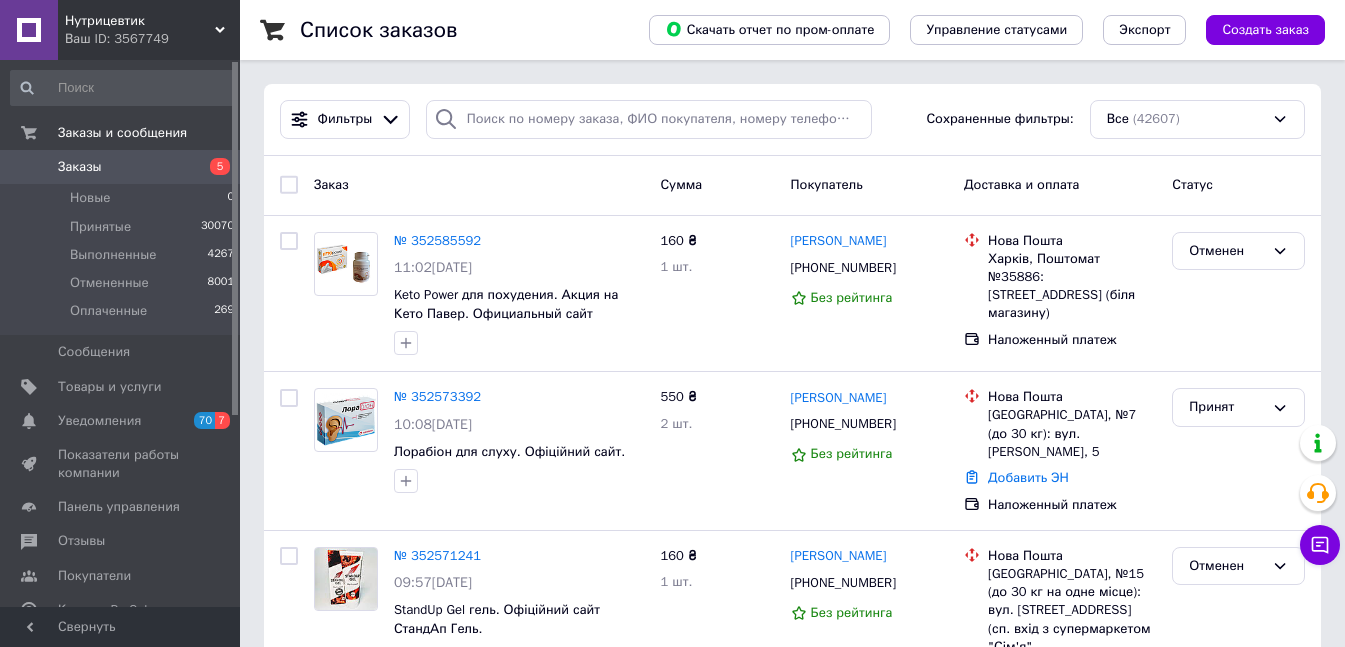 click on "Заказы" at bounding box center [121, 167] 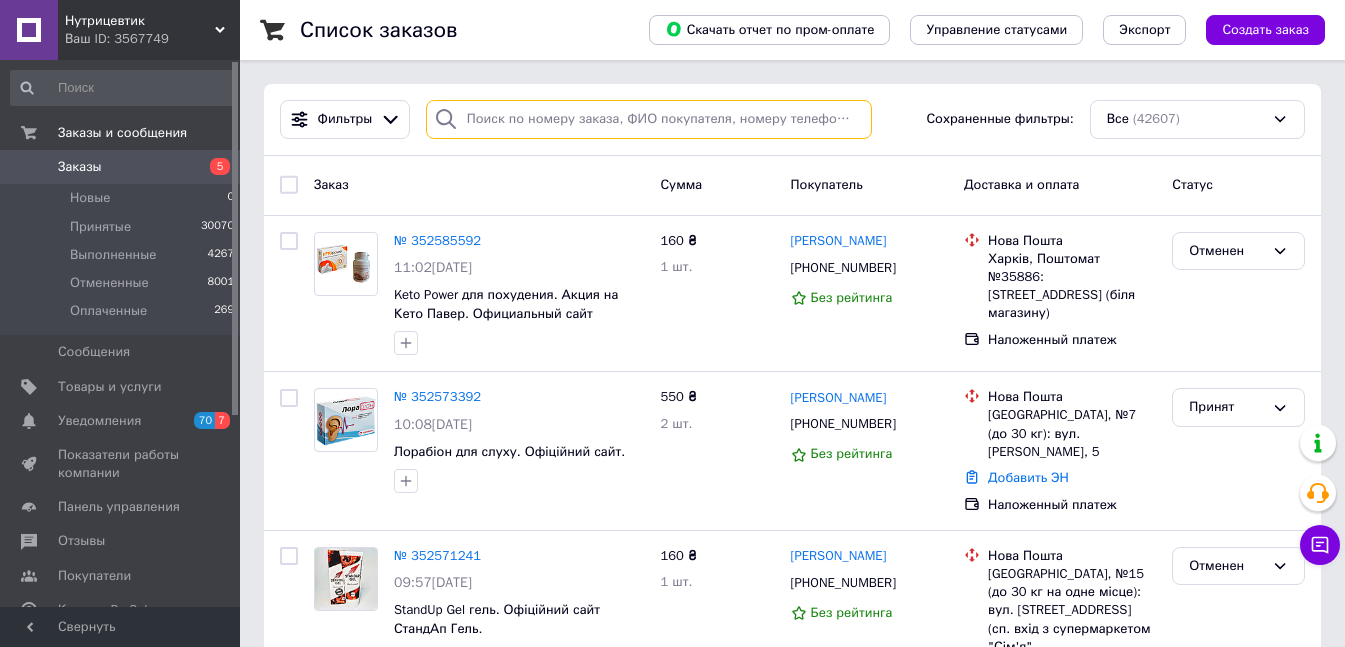 click at bounding box center [649, 119] 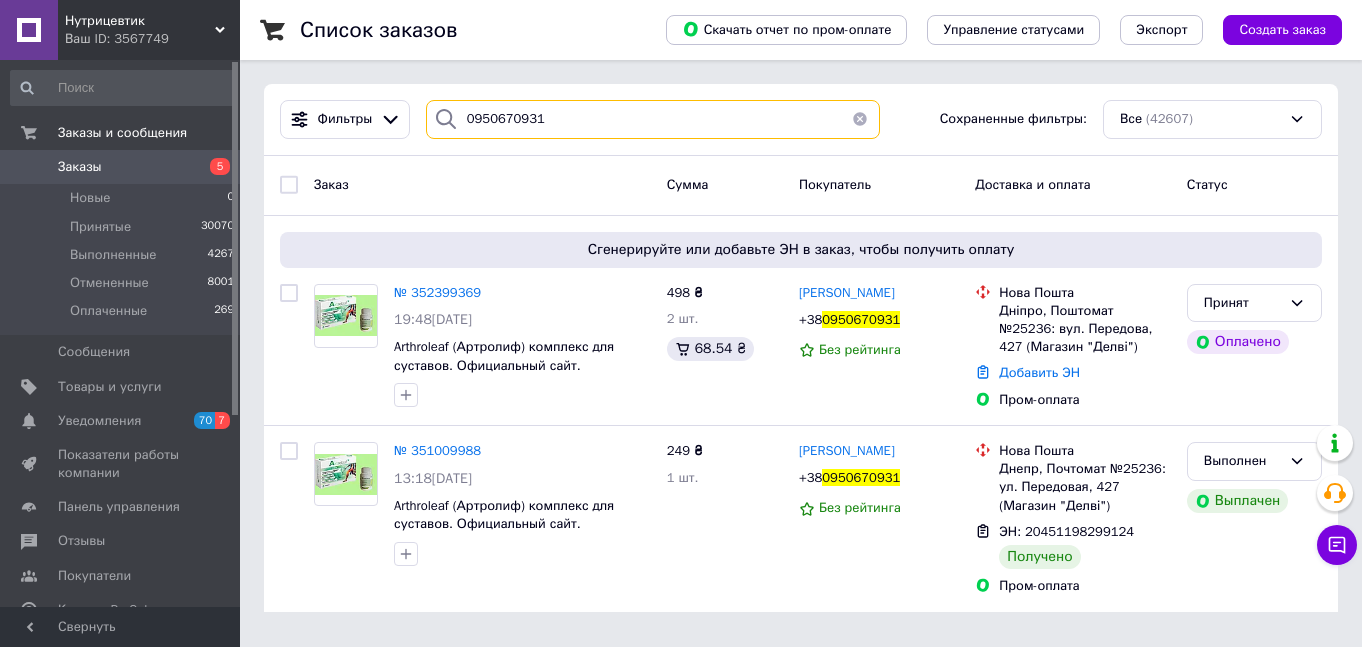 type on "0950670931" 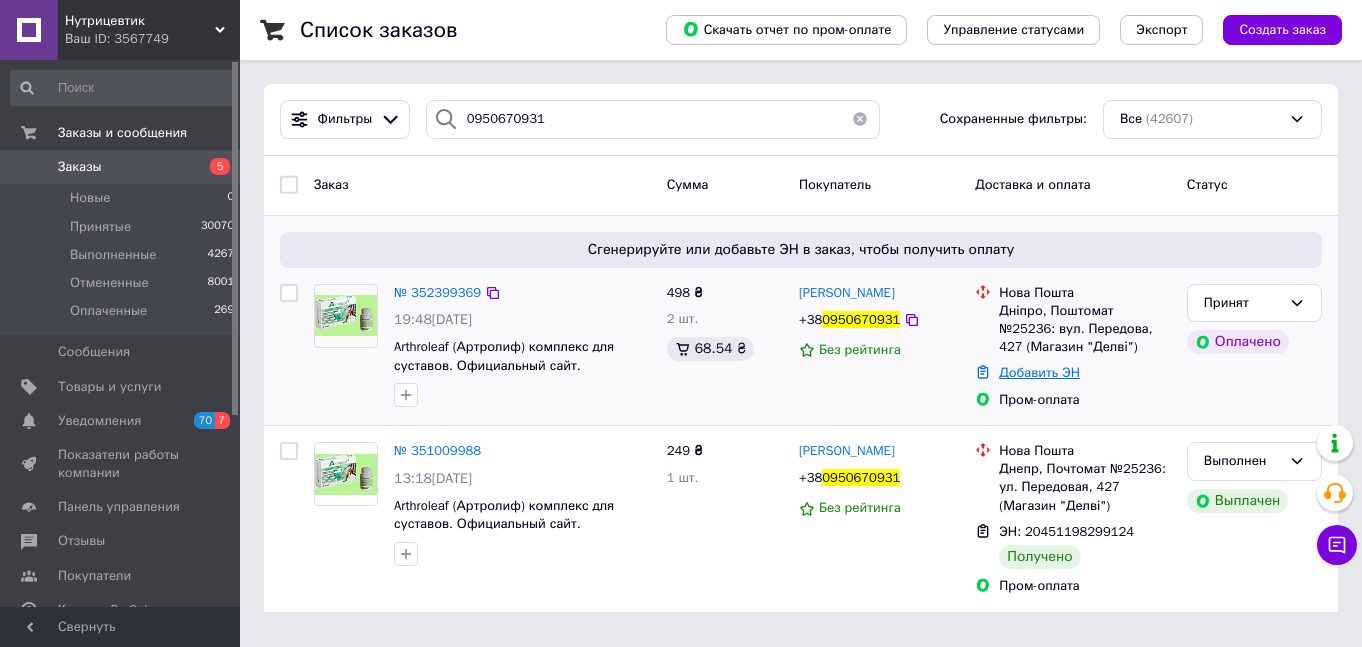 click on "Добавить ЭН" at bounding box center (1039, 372) 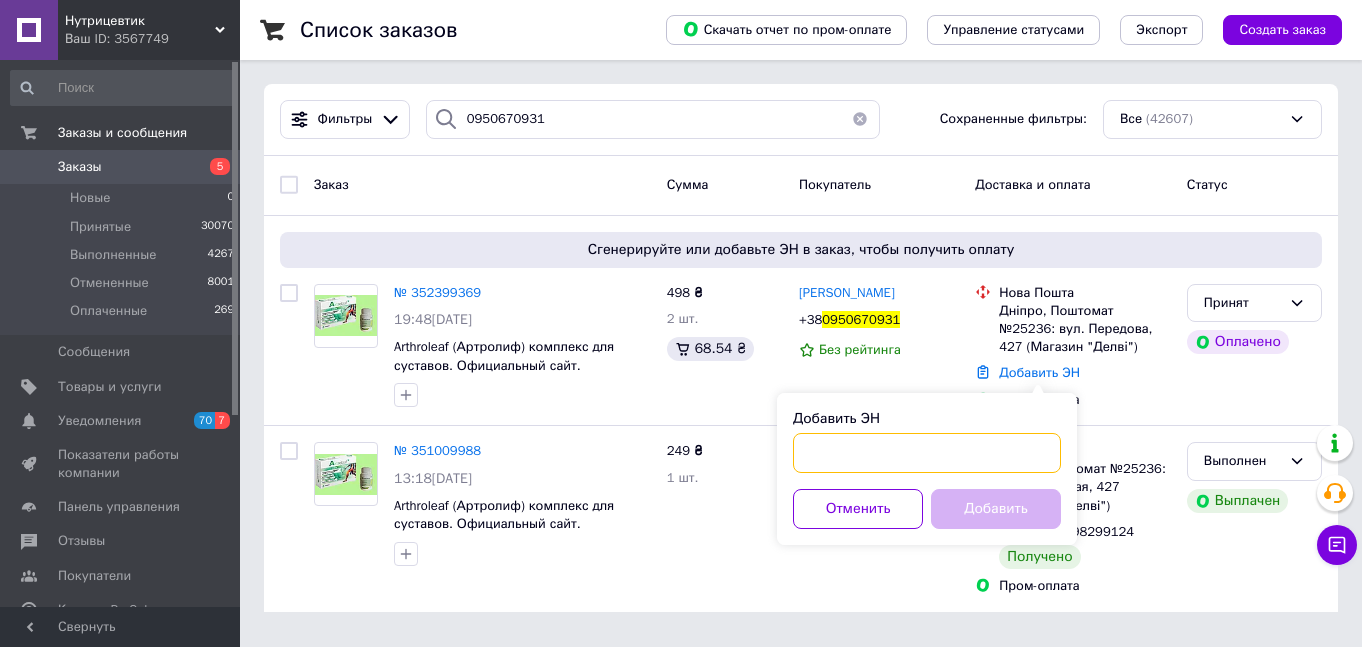 click on "Добавить ЭН" at bounding box center (927, 453) 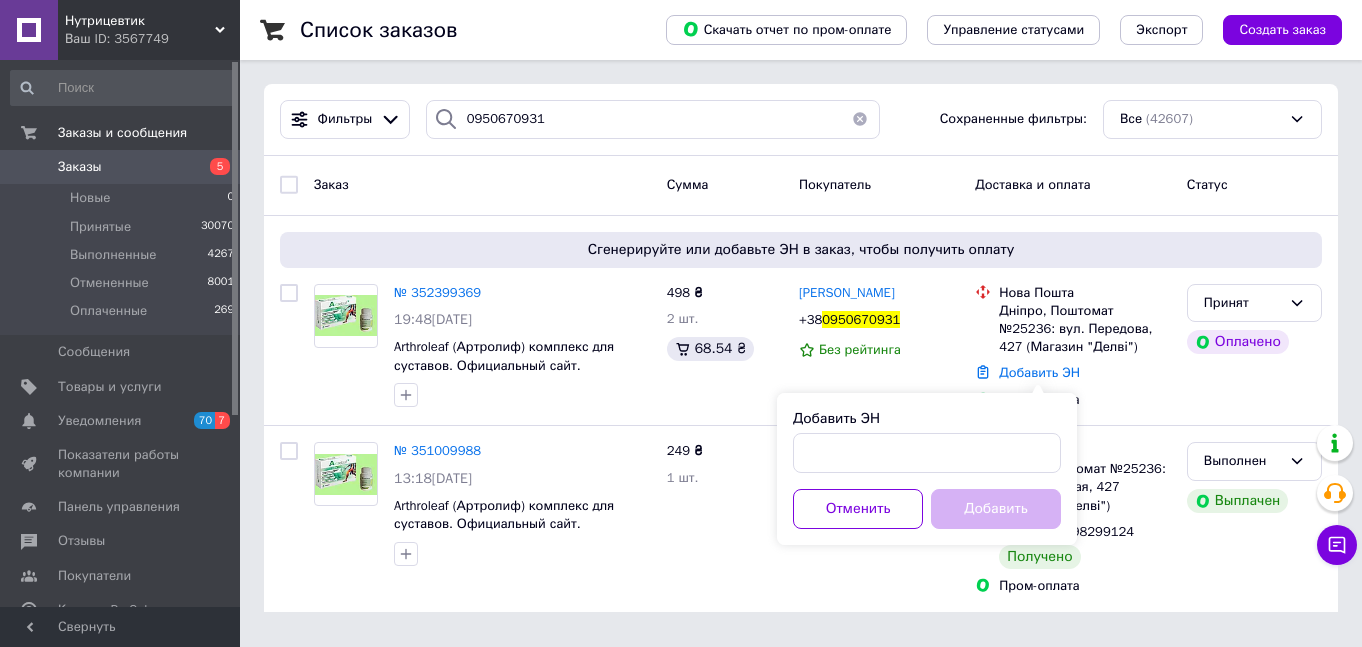 click on "Добавить" at bounding box center (996, 509) 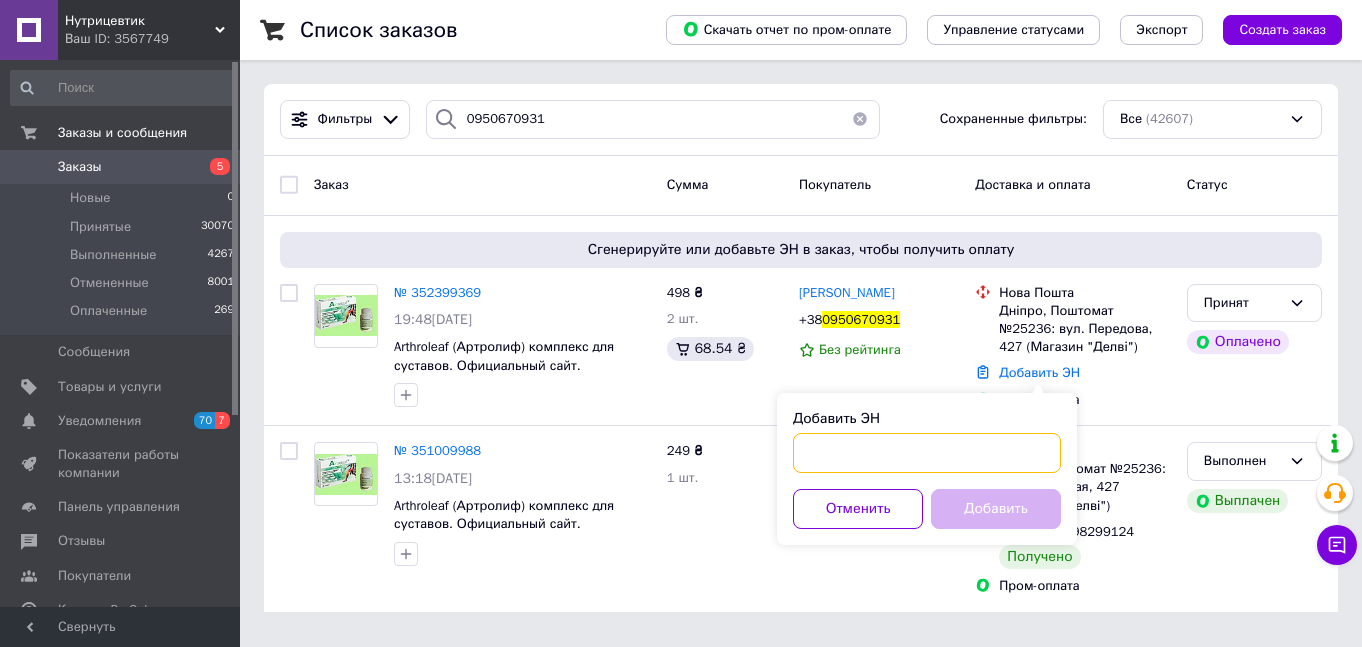 click on "Добавить ЭН" at bounding box center (927, 453) 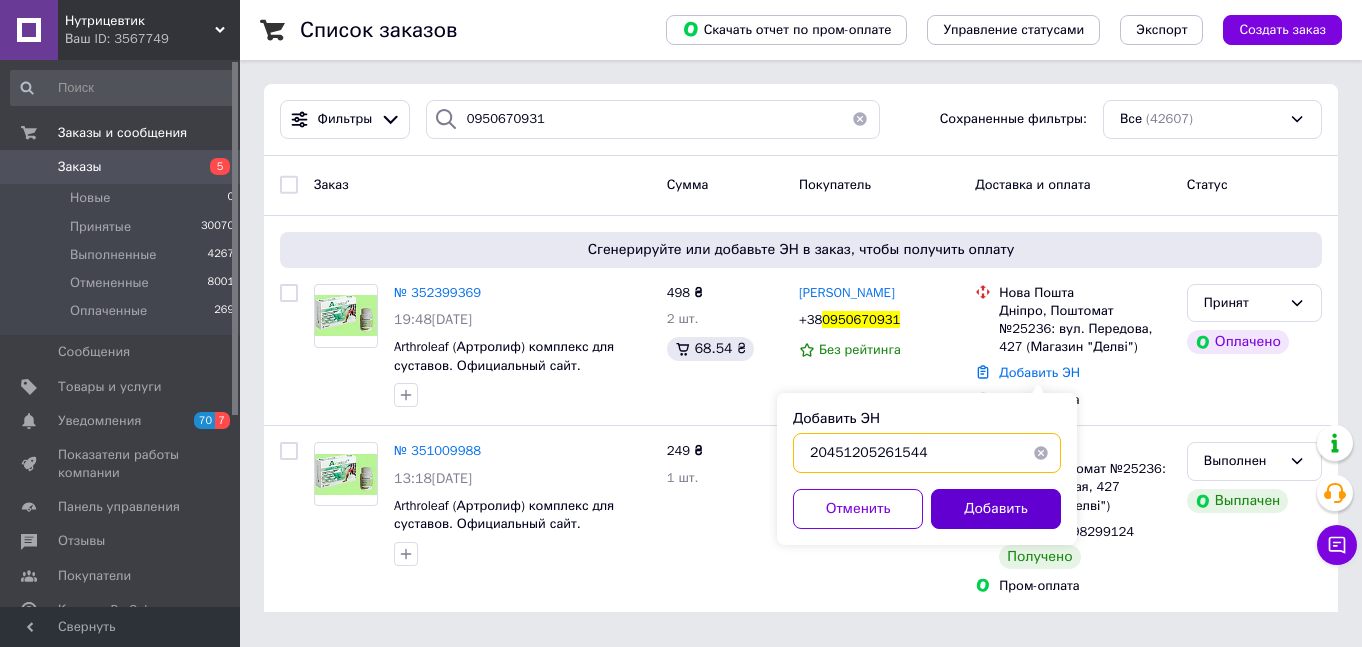 type on "20451205261544" 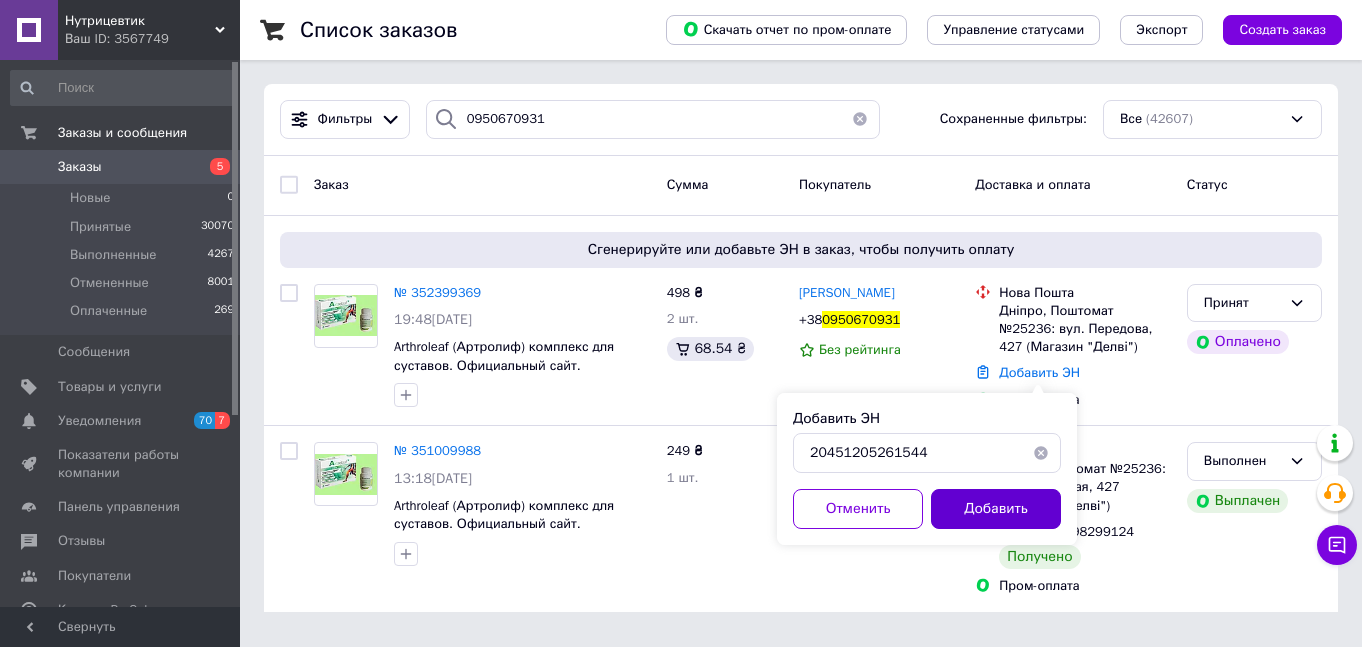 click on "Добавить" at bounding box center (996, 509) 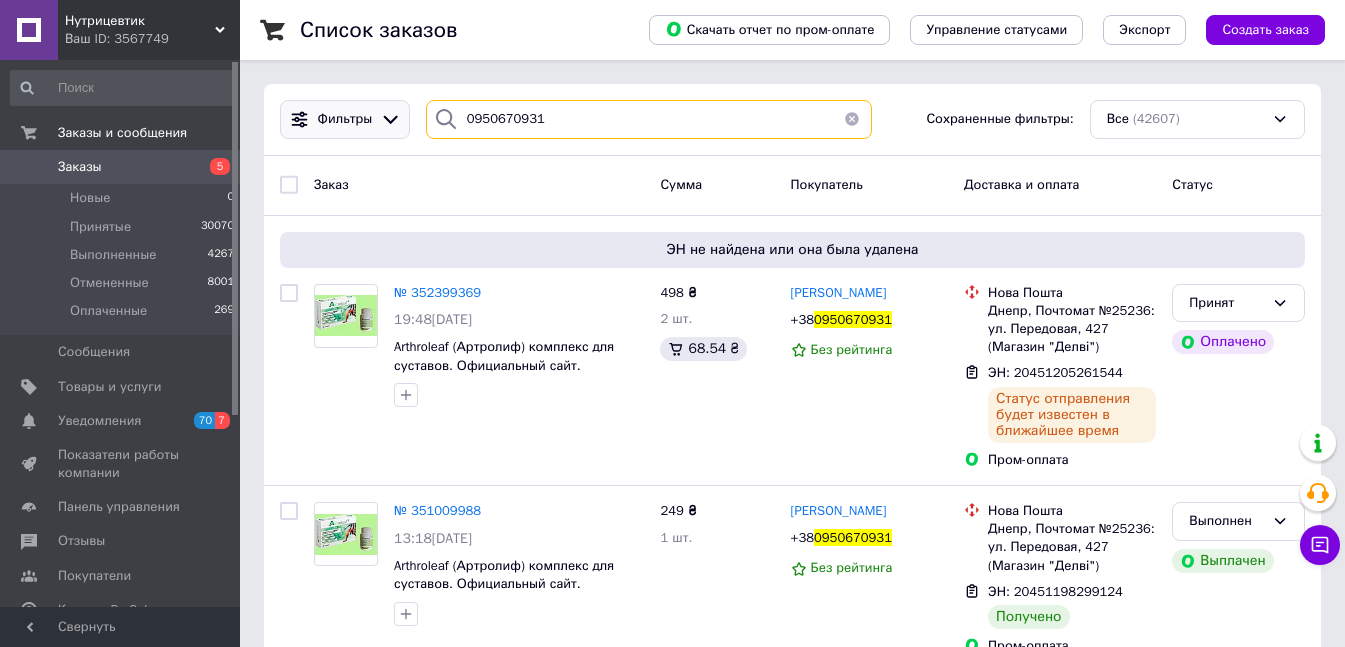 drag, startPoint x: 557, startPoint y: 113, endPoint x: 377, endPoint y: 102, distance: 180.3358 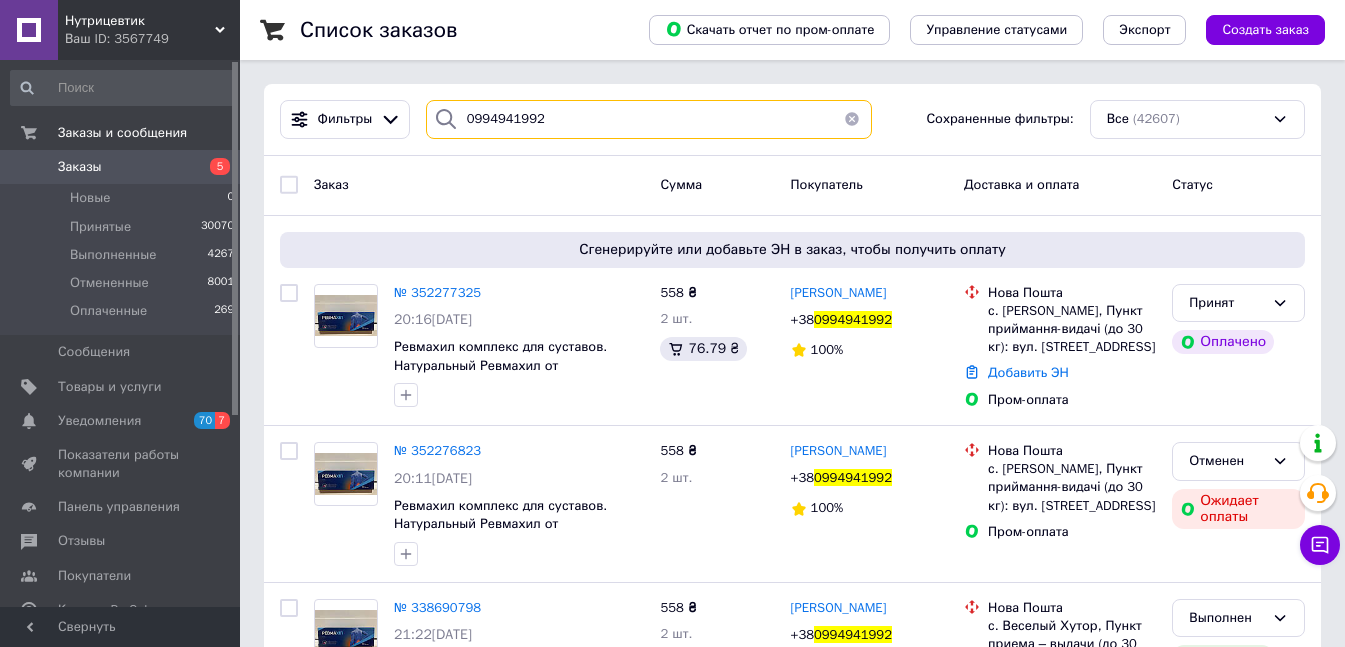type on "0994941992" 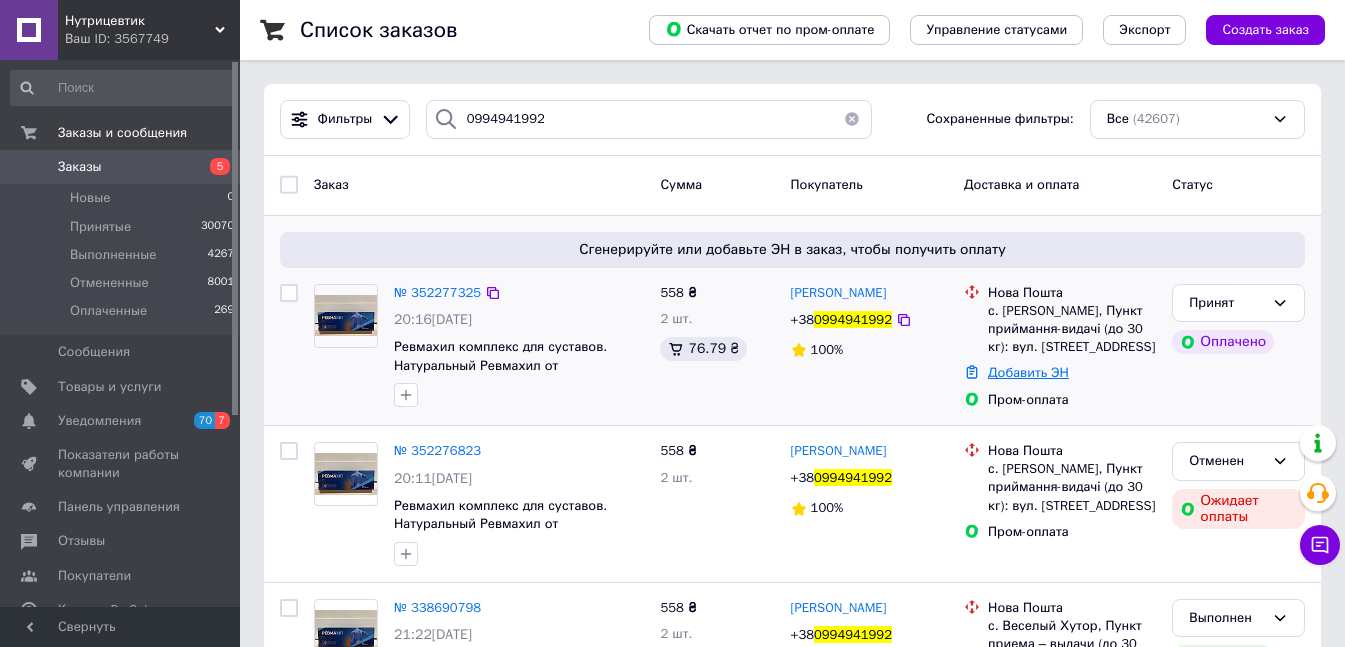 click on "Добавить ЭН" at bounding box center (1028, 372) 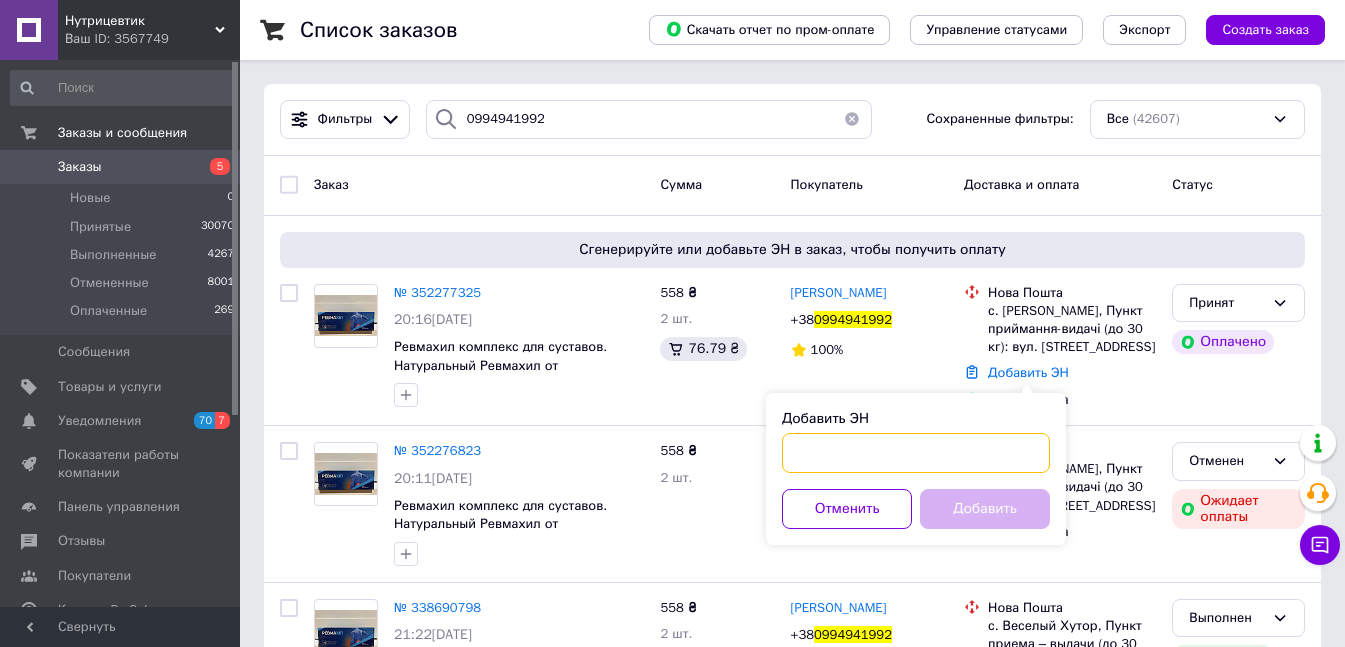click on "Добавить ЭН" at bounding box center (916, 453) 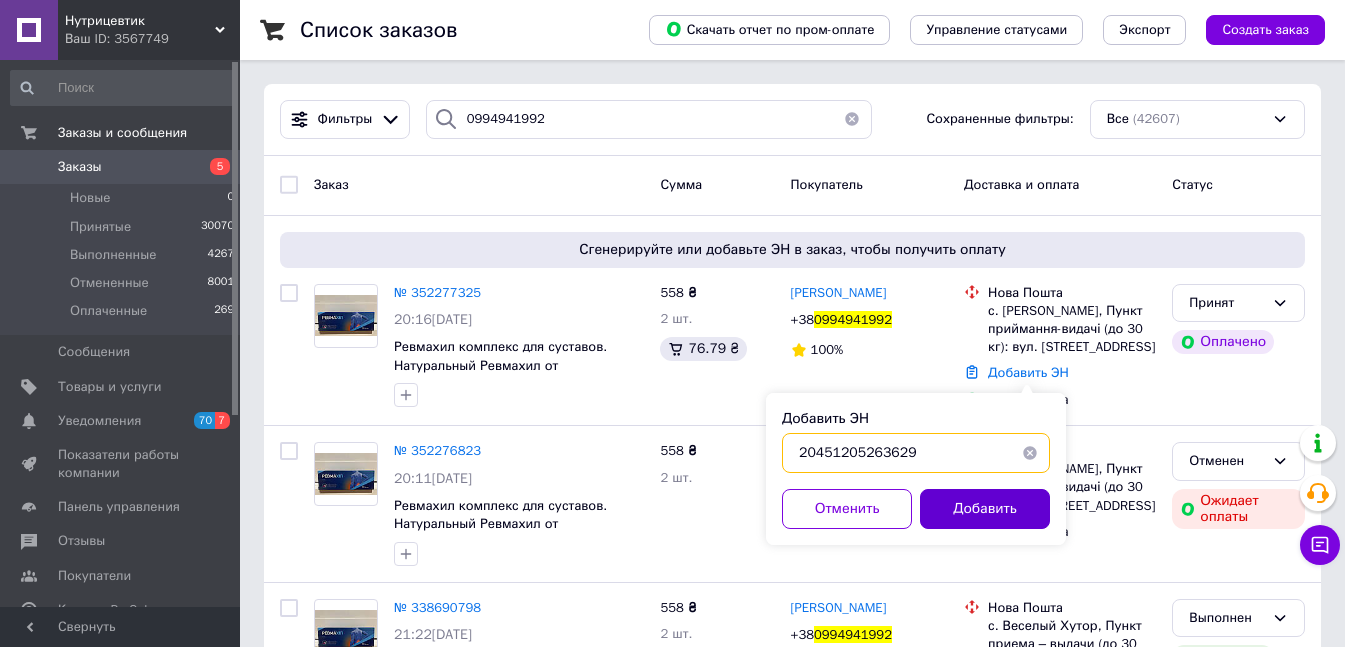 type on "20451205263629" 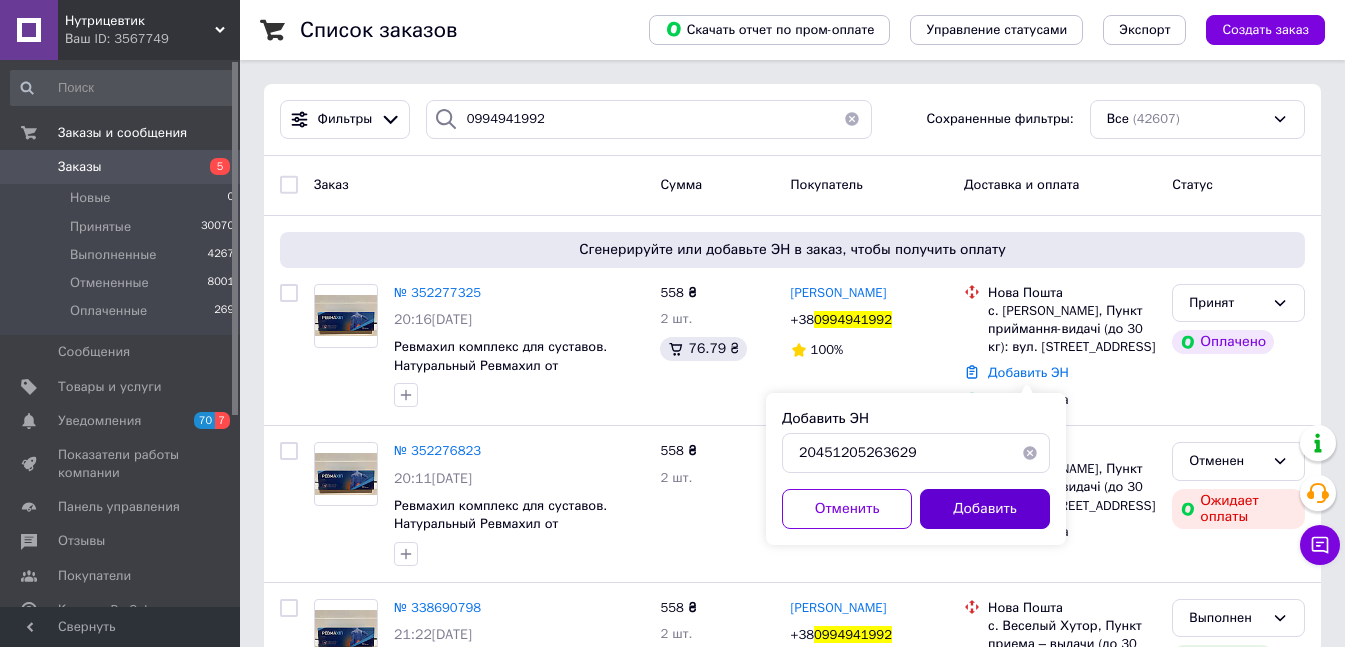 click on "Добавить" at bounding box center [985, 509] 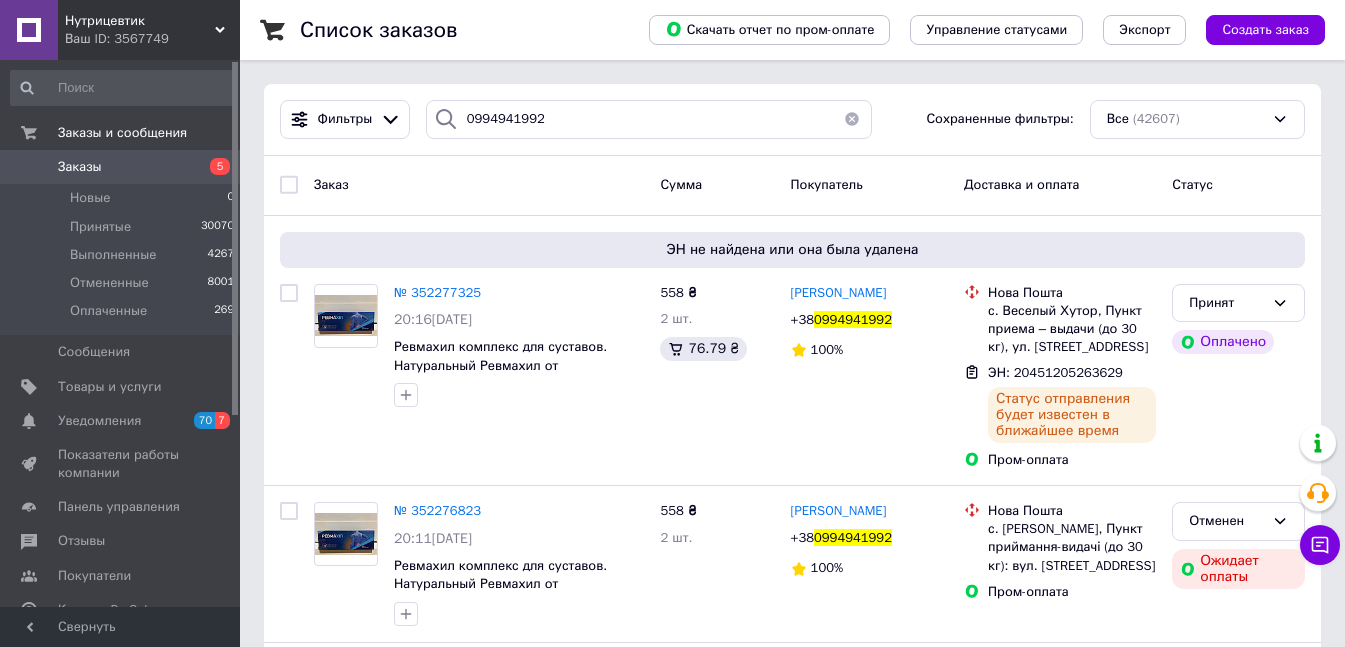 click on "Заказы 5" at bounding box center (123, 167) 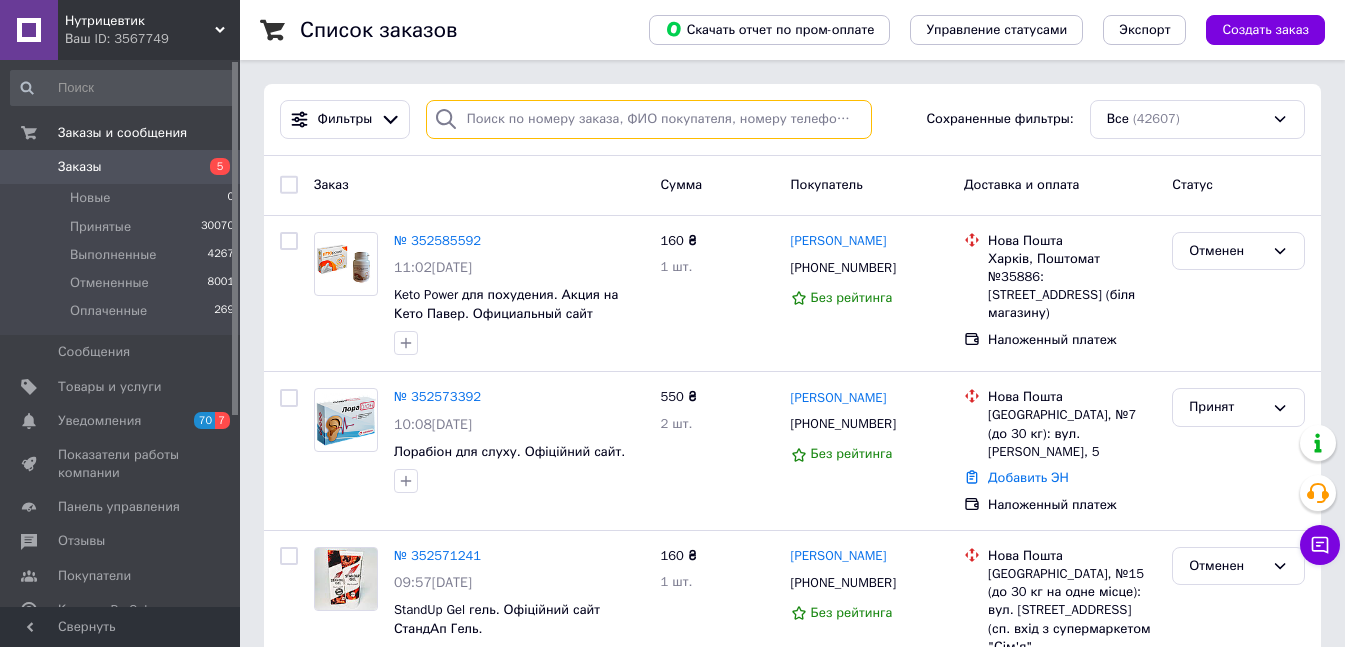 click at bounding box center (649, 119) 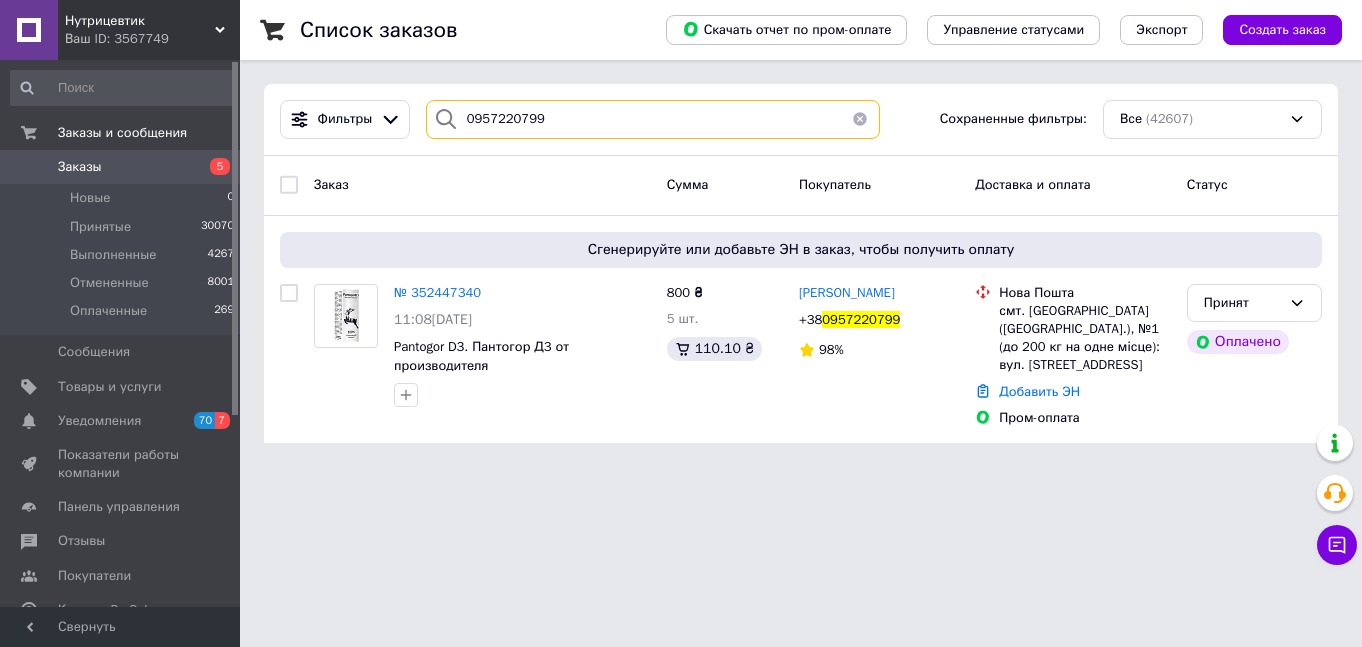 type on "0957220799" 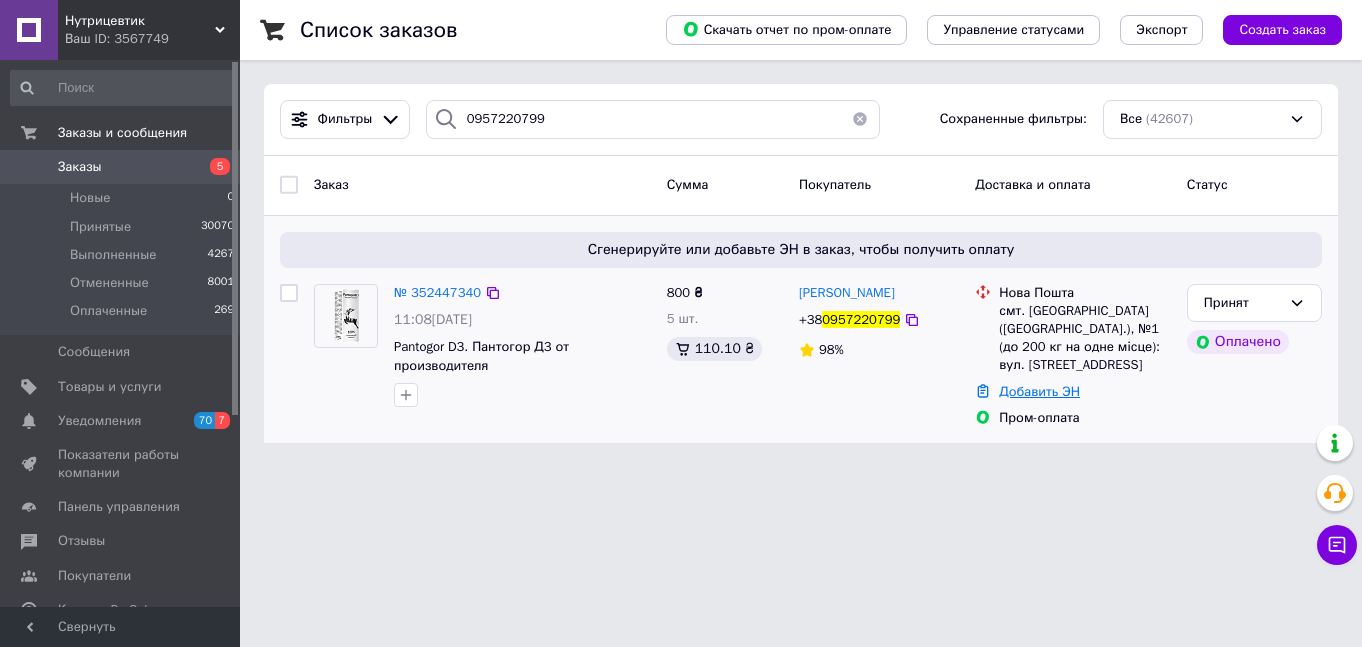 click on "Добавить ЭН" at bounding box center (1039, 391) 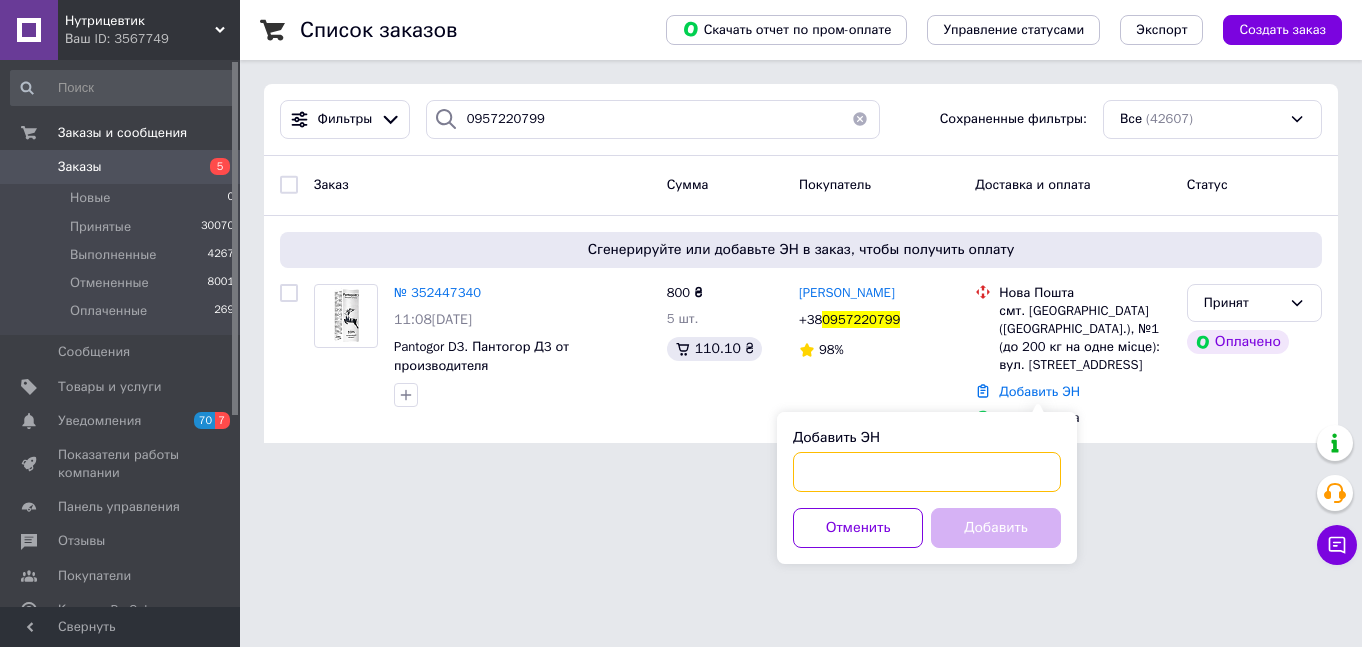 click on "Добавить ЭН" at bounding box center (927, 472) 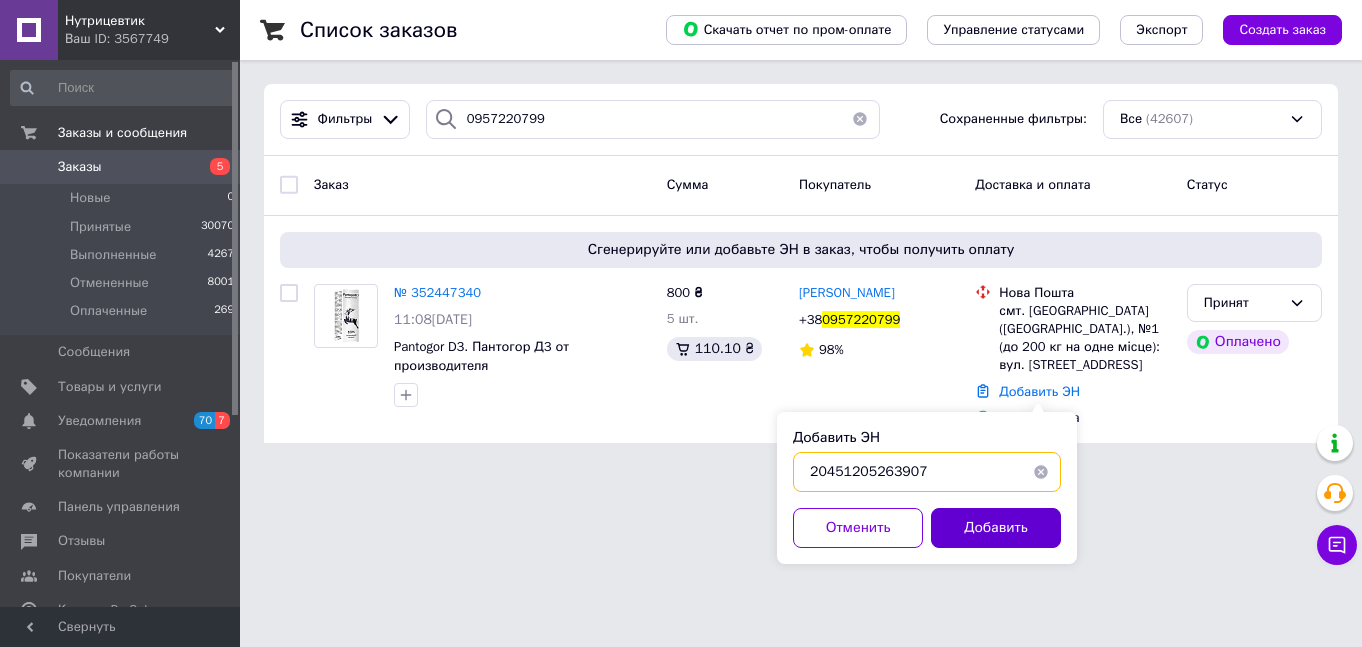 type on "20451205263907" 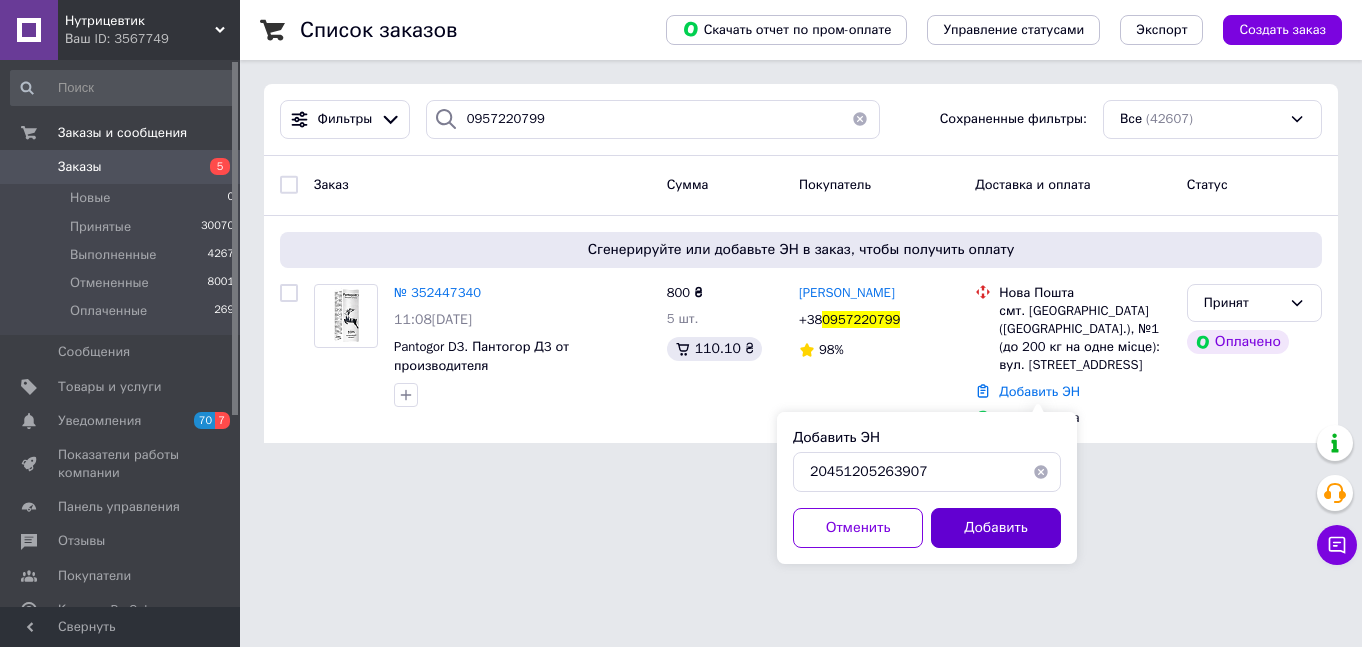 click on "Добавить" at bounding box center [996, 528] 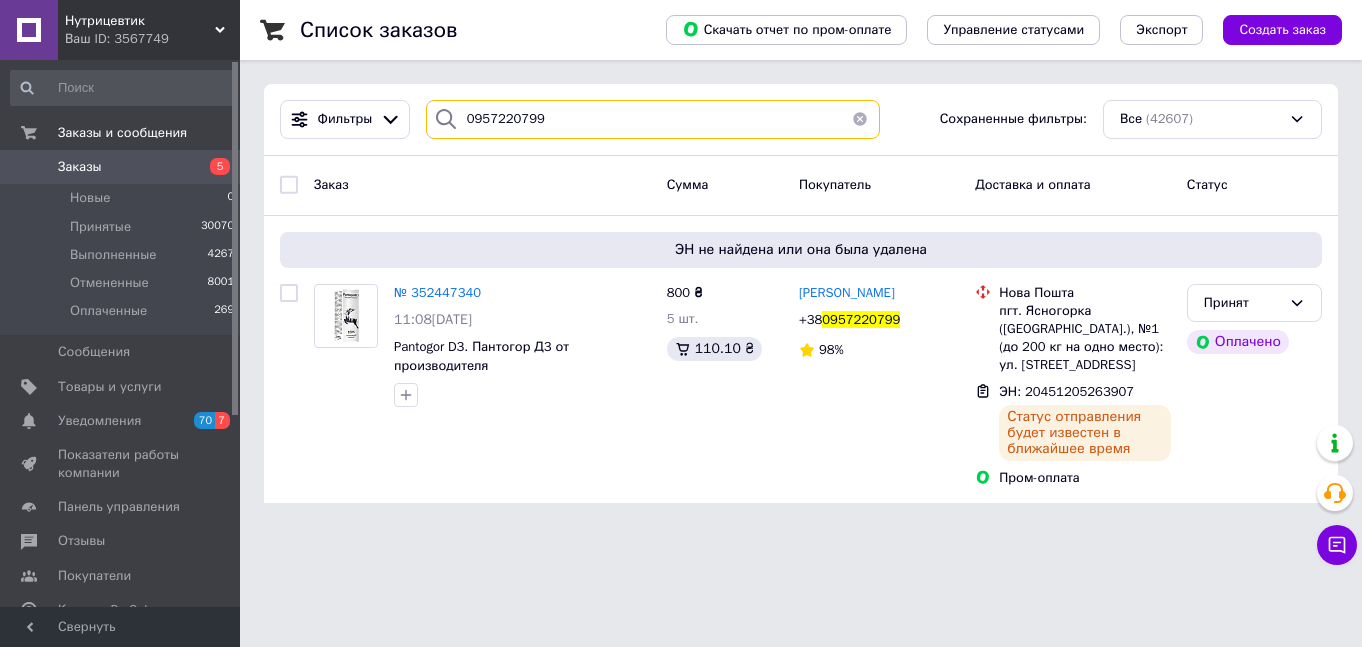 paste on "89921315" 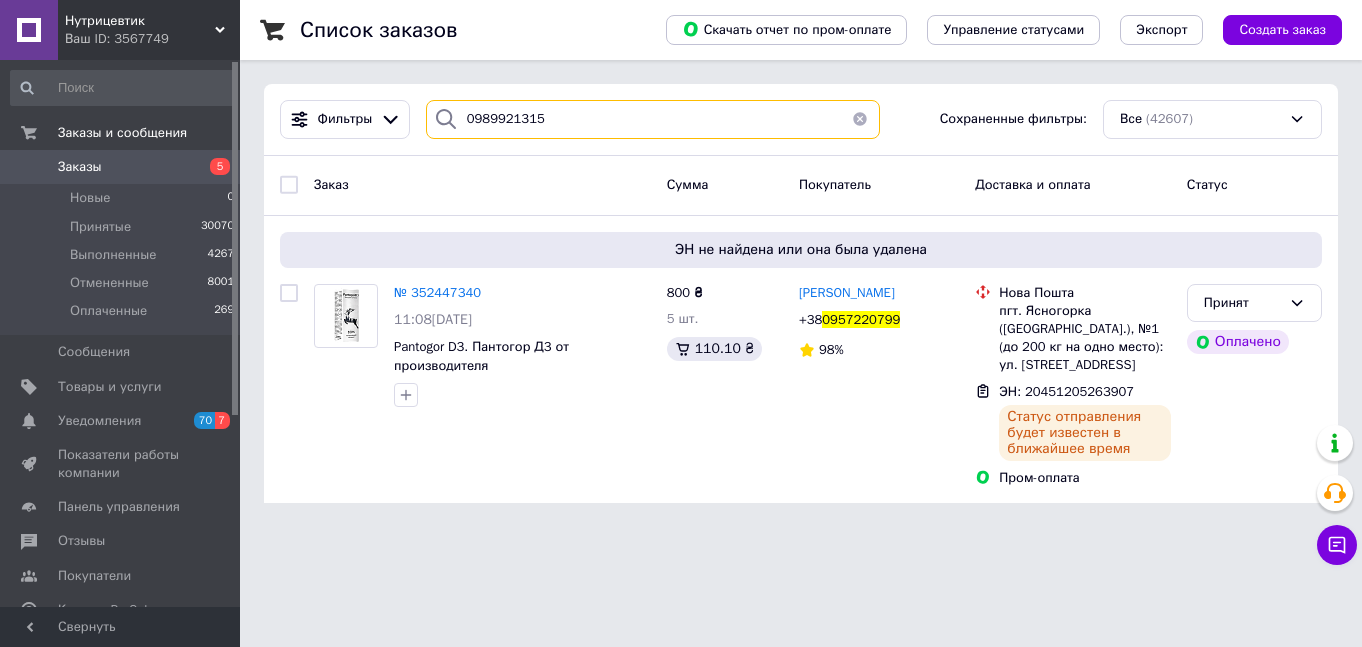 drag, startPoint x: 546, startPoint y: 112, endPoint x: 452, endPoint y: 113, distance: 94.00532 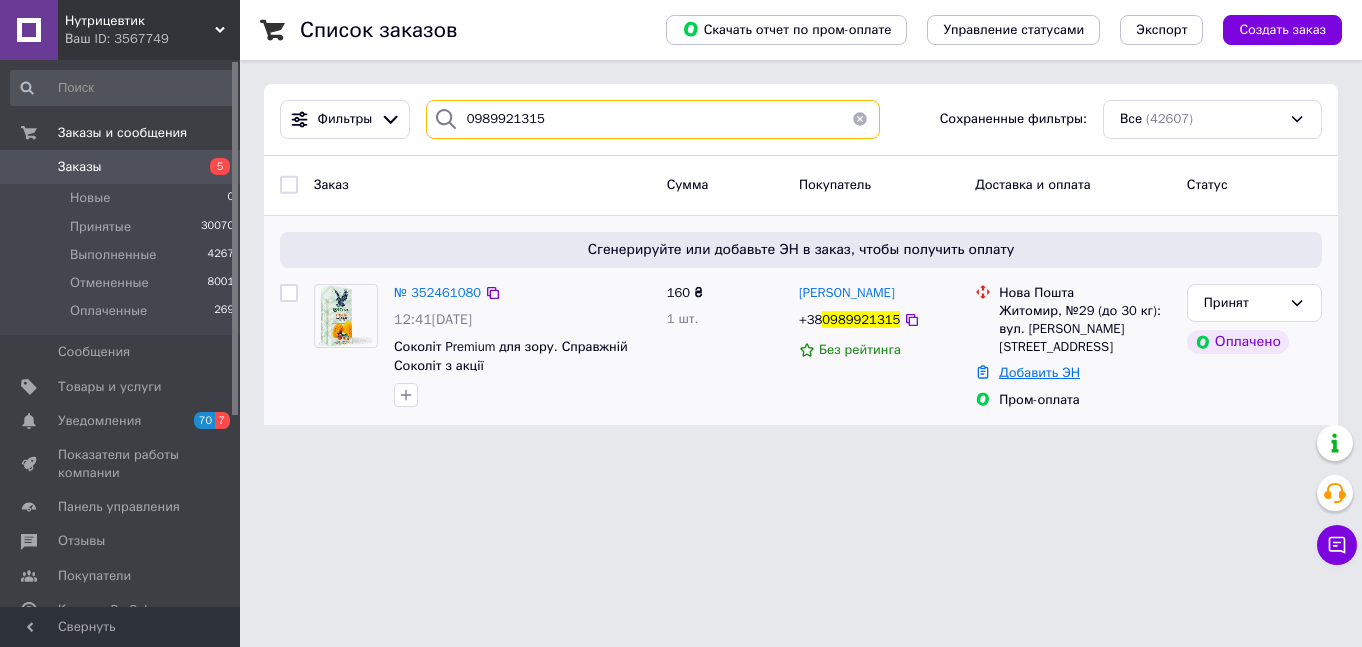 type on "0989921315" 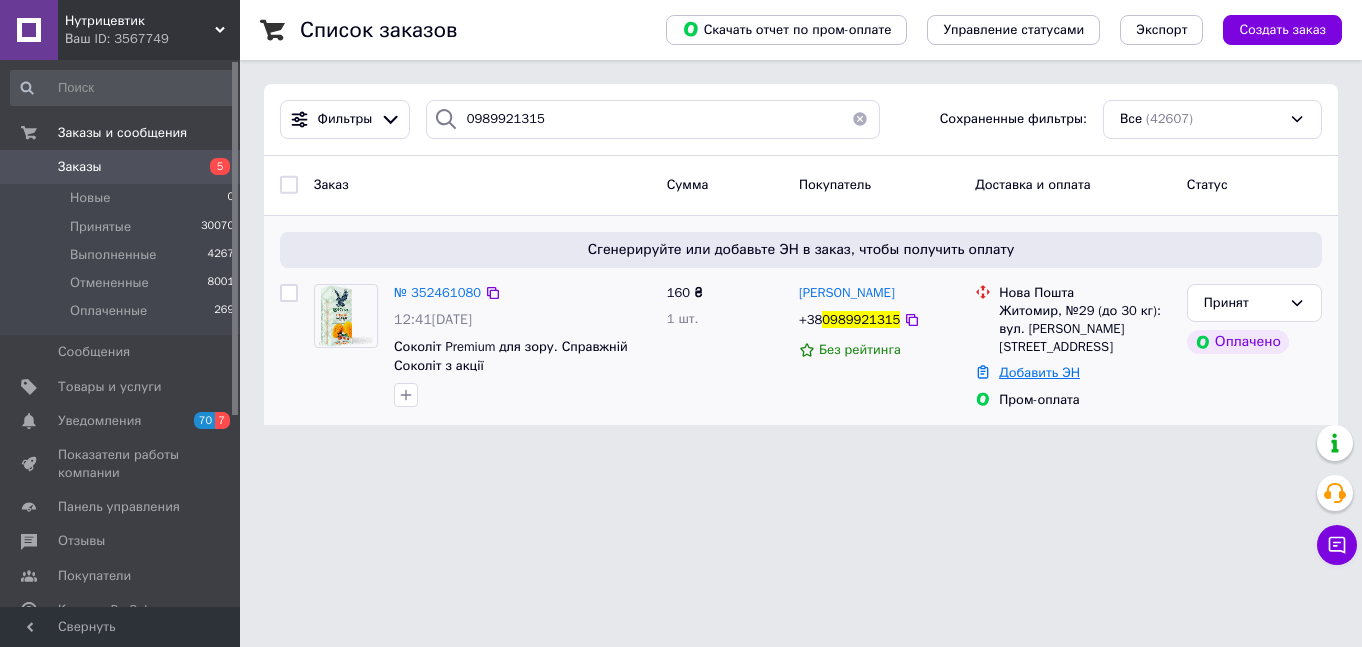 click on "Добавить ЭН" at bounding box center (1039, 372) 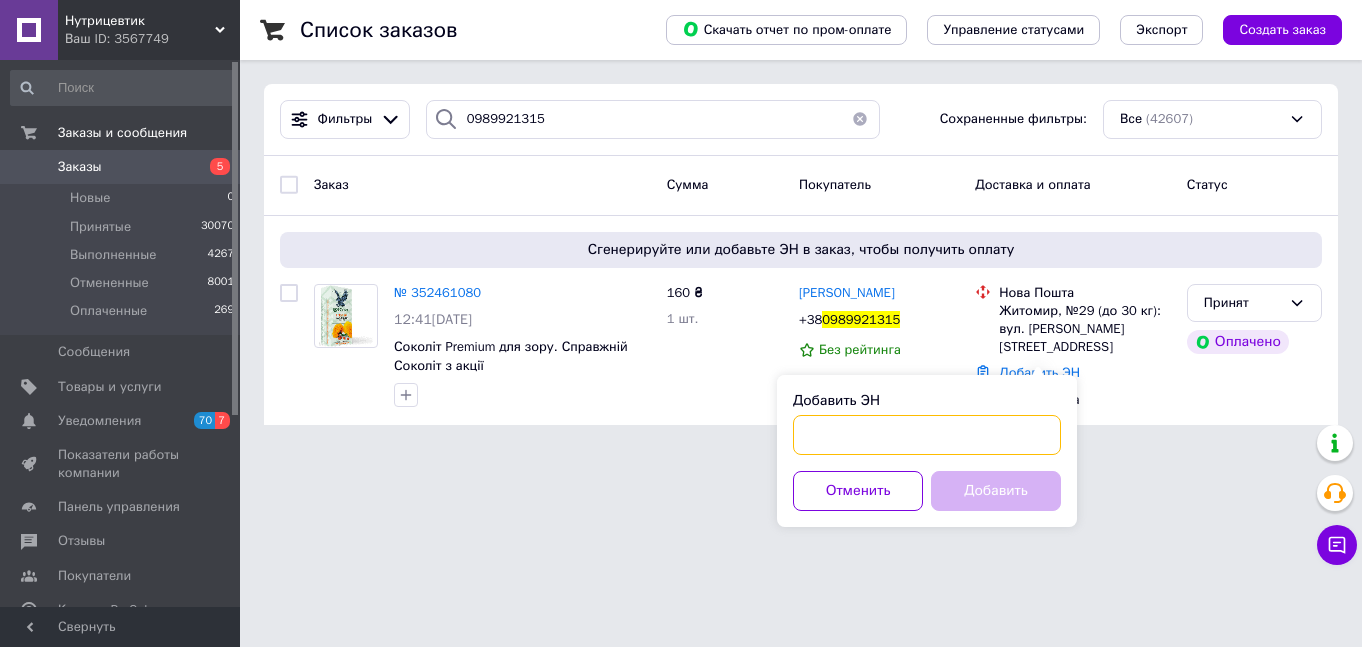 click on "Добавить ЭН" at bounding box center [927, 435] 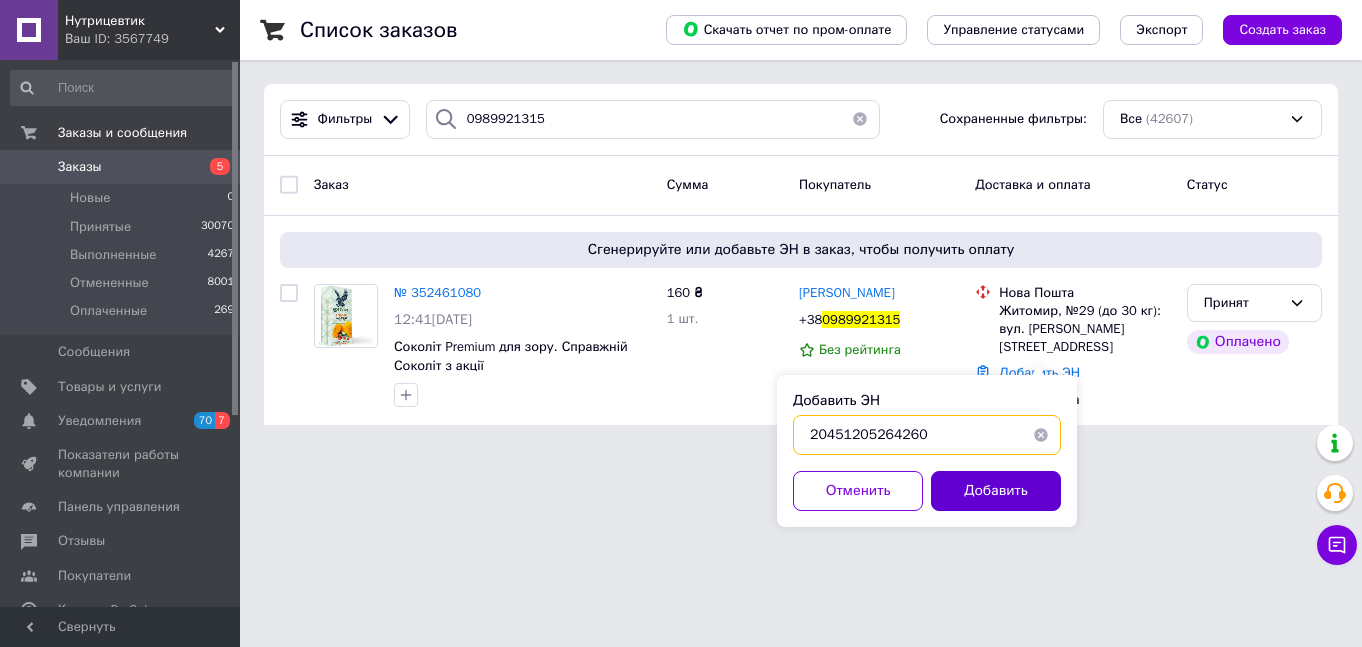 type on "20451205264260" 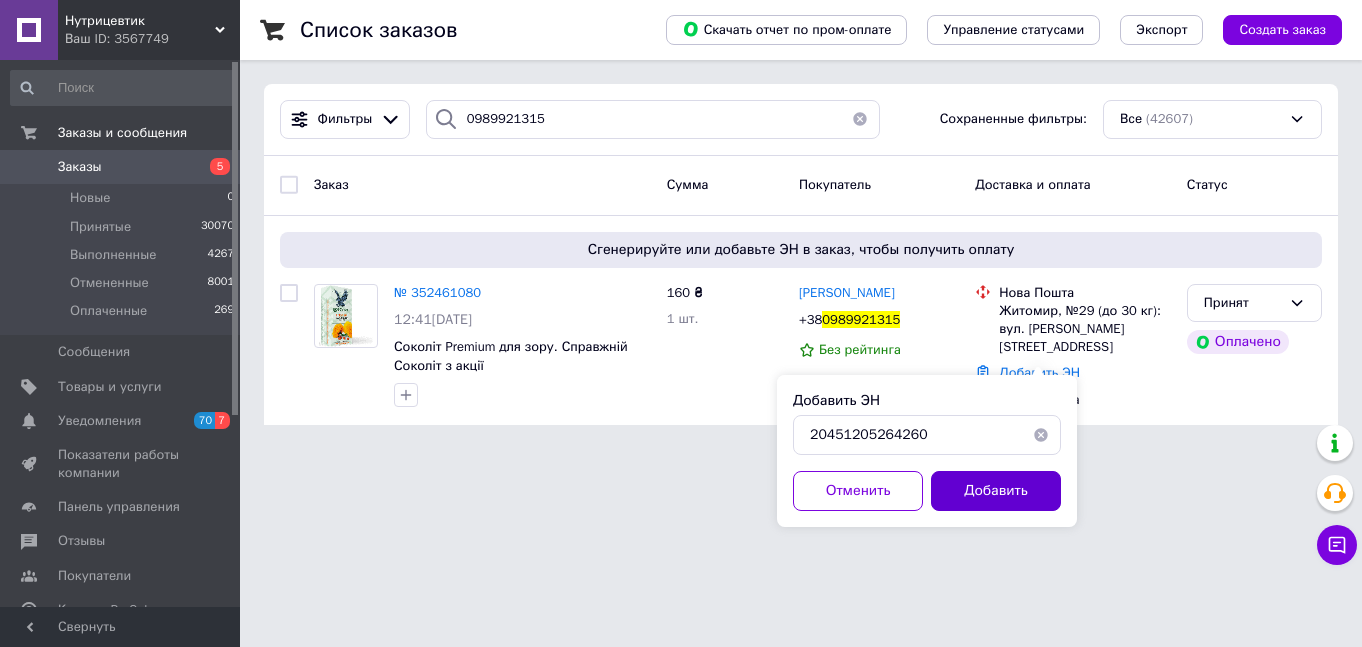 click on "Добавить" at bounding box center [996, 491] 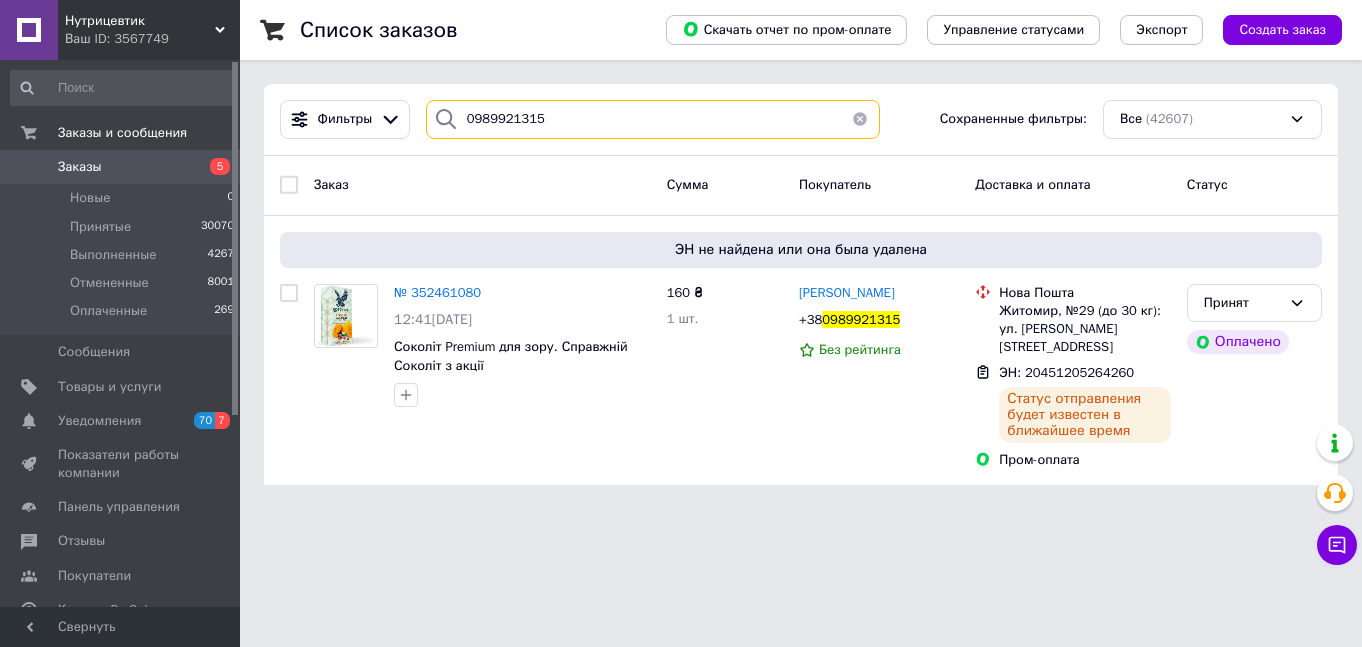 drag, startPoint x: 576, startPoint y: 125, endPoint x: 420, endPoint y: 118, distance: 156.15697 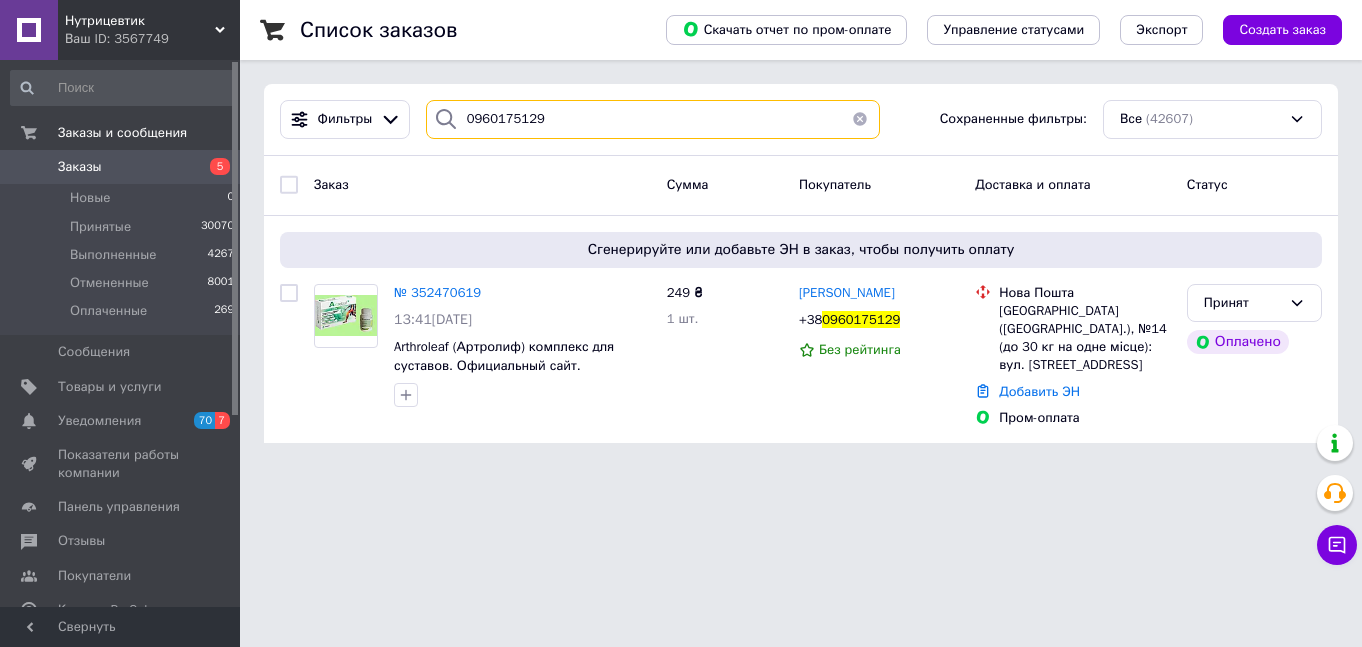 type on "0960175129" 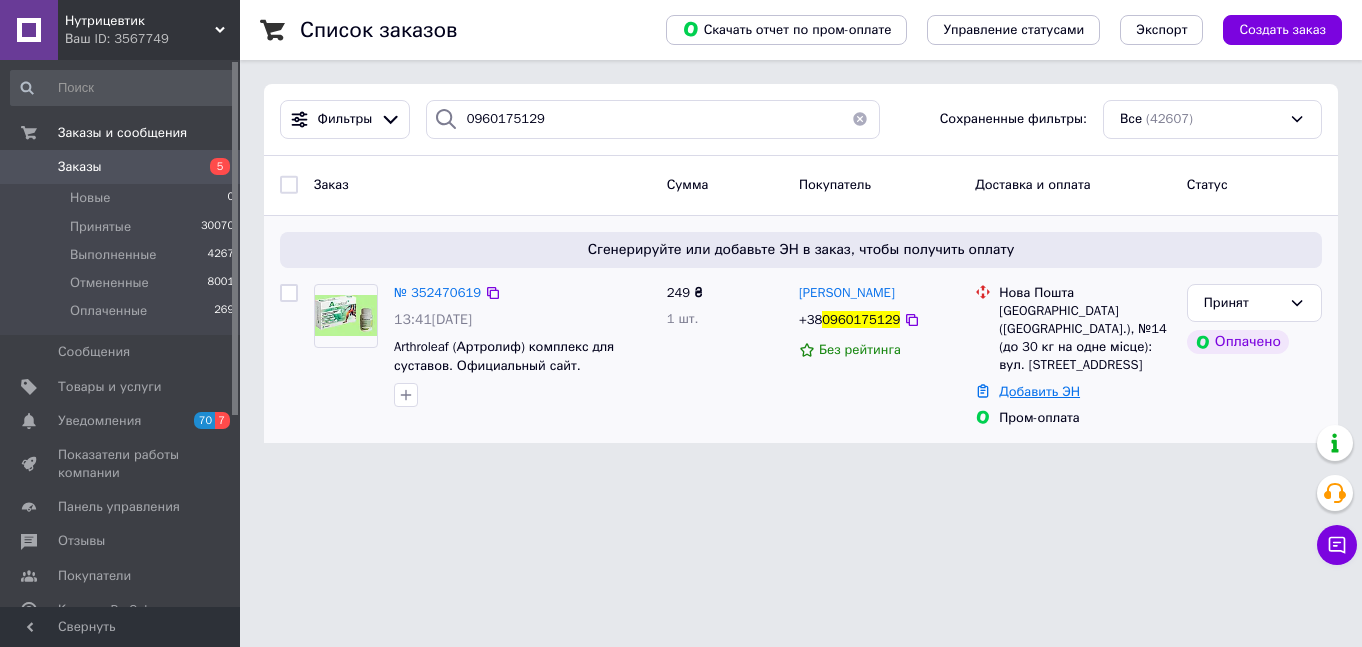 click on "Добавить ЭН" at bounding box center [1039, 391] 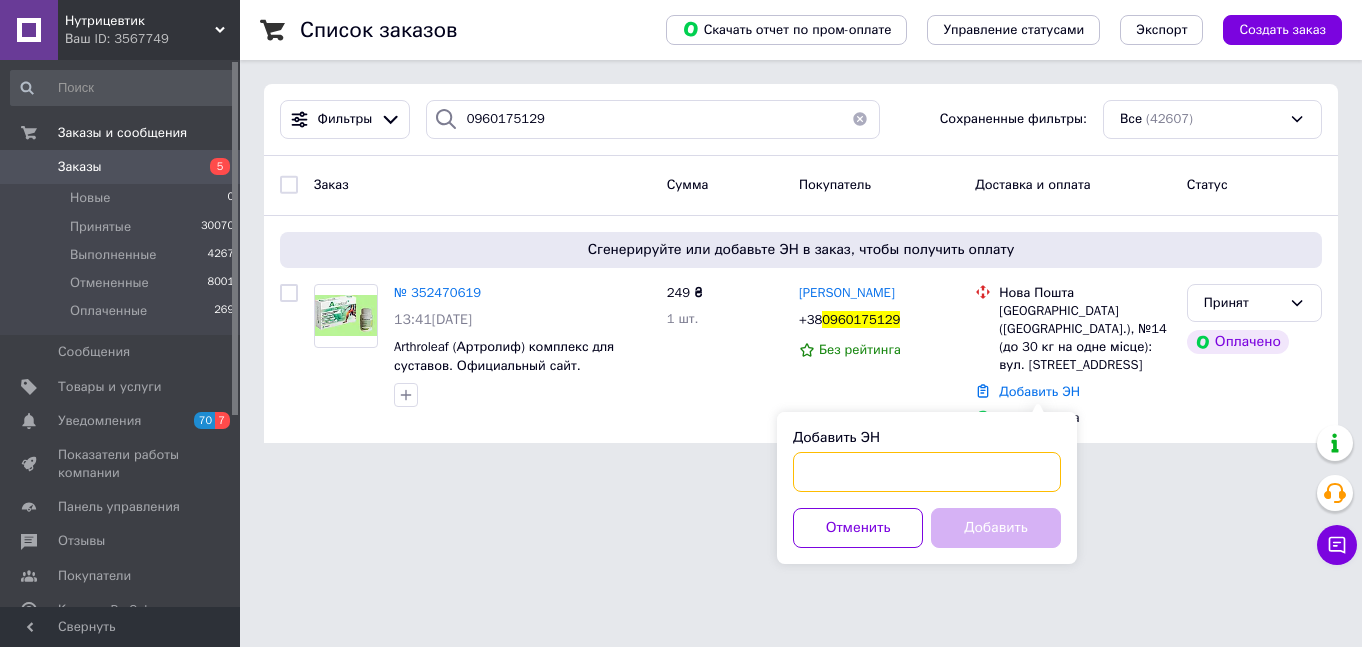 click on "Добавить ЭН" at bounding box center [927, 472] 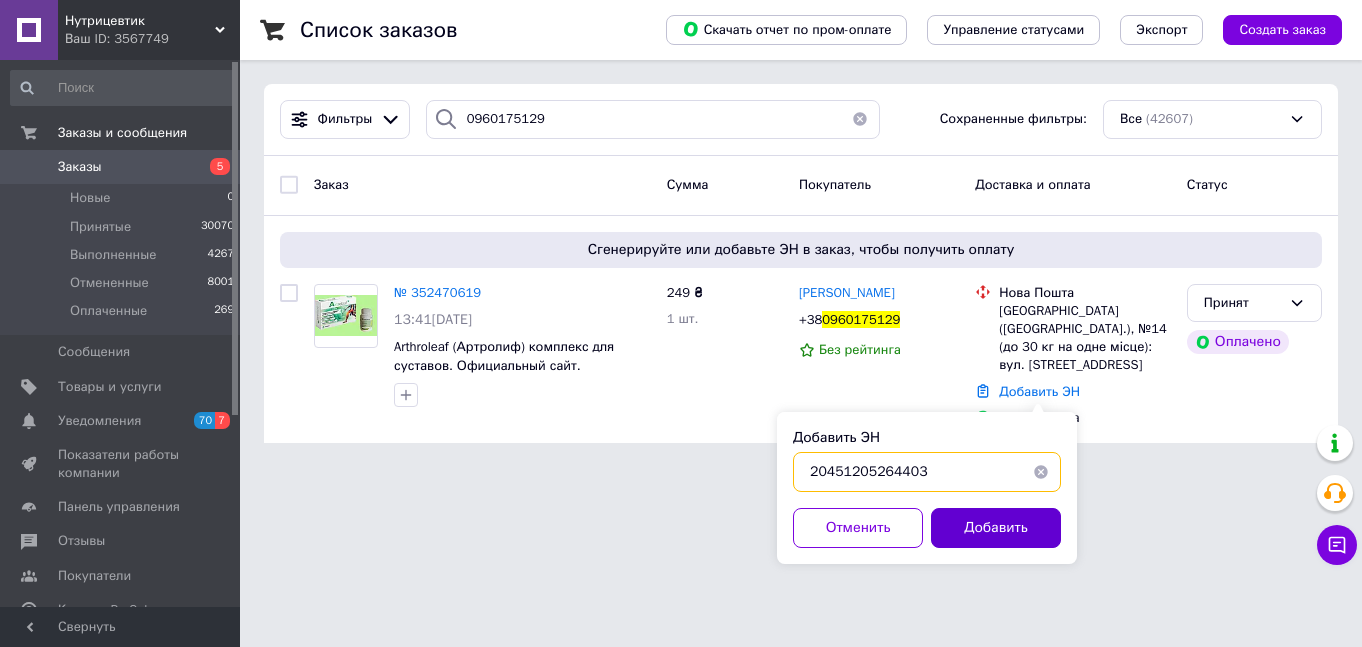 type on "20451205264403" 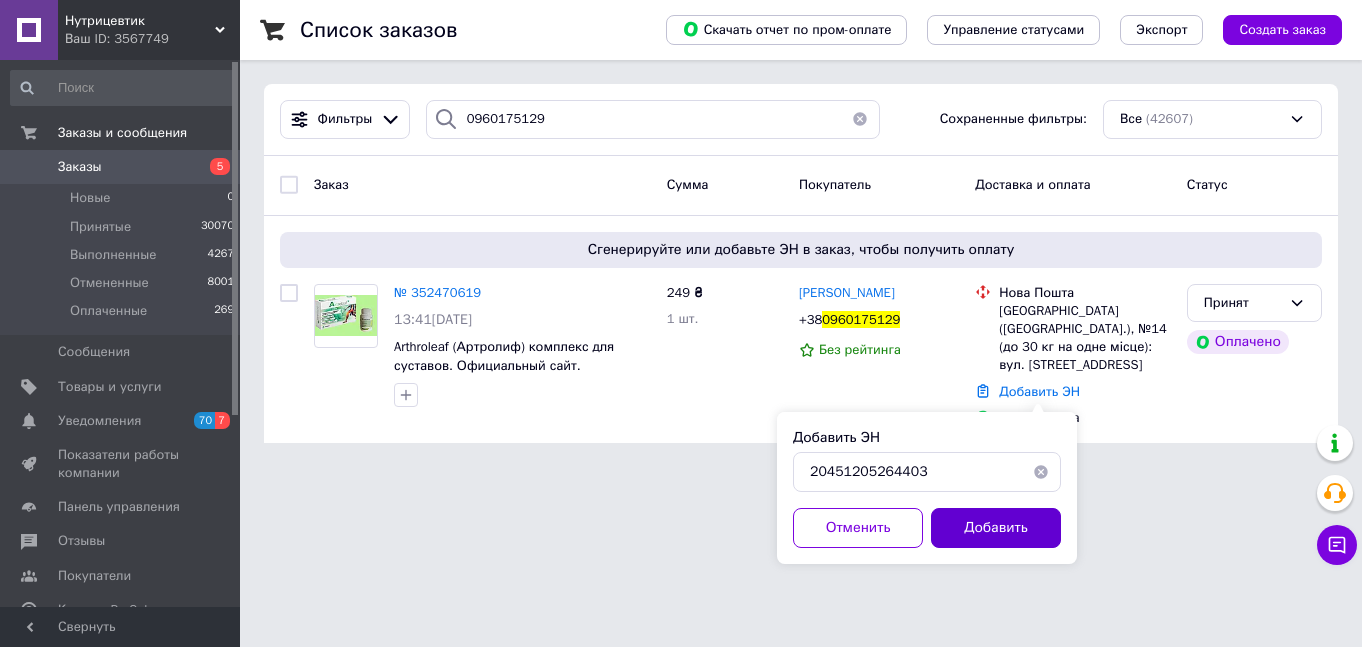 click on "Добавить" at bounding box center (996, 528) 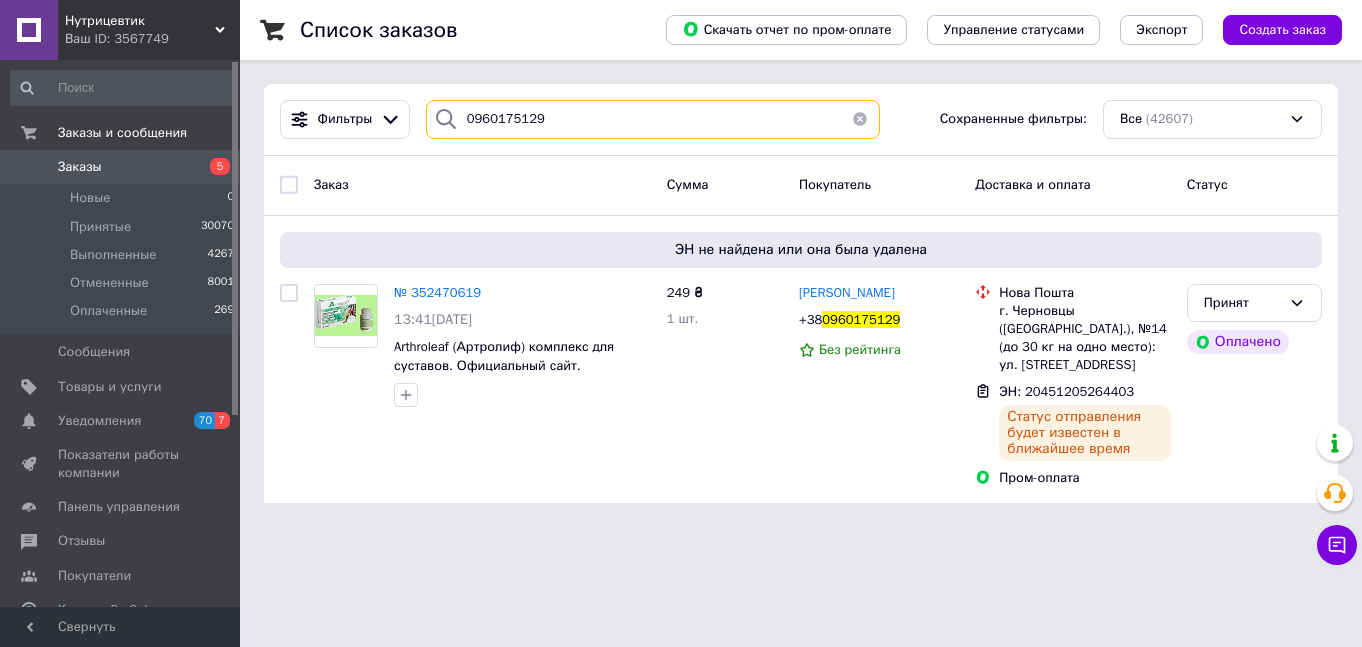 paste on "638386380" 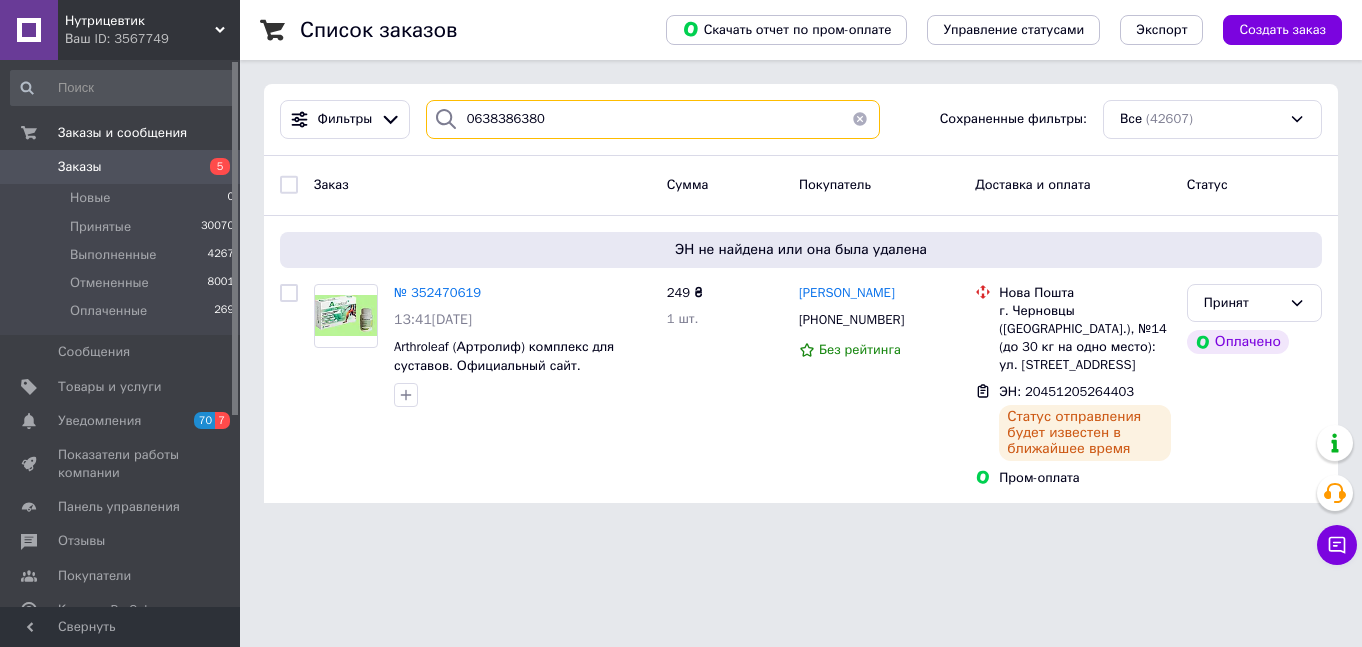 drag, startPoint x: 590, startPoint y: 128, endPoint x: 436, endPoint y: 111, distance: 154.93547 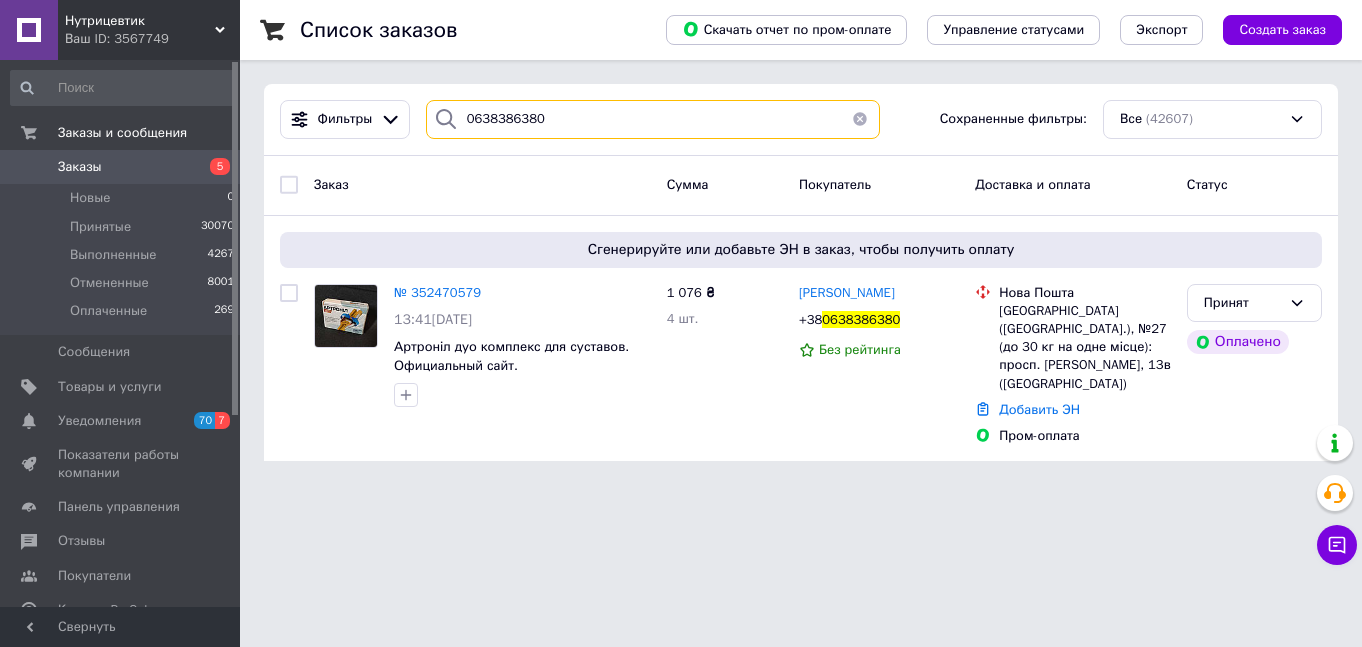 type on "0638386380" 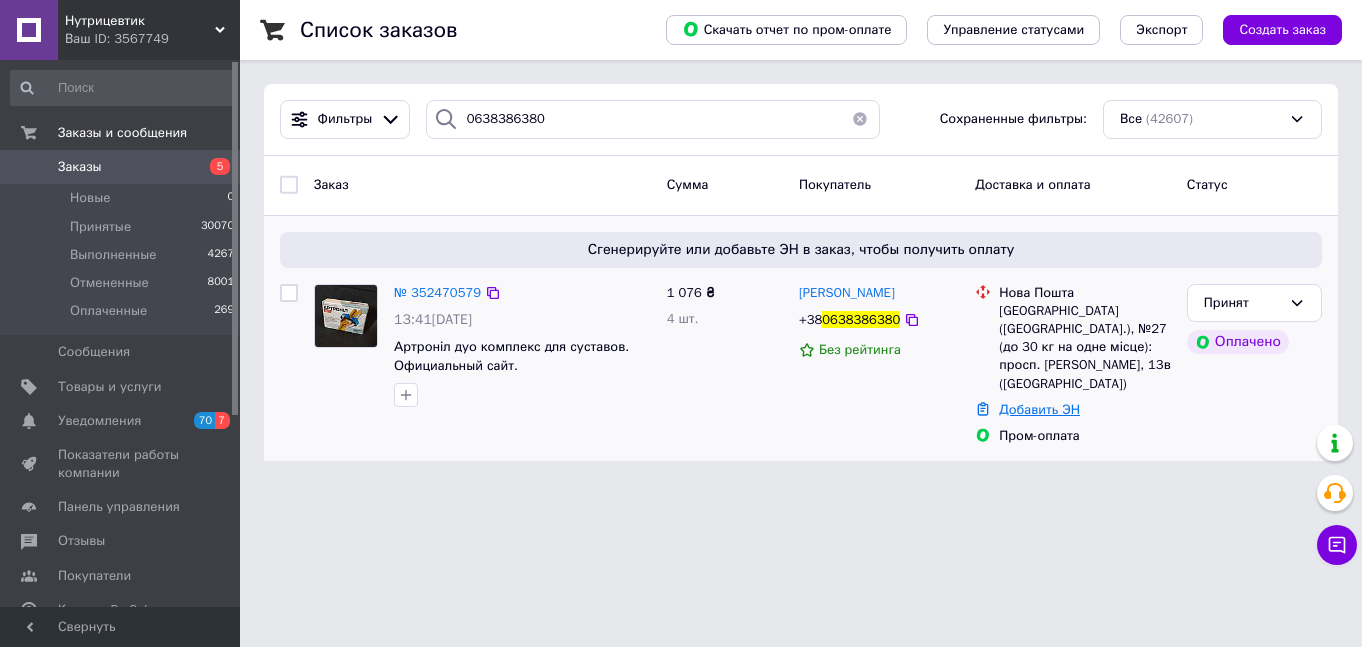 click on "Добавить ЭН" at bounding box center (1039, 409) 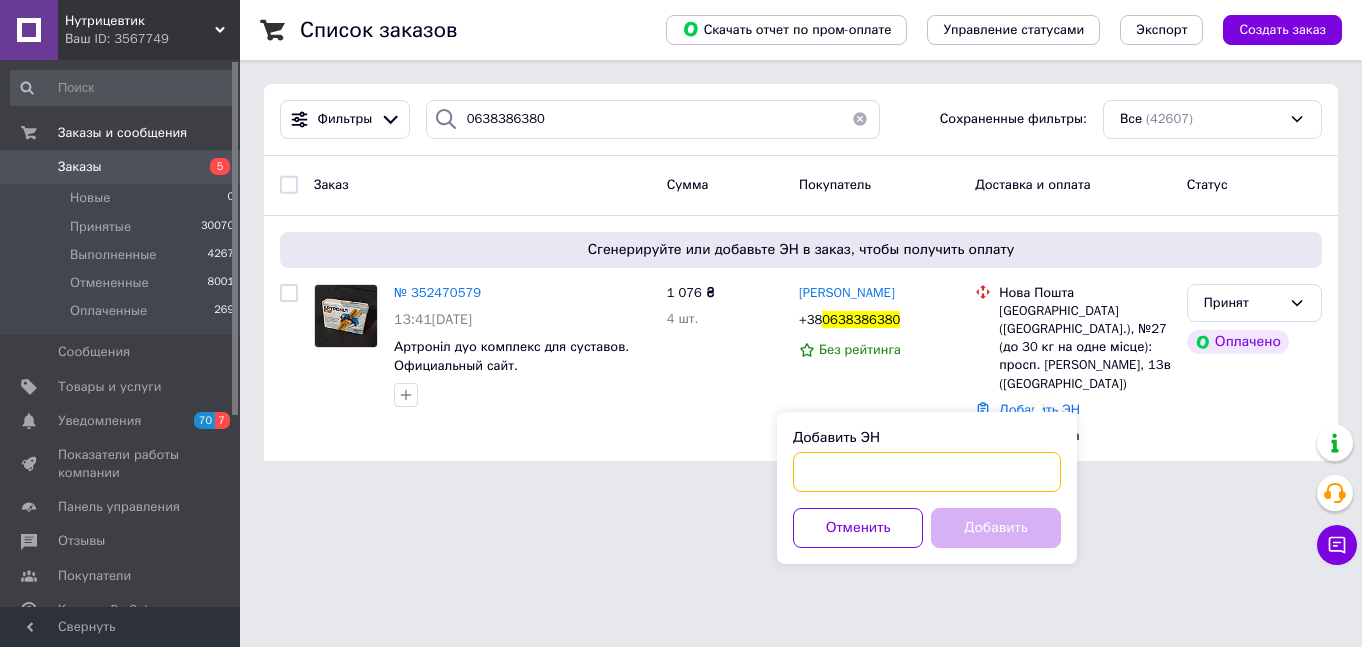 click on "Добавить ЭН" at bounding box center (927, 472) 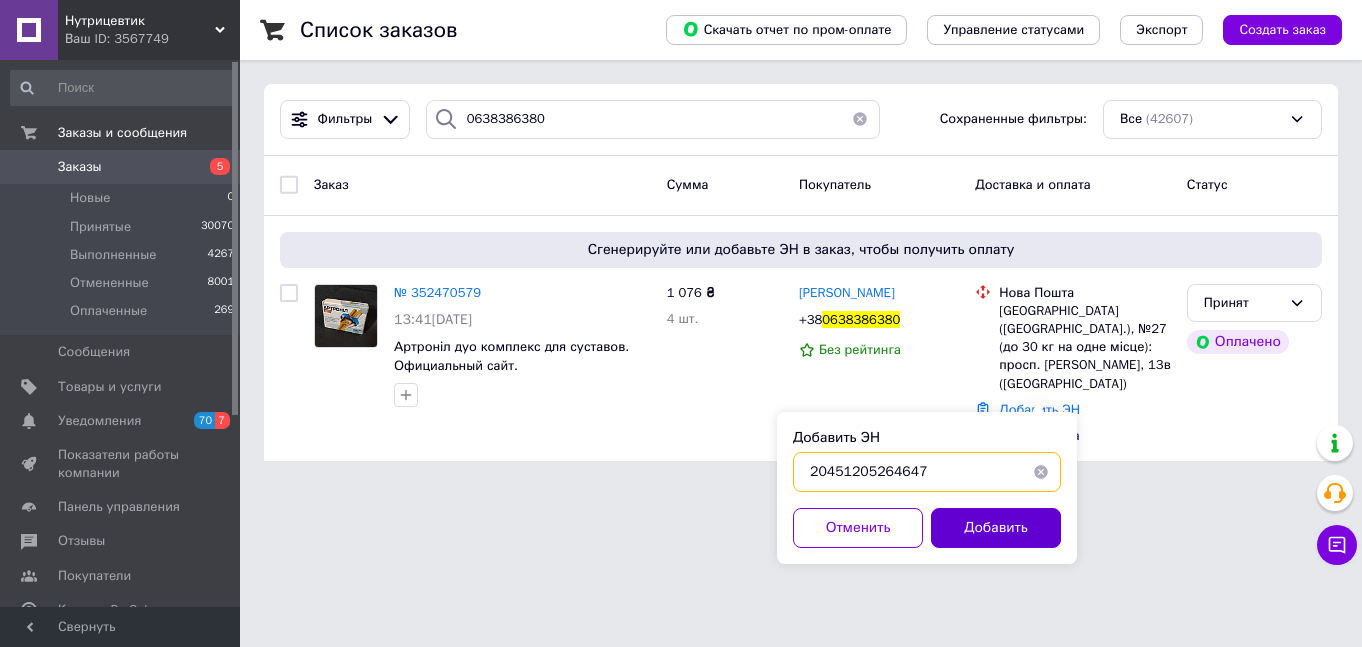 type on "20451205264647" 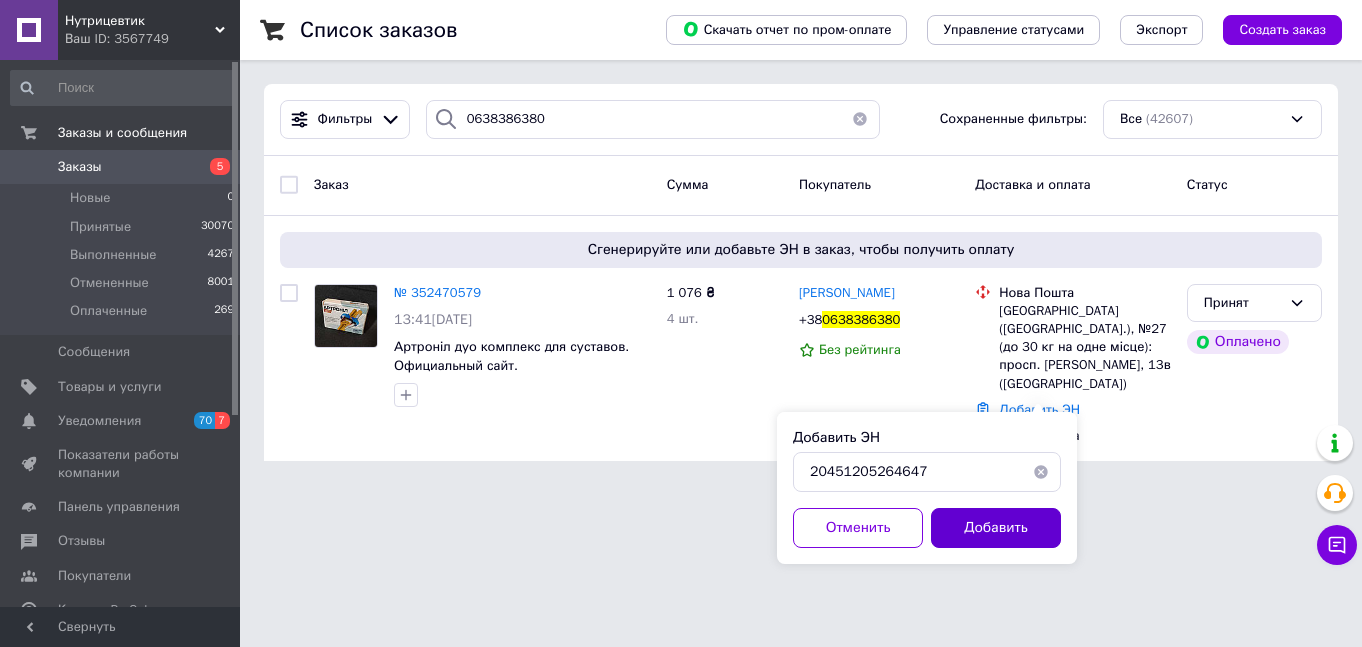 click on "Добавить" at bounding box center [996, 528] 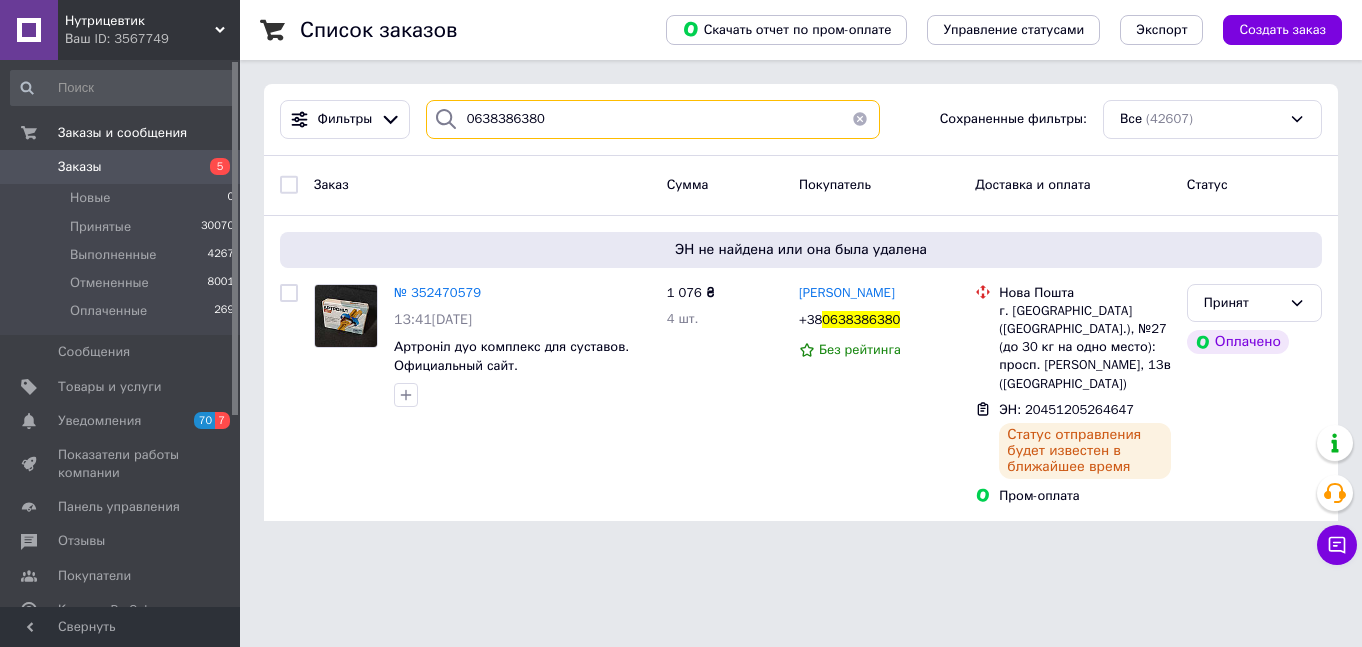 drag, startPoint x: 542, startPoint y: 119, endPoint x: 414, endPoint y: 118, distance: 128.0039 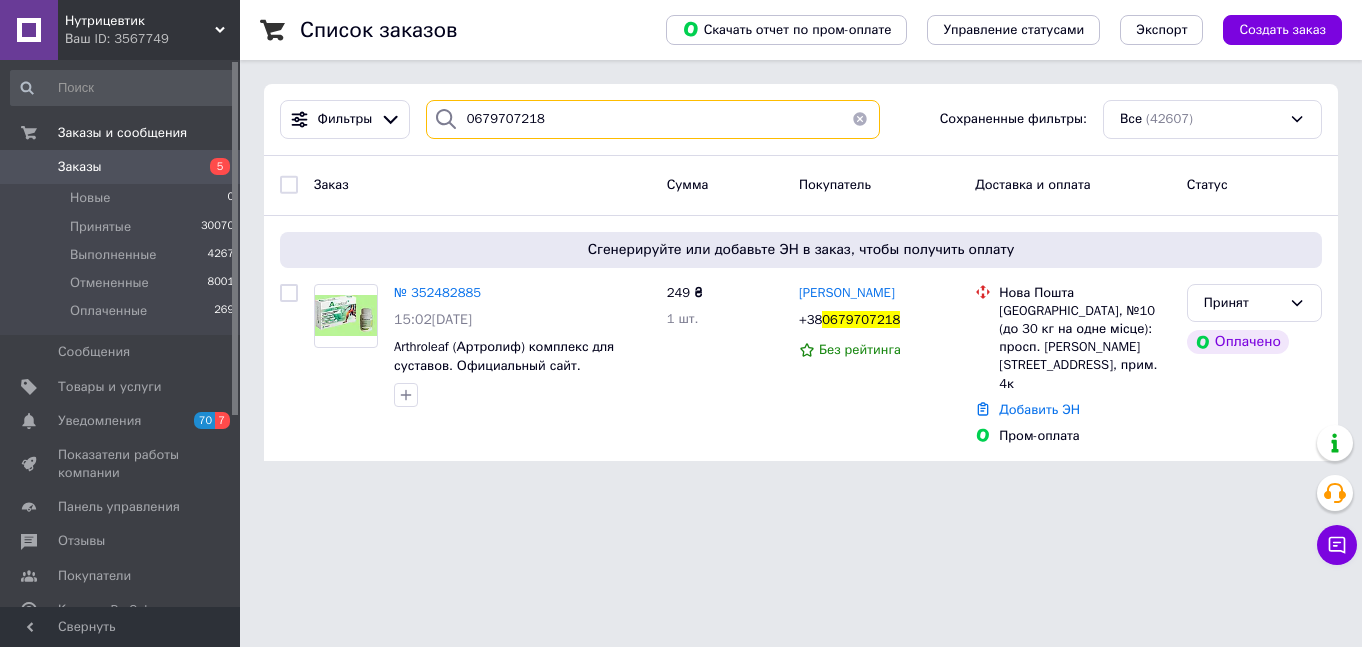 type on "0679707218" 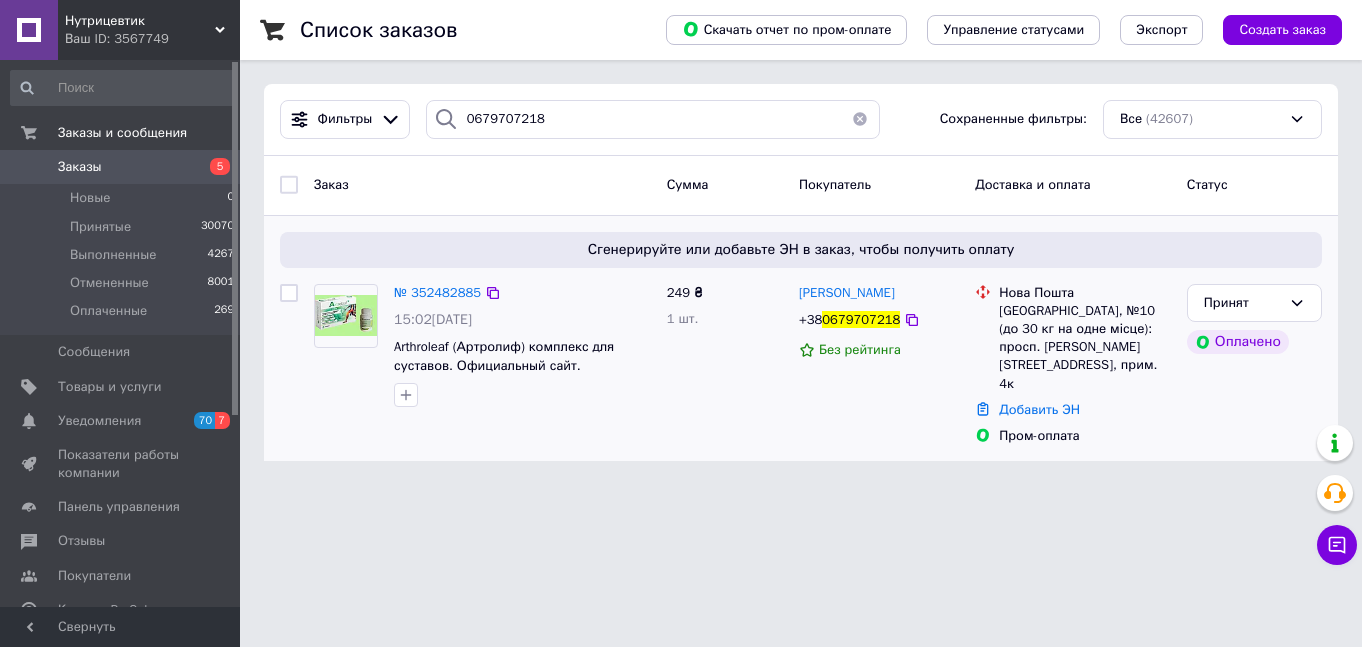 click on "Добавить ЭН" at bounding box center (1085, 410) 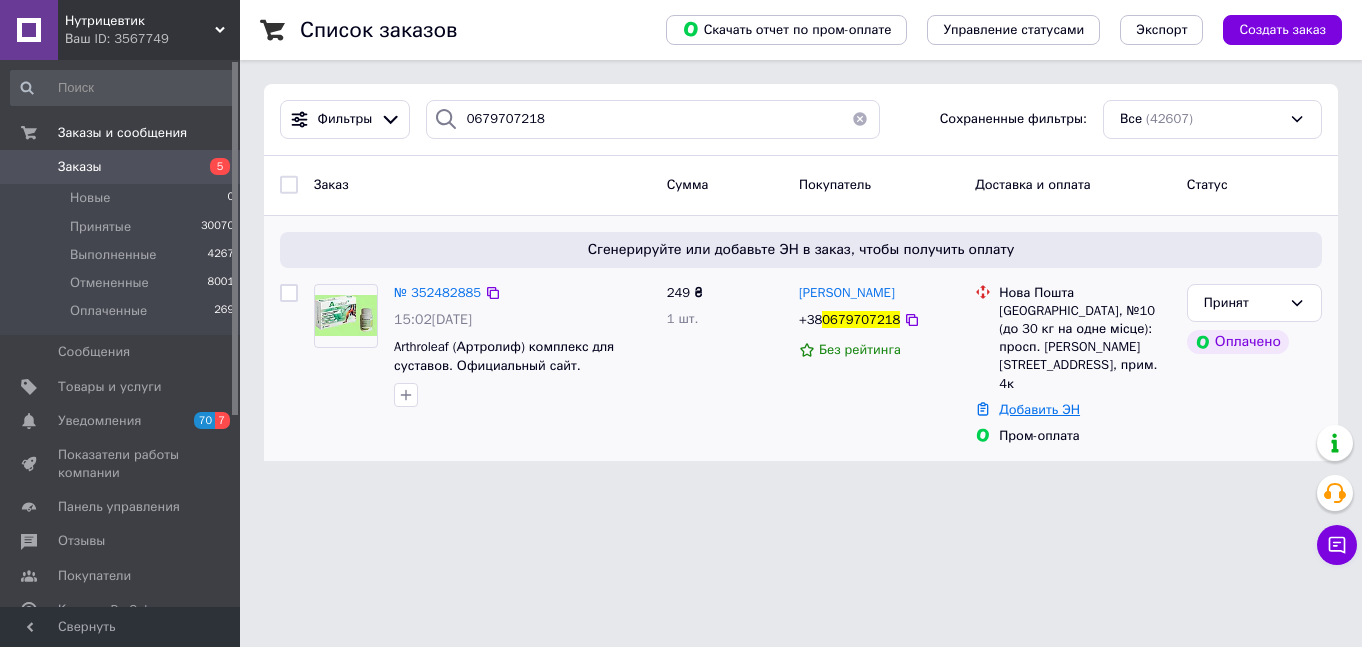 click on "Добавить ЭН" at bounding box center [1039, 409] 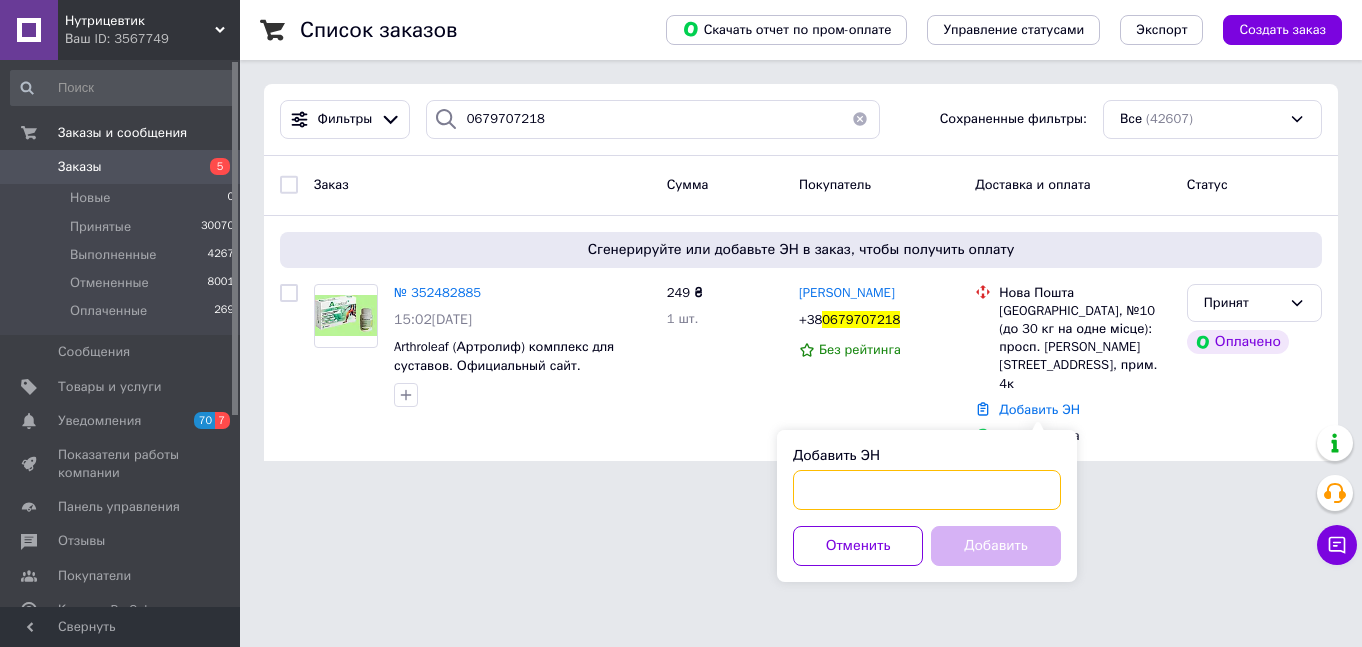 click on "Добавить ЭН" at bounding box center [927, 490] 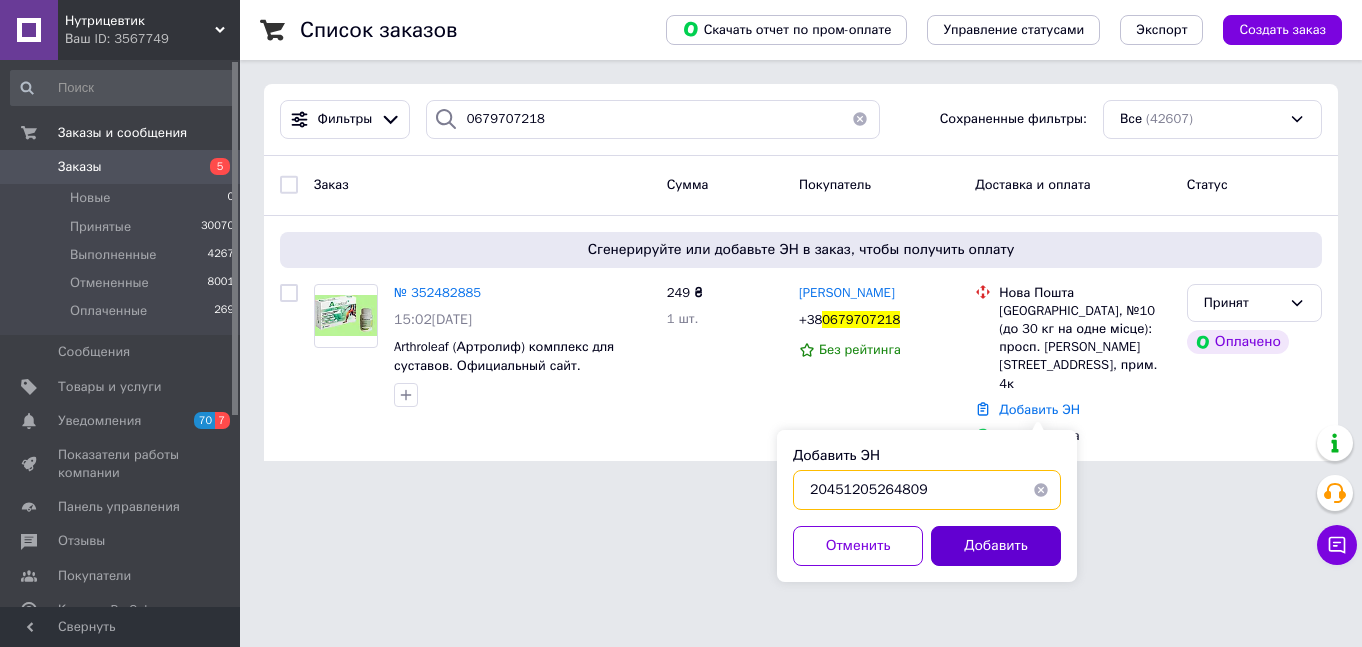 type on "20451205264809" 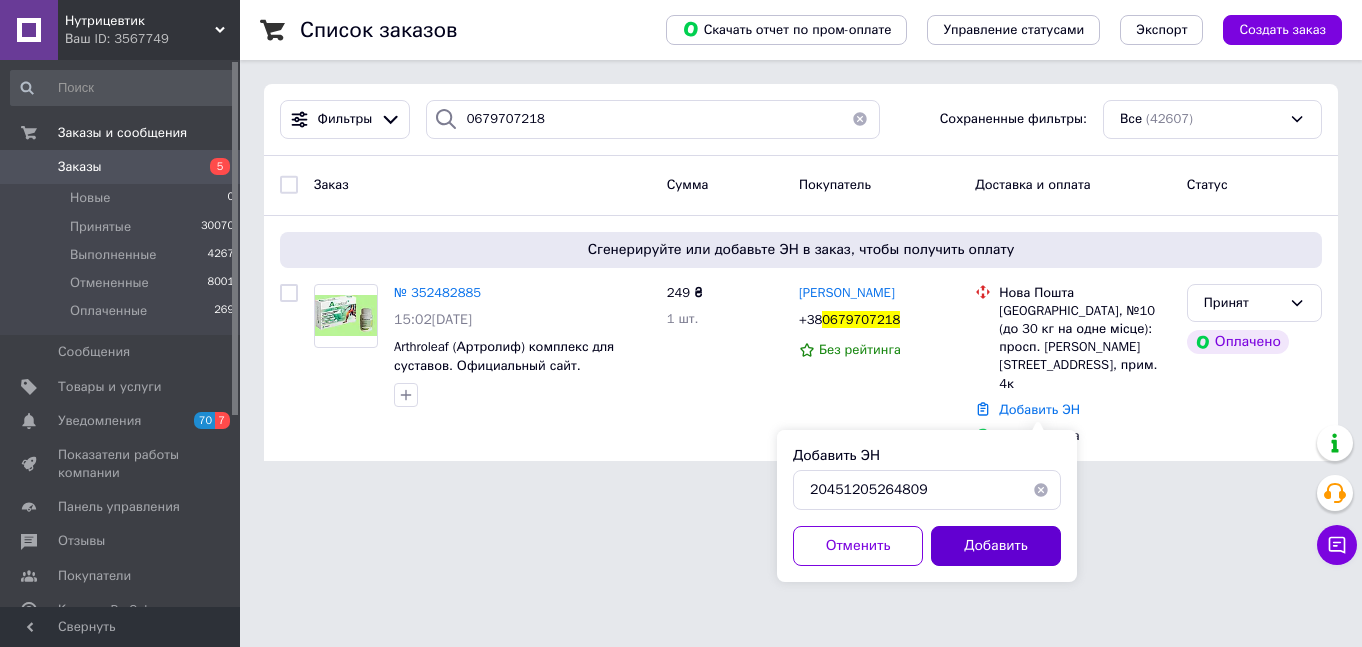 click on "Добавить" at bounding box center (996, 546) 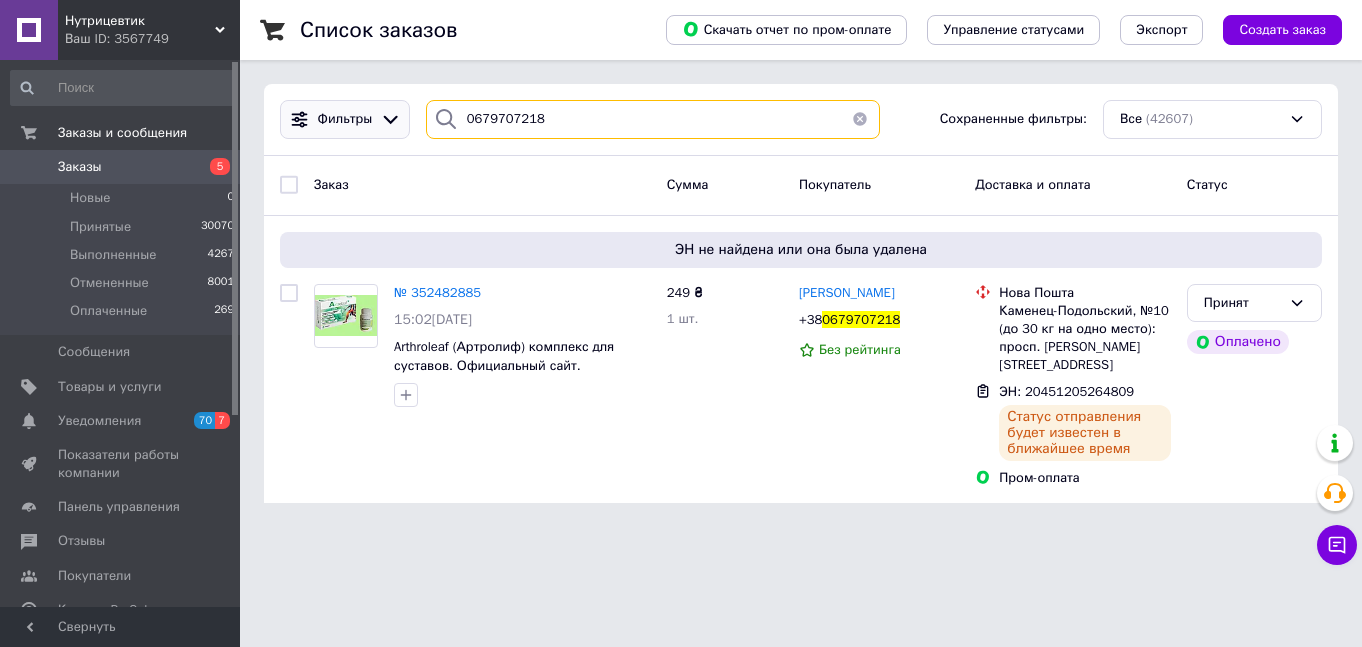 drag, startPoint x: 472, startPoint y: 116, endPoint x: 407, endPoint y: 116, distance: 65 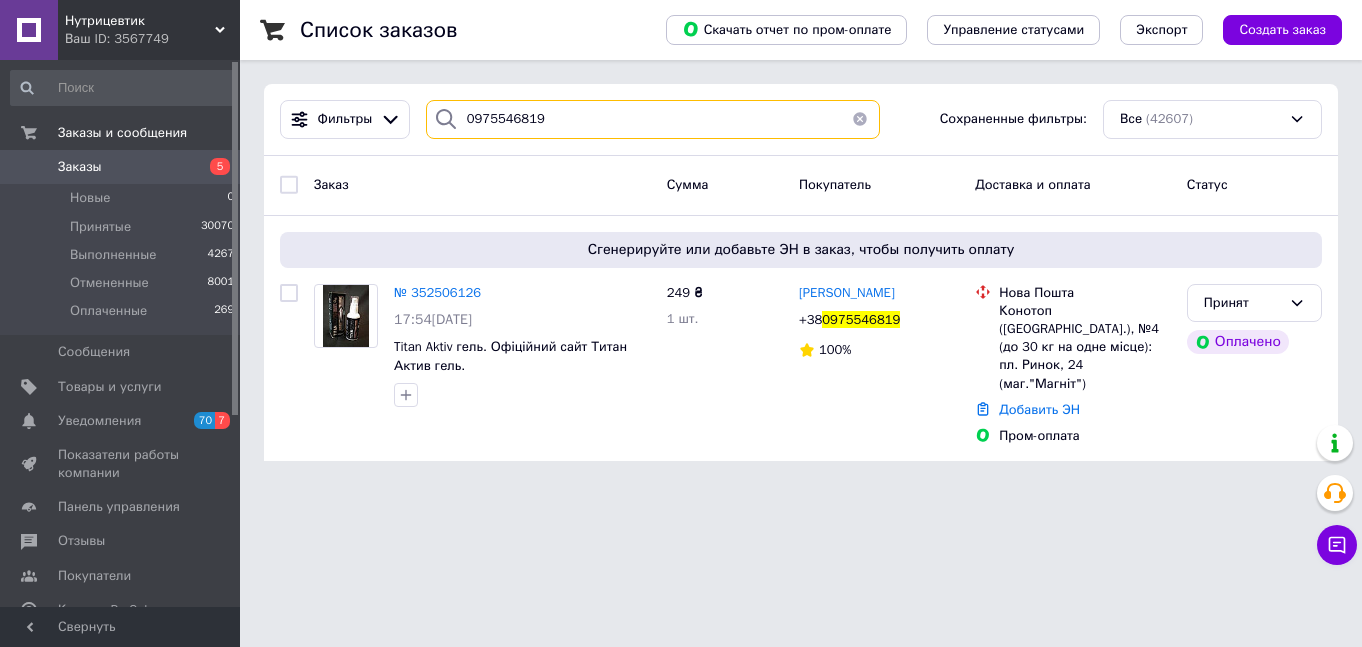 type on "0975546819" 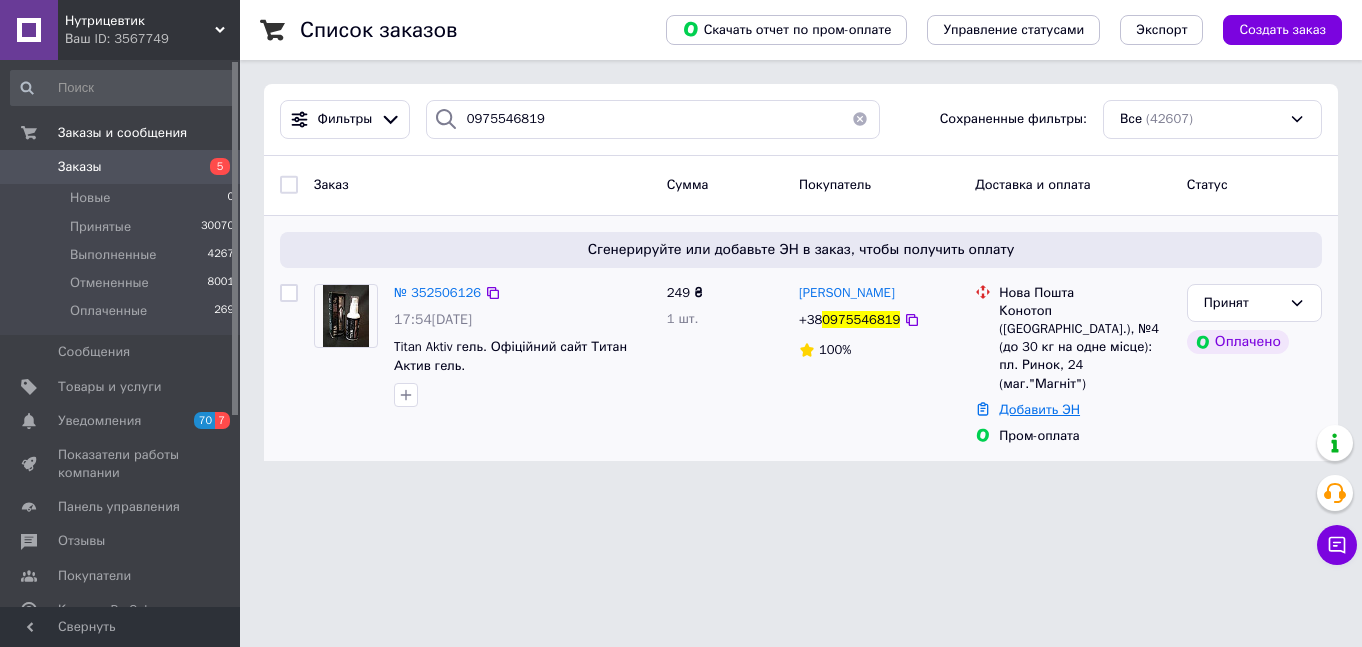 click on "Добавить ЭН" at bounding box center (1039, 409) 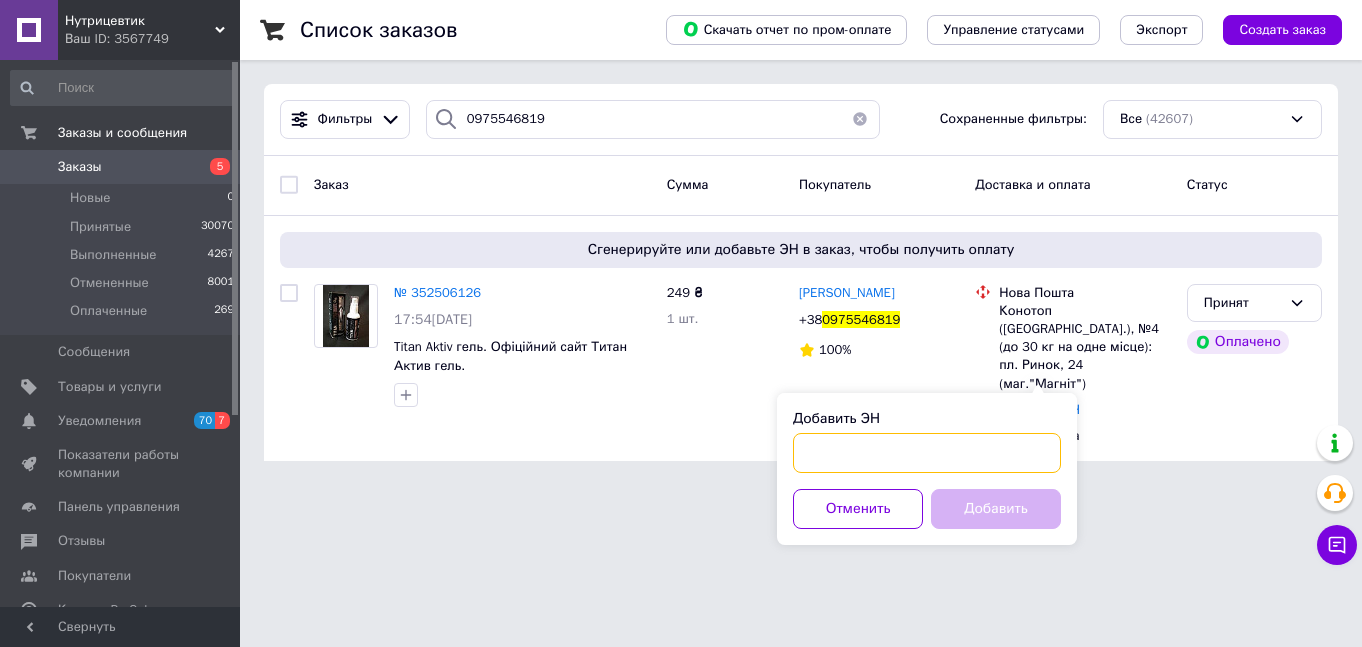 click on "Добавить ЭН" at bounding box center (927, 453) 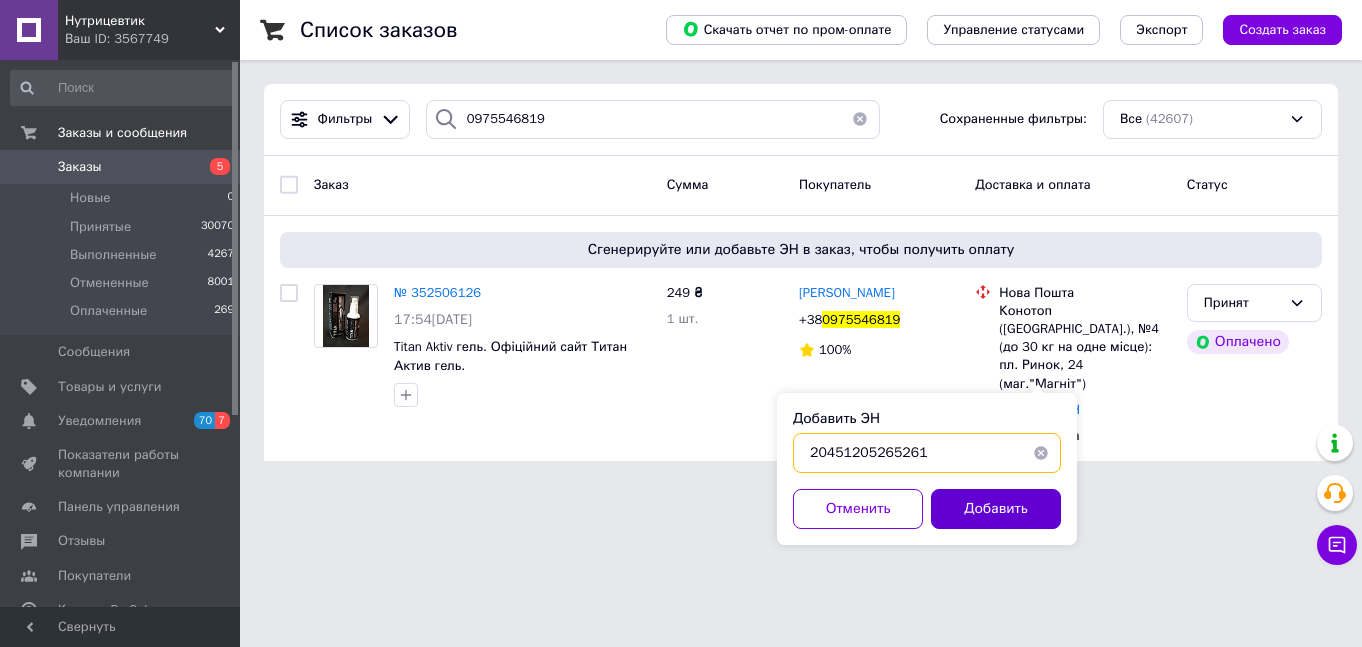 type on "20451205265261" 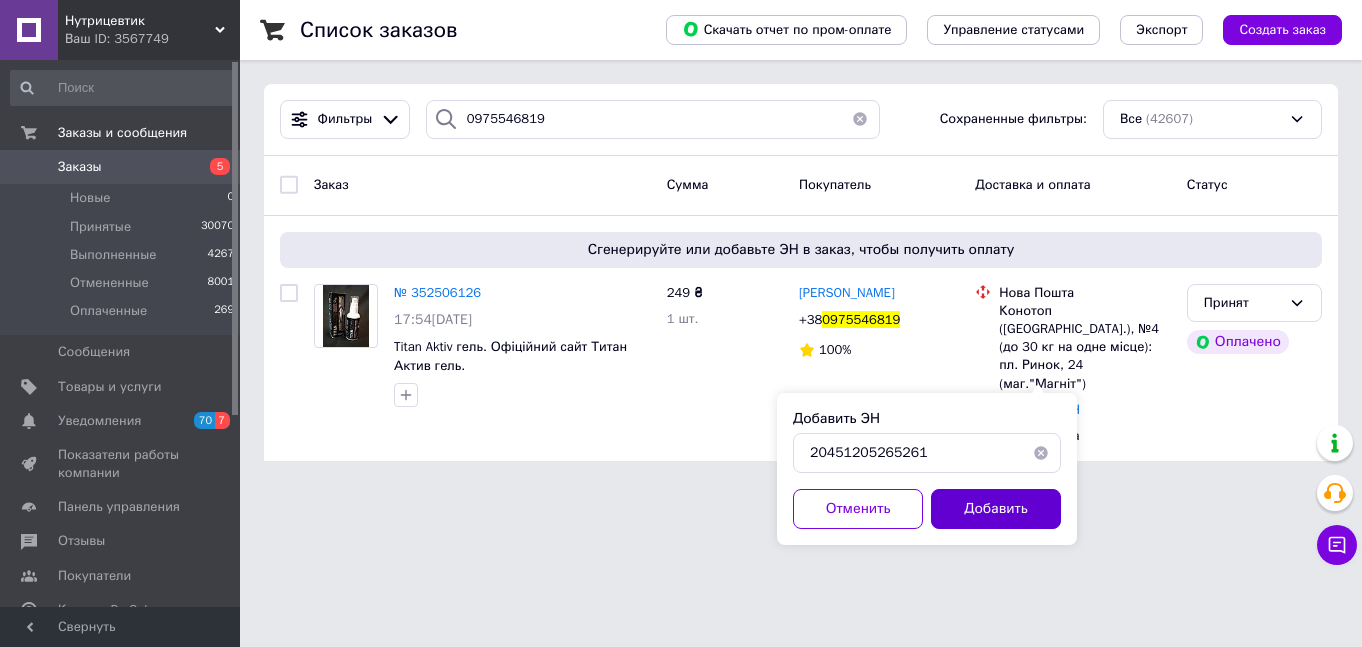 click on "Добавить" at bounding box center (996, 509) 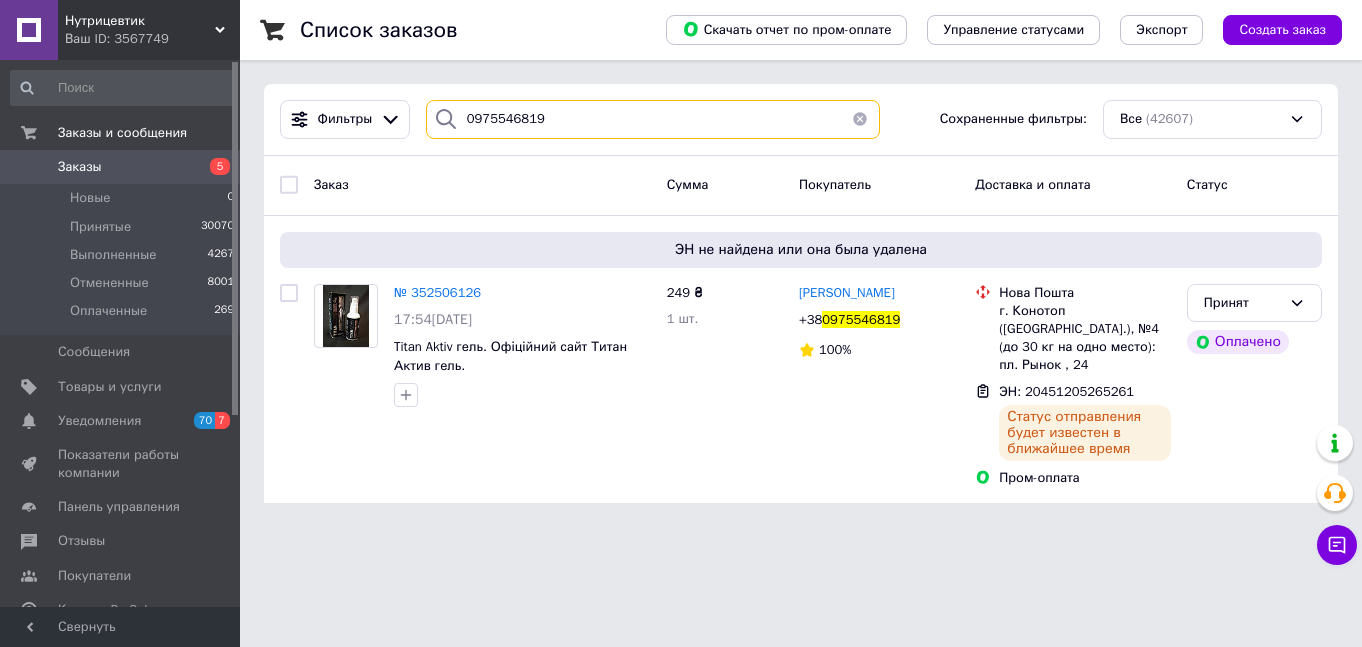 drag, startPoint x: 546, startPoint y: 118, endPoint x: 416, endPoint y: 118, distance: 130 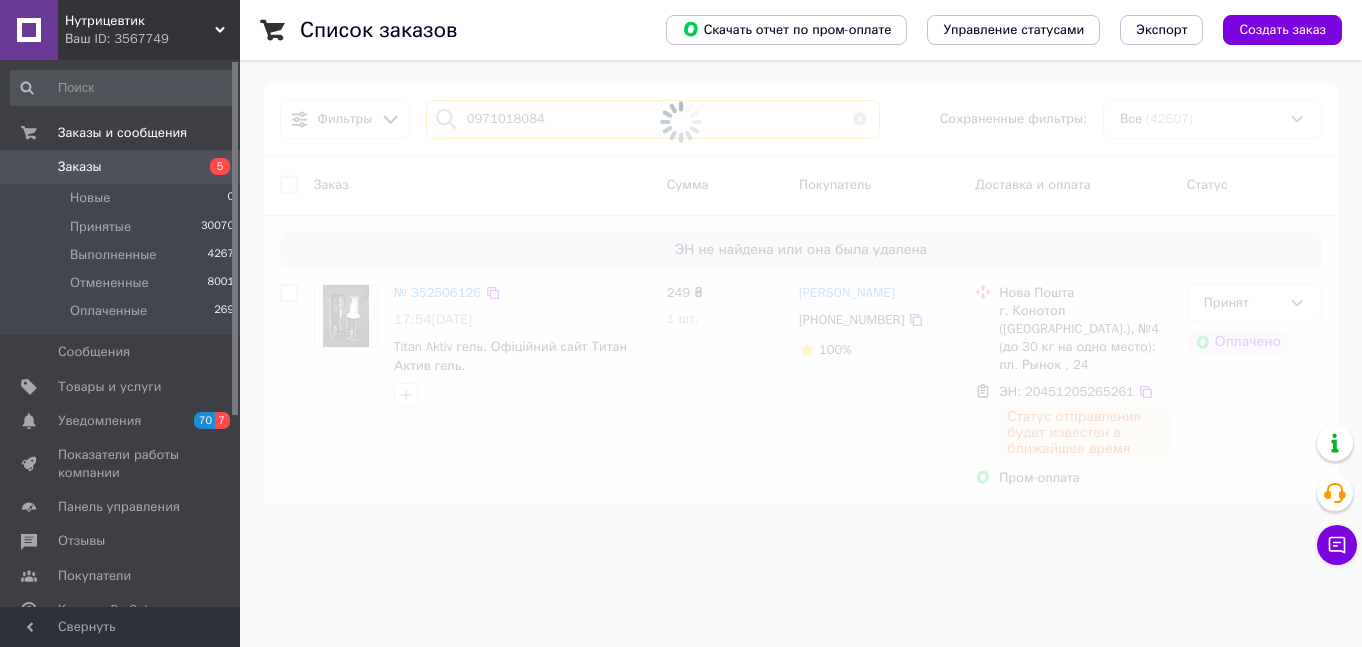 type on "0971018084" 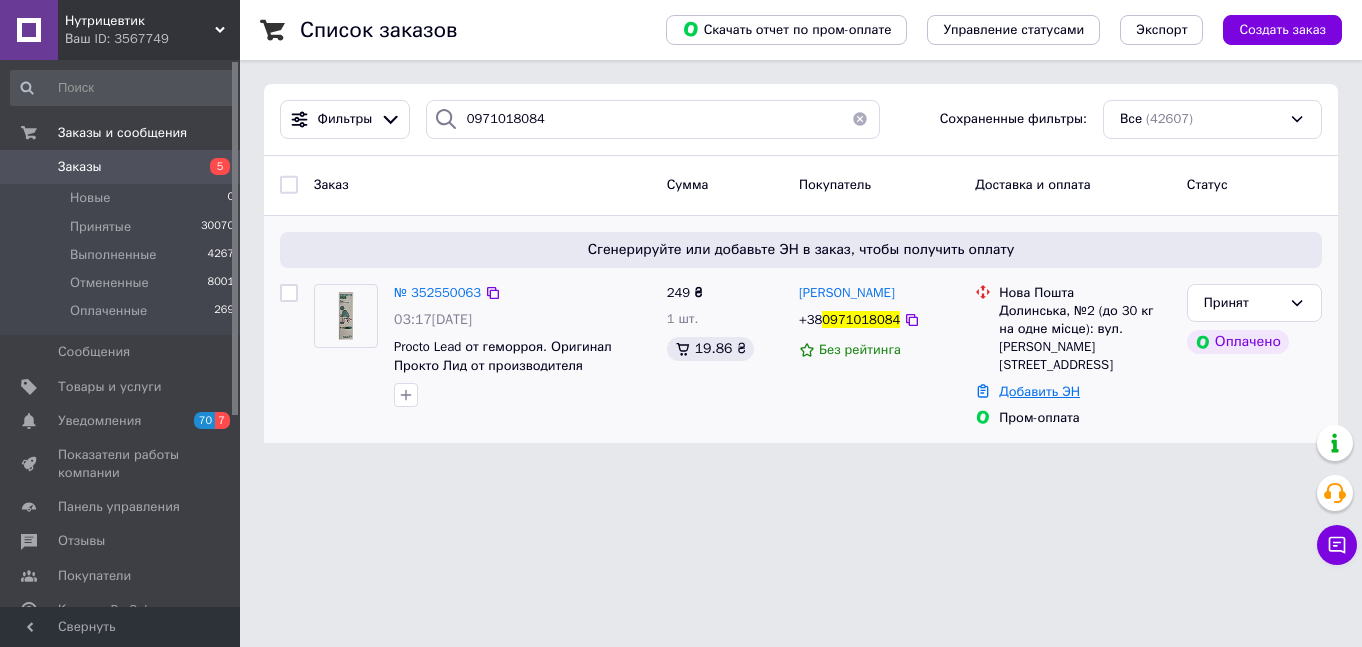 click on "Добавить ЭН" at bounding box center (1039, 391) 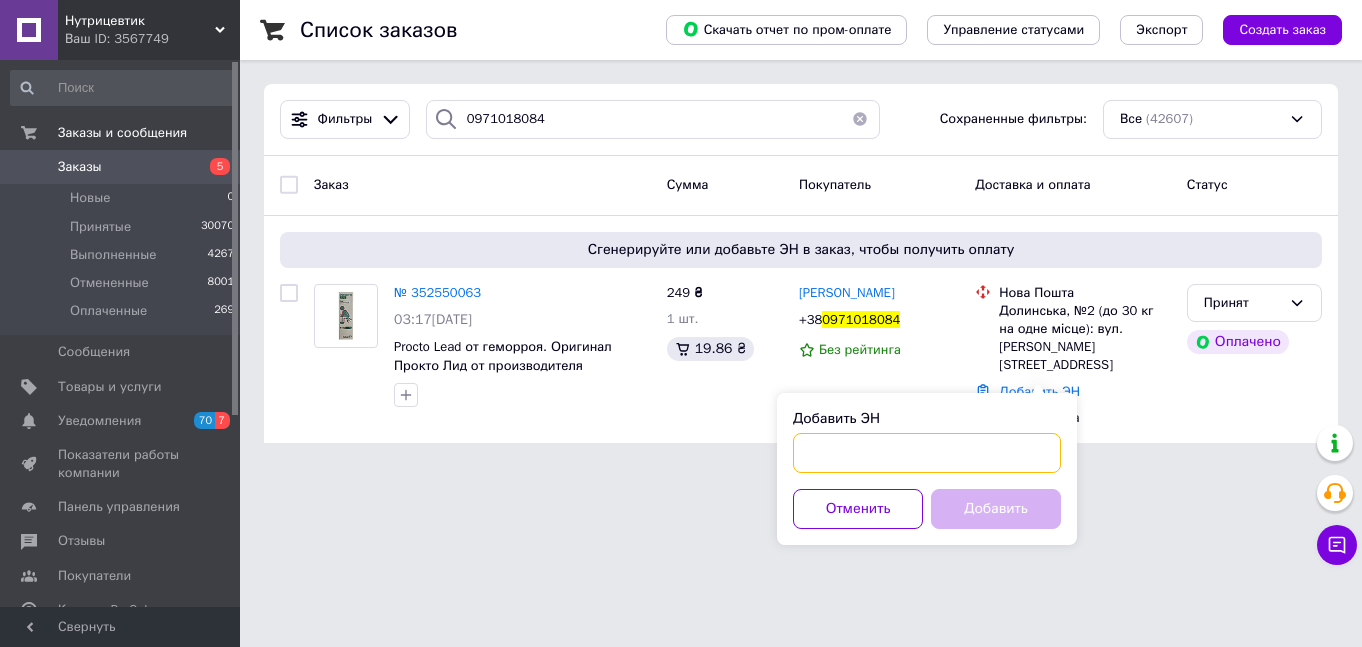 click on "Добавить ЭН" at bounding box center (927, 453) 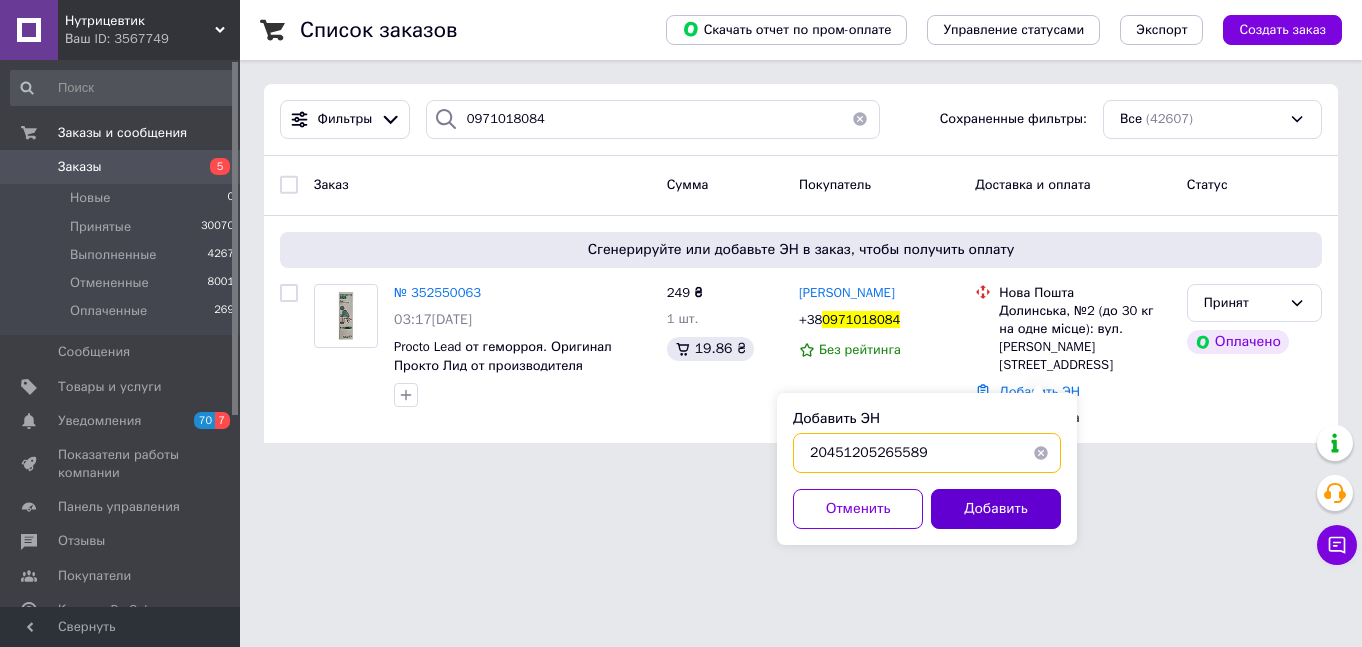 type on "20451205265589" 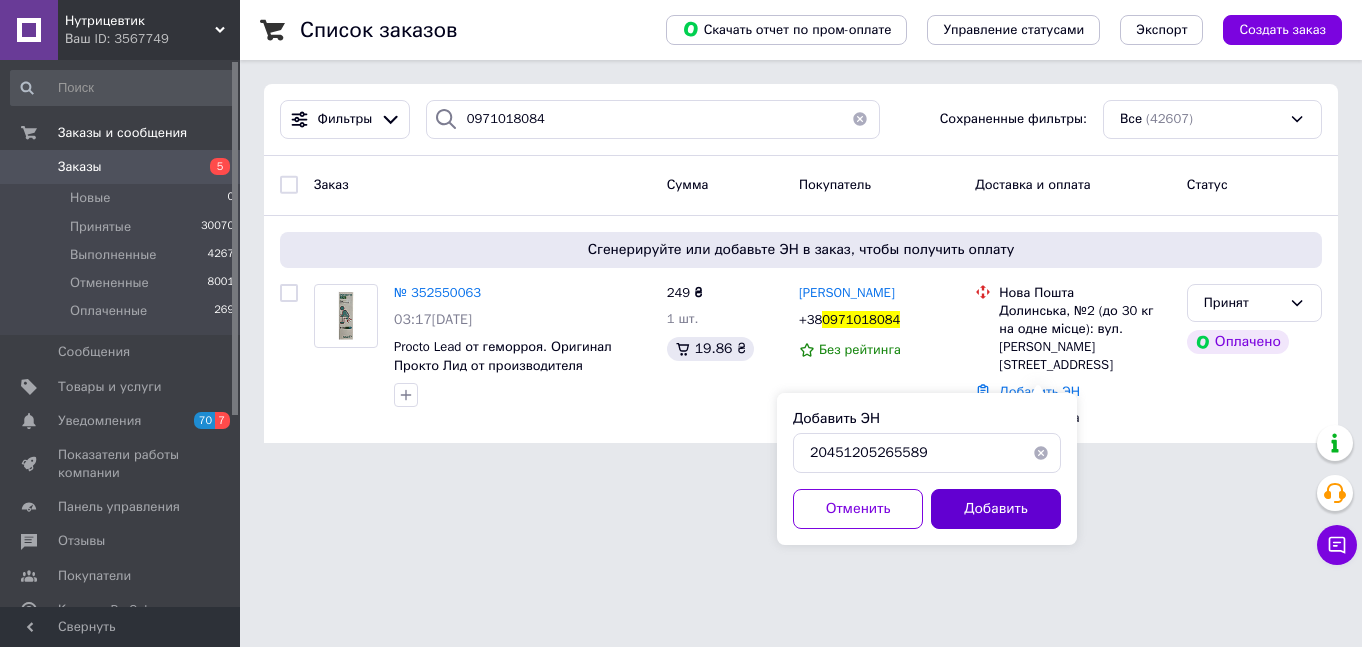 click on "Добавить" at bounding box center [996, 509] 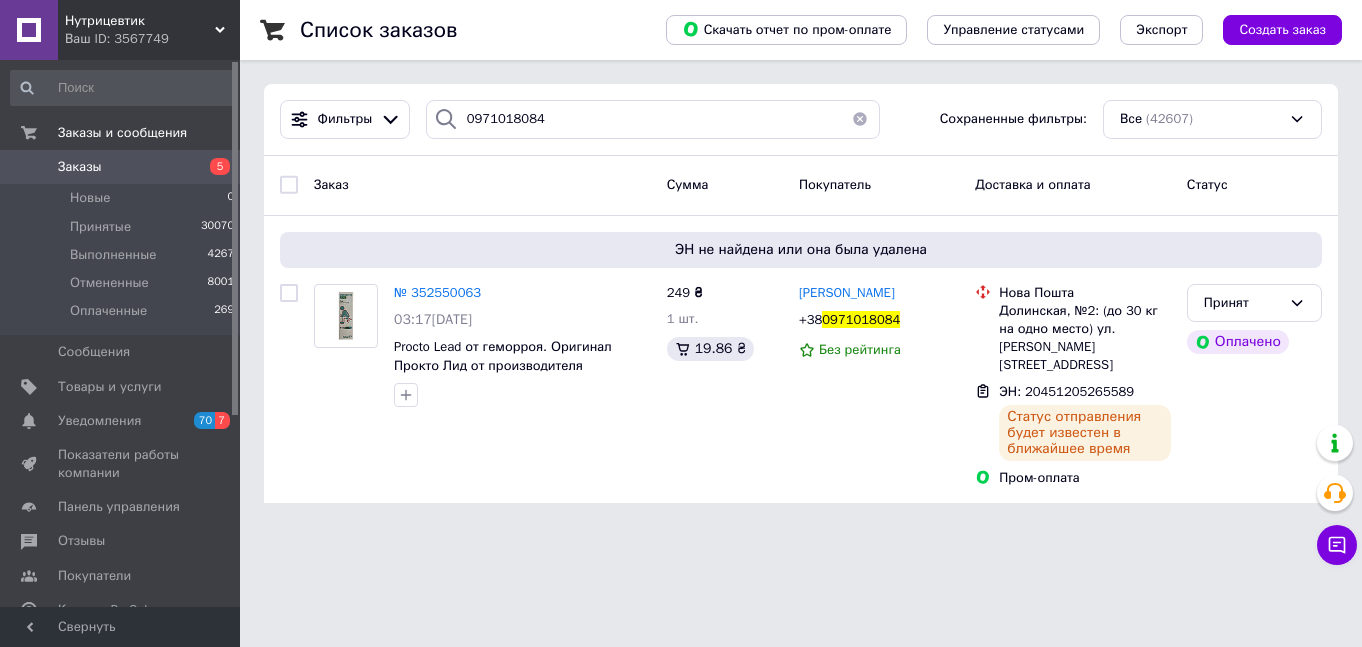 click on "Заказы" at bounding box center [121, 167] 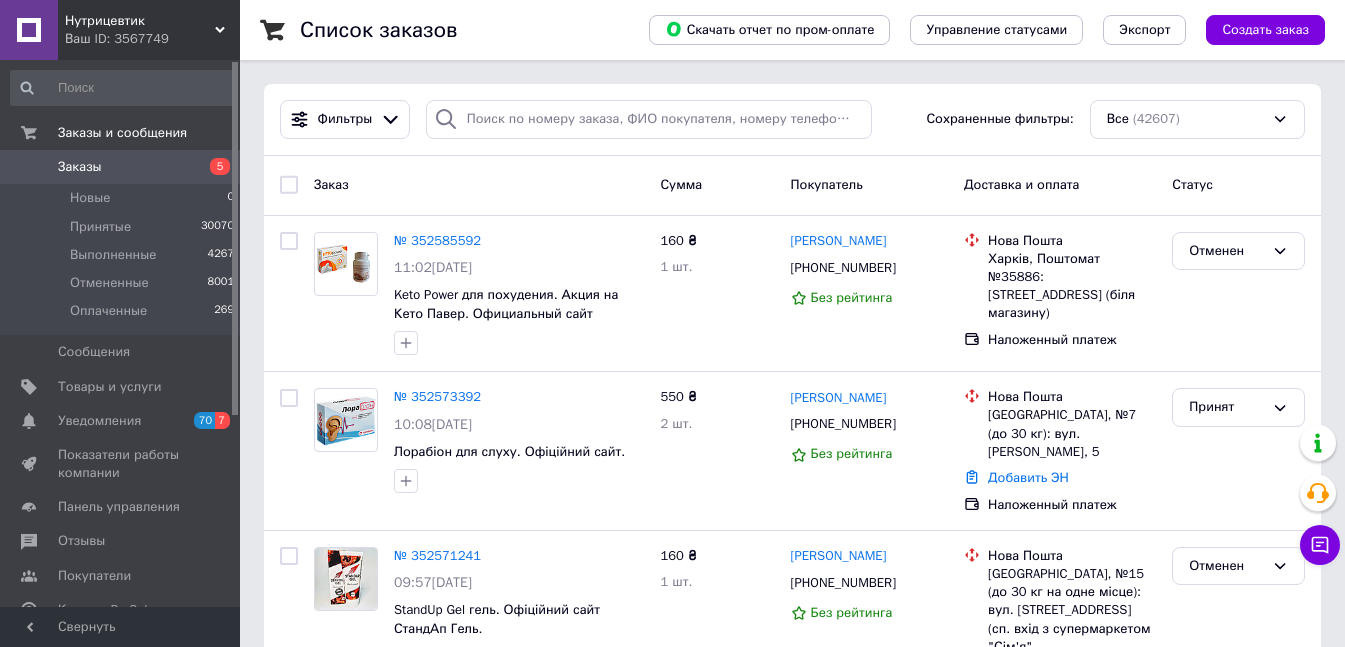 click on "Заказы 5" at bounding box center [123, 167] 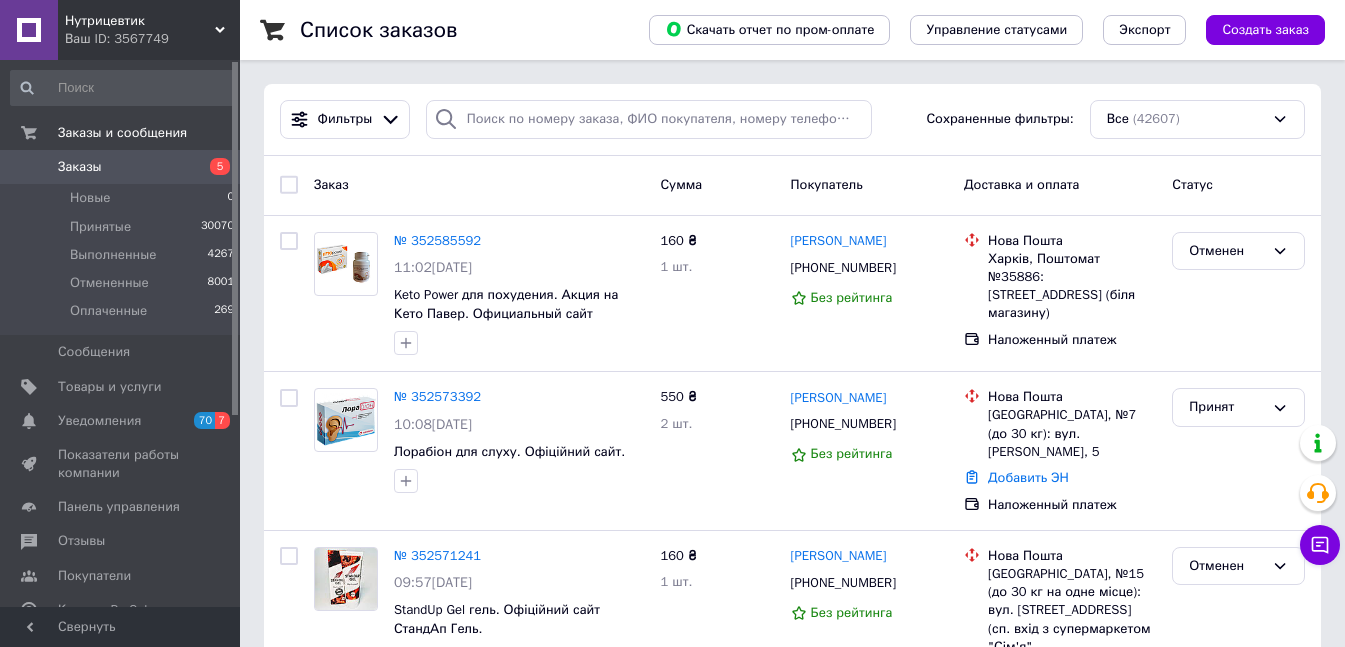 click on "Заказы" at bounding box center (121, 167) 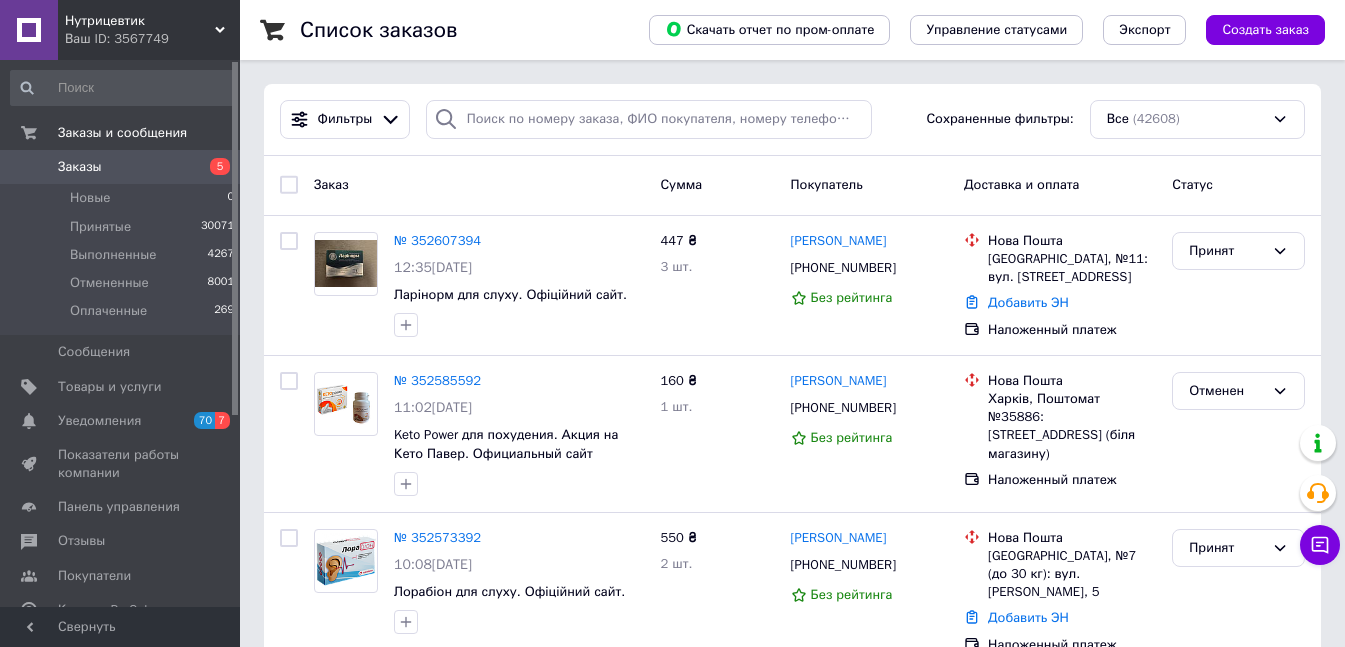 click on "Заказы" at bounding box center (121, 167) 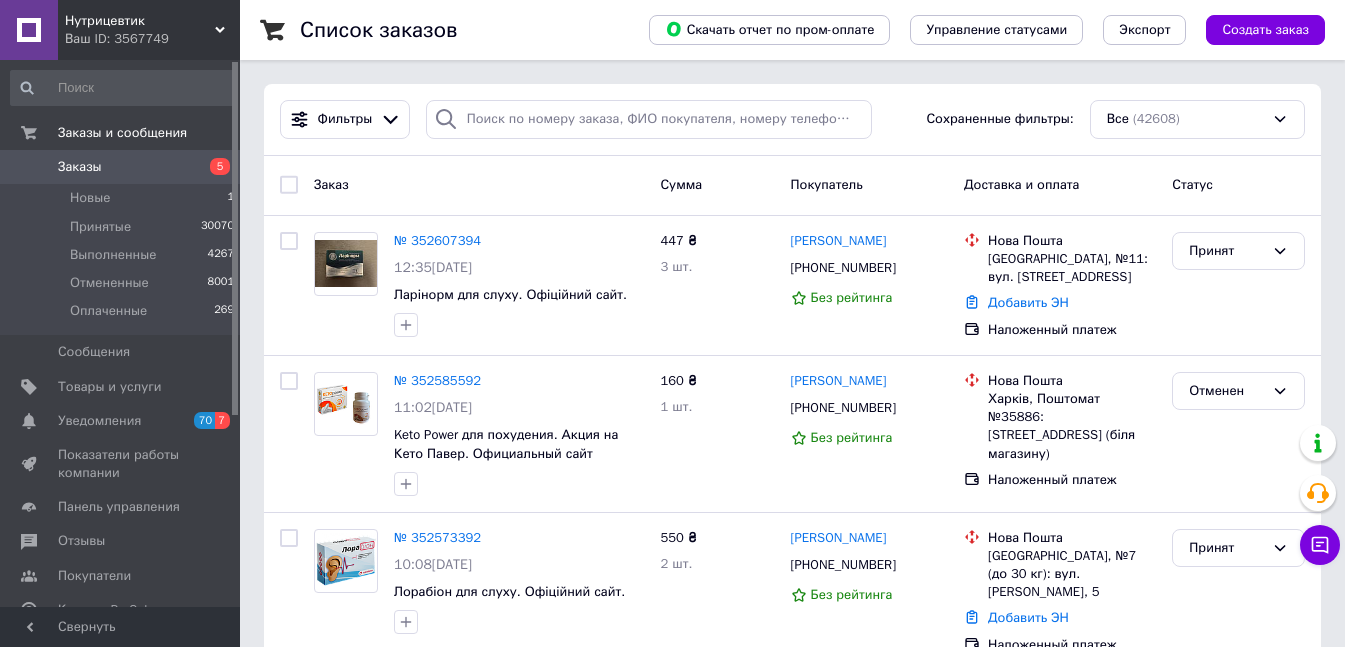click on "Заказы" at bounding box center (121, 167) 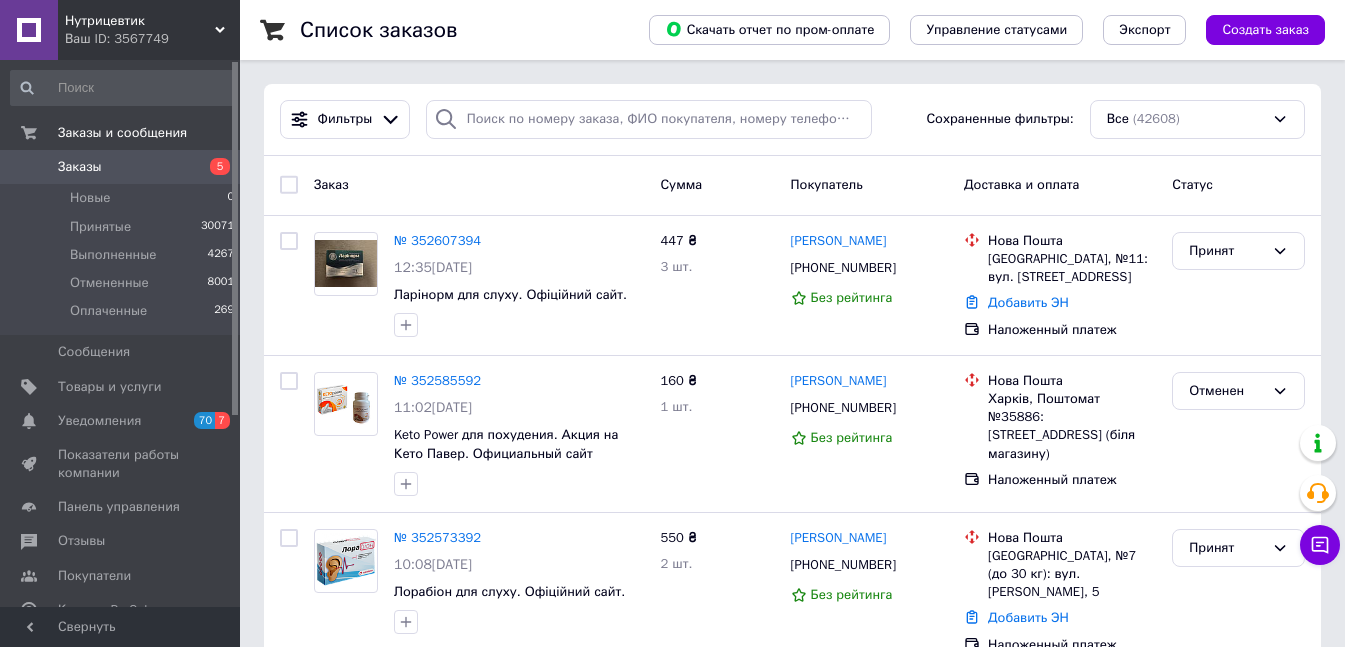 click on "Заказы" at bounding box center [121, 167] 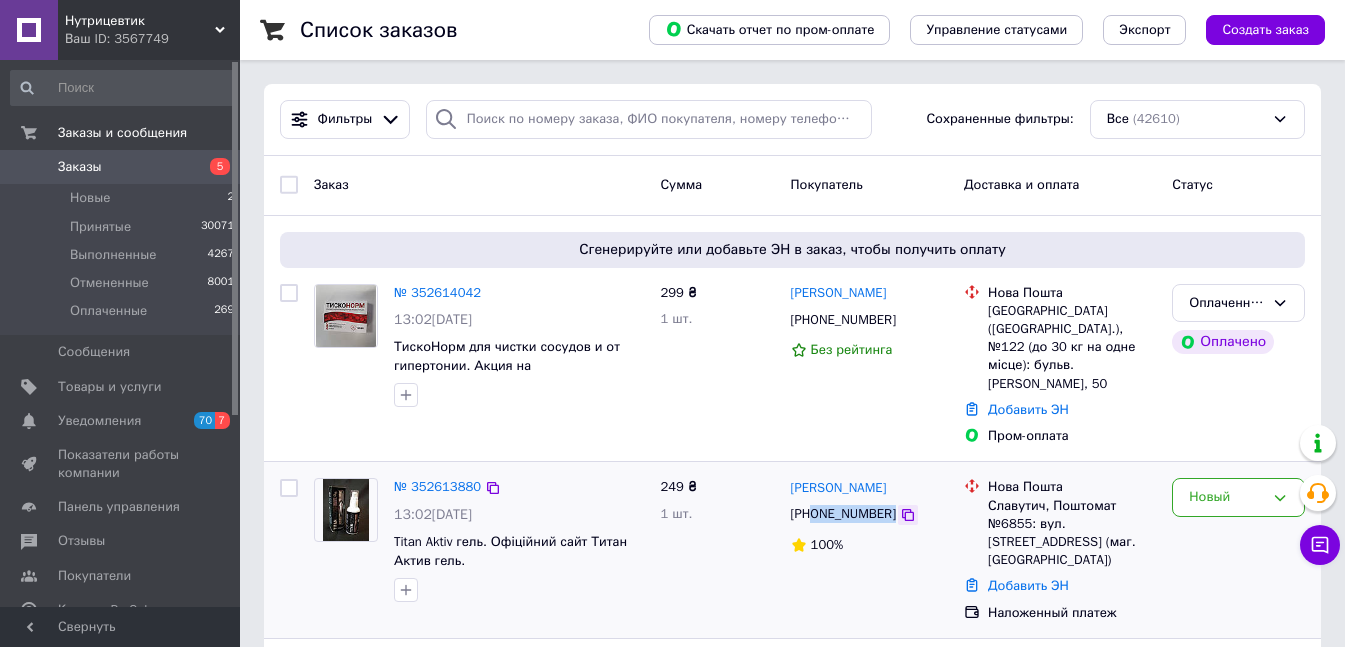 drag, startPoint x: 817, startPoint y: 477, endPoint x: 892, endPoint y: 477, distance: 75 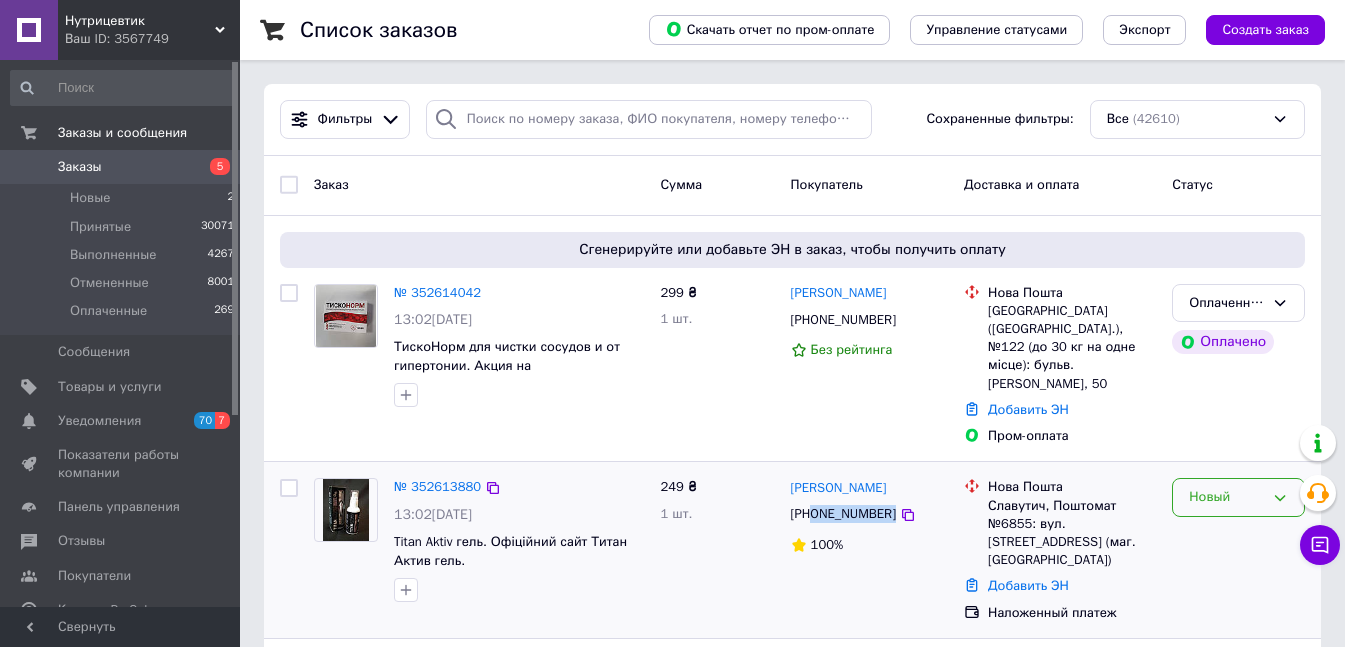 click on "Новый" at bounding box center (1226, 497) 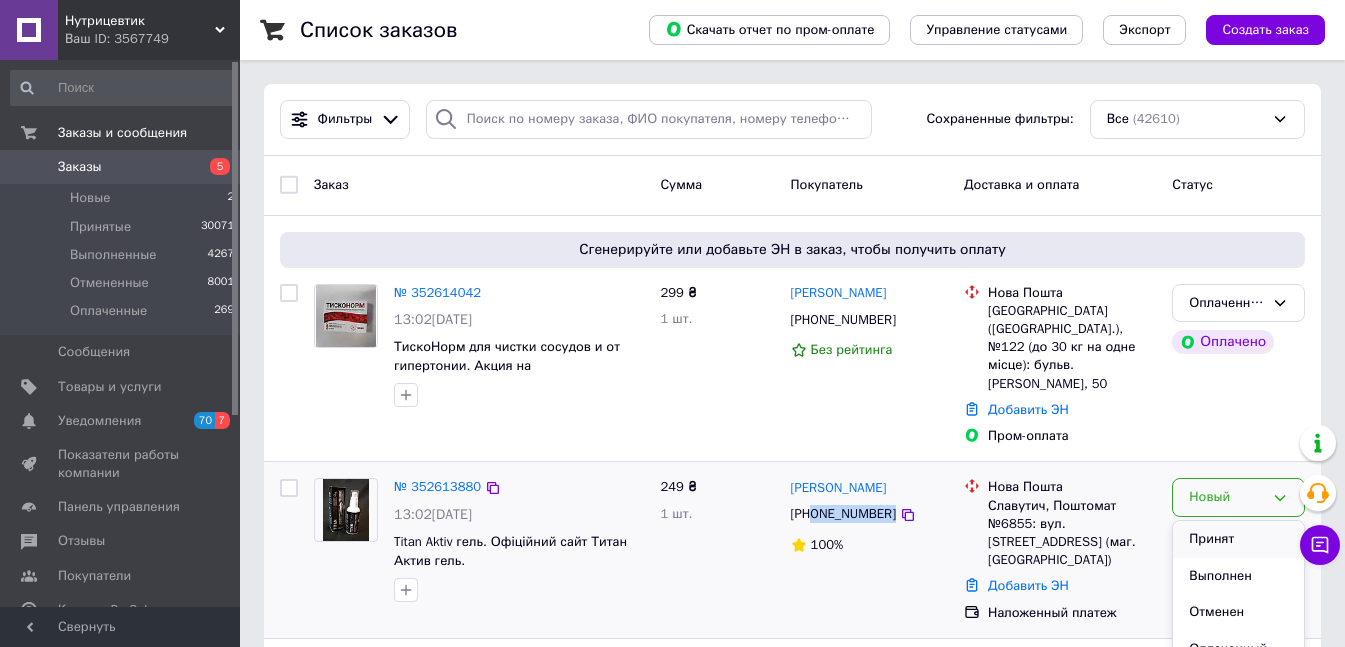 click on "Принят" at bounding box center (1238, 539) 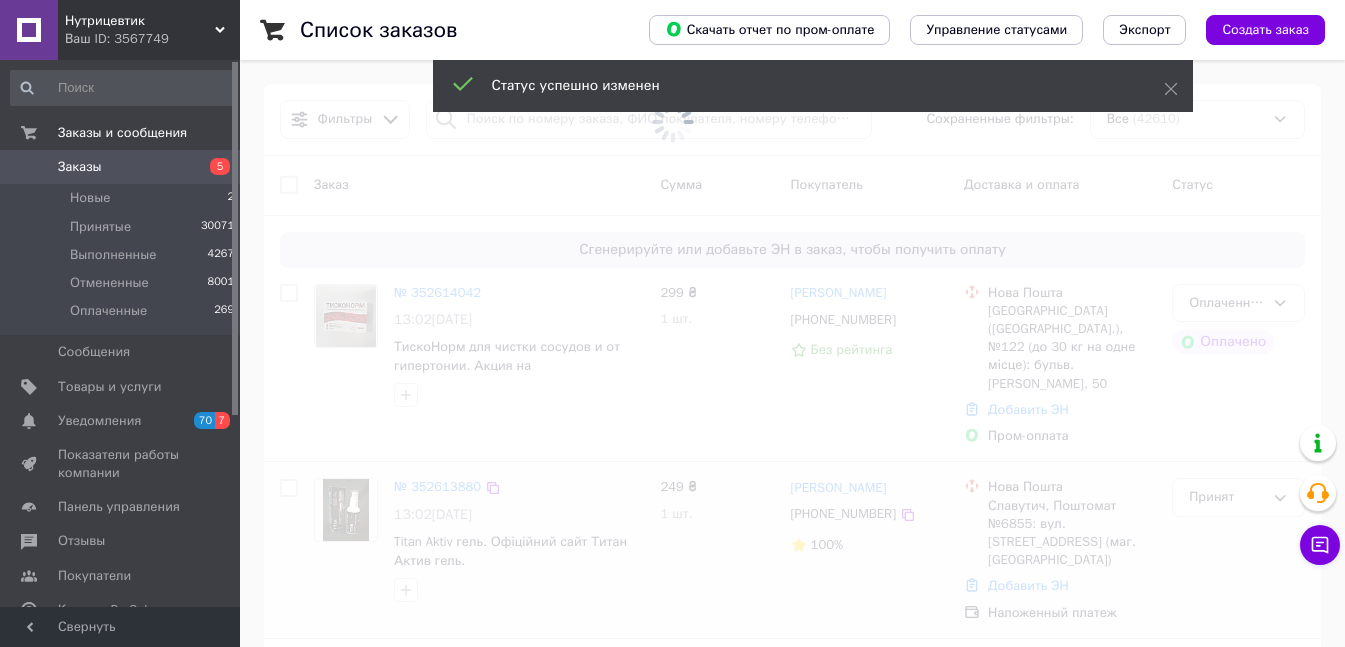 click at bounding box center (672, 323) 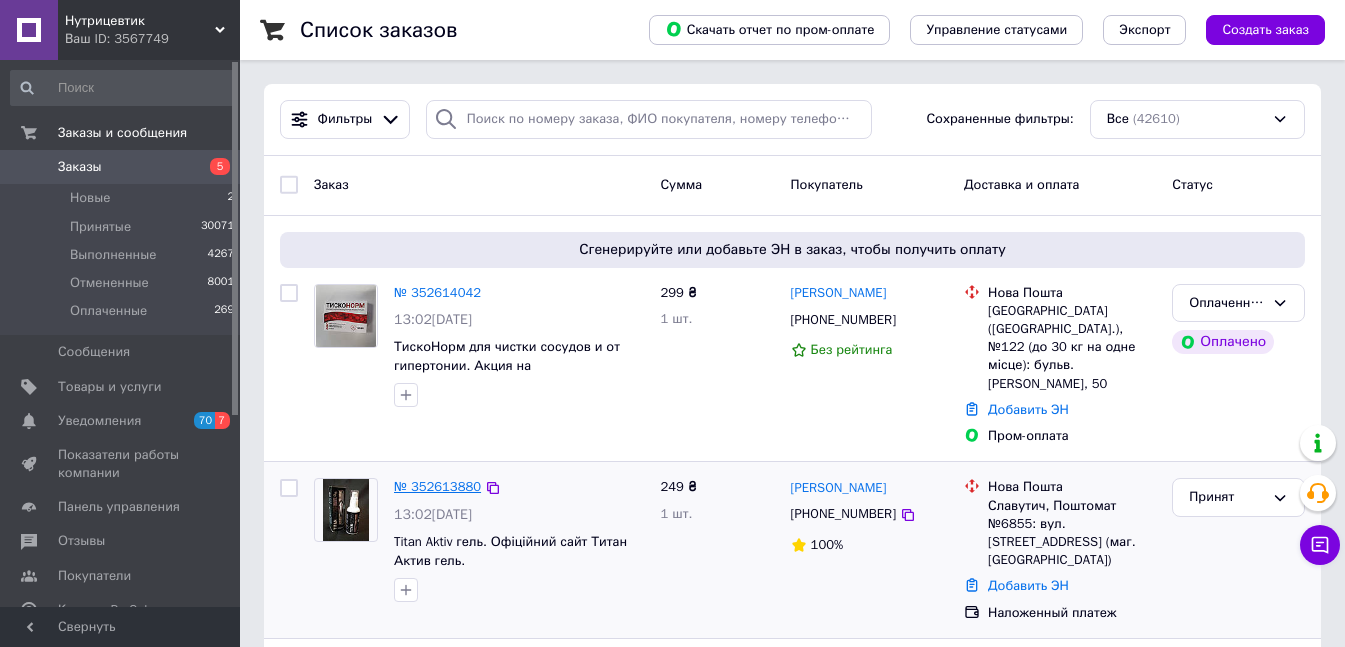 click on "№ 352613880" at bounding box center [437, 486] 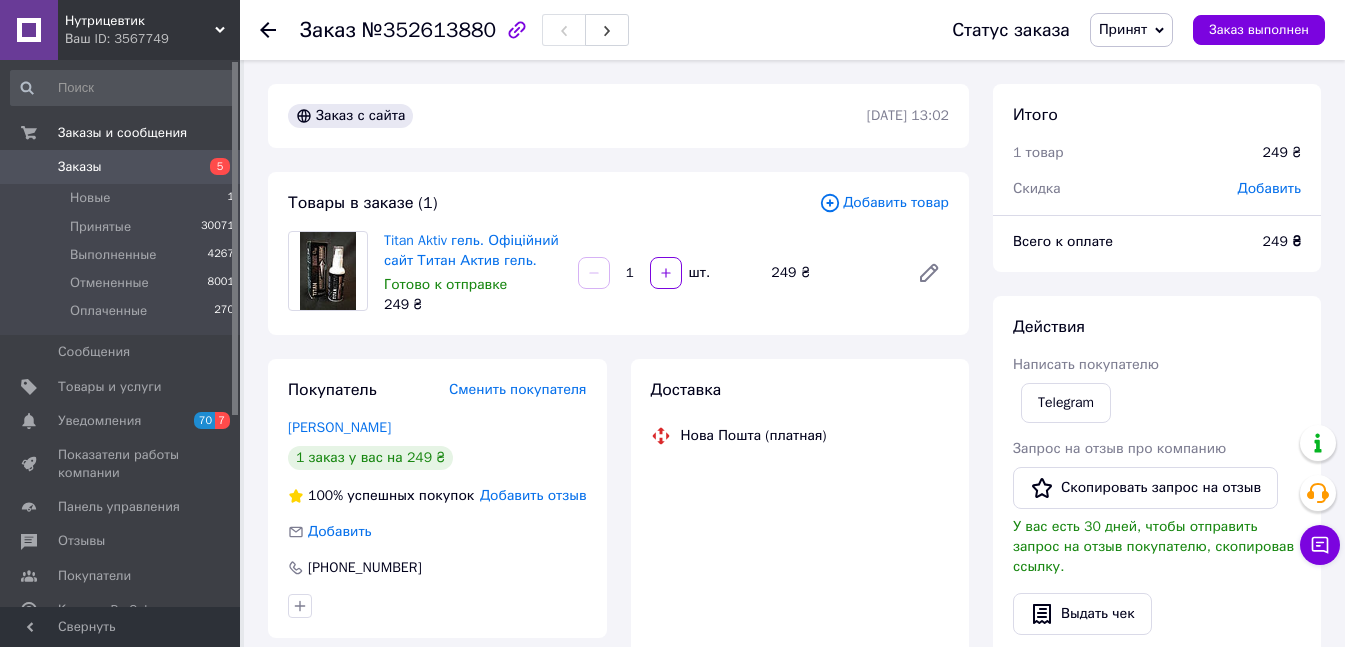 scroll, scrollTop: 300, scrollLeft: 0, axis: vertical 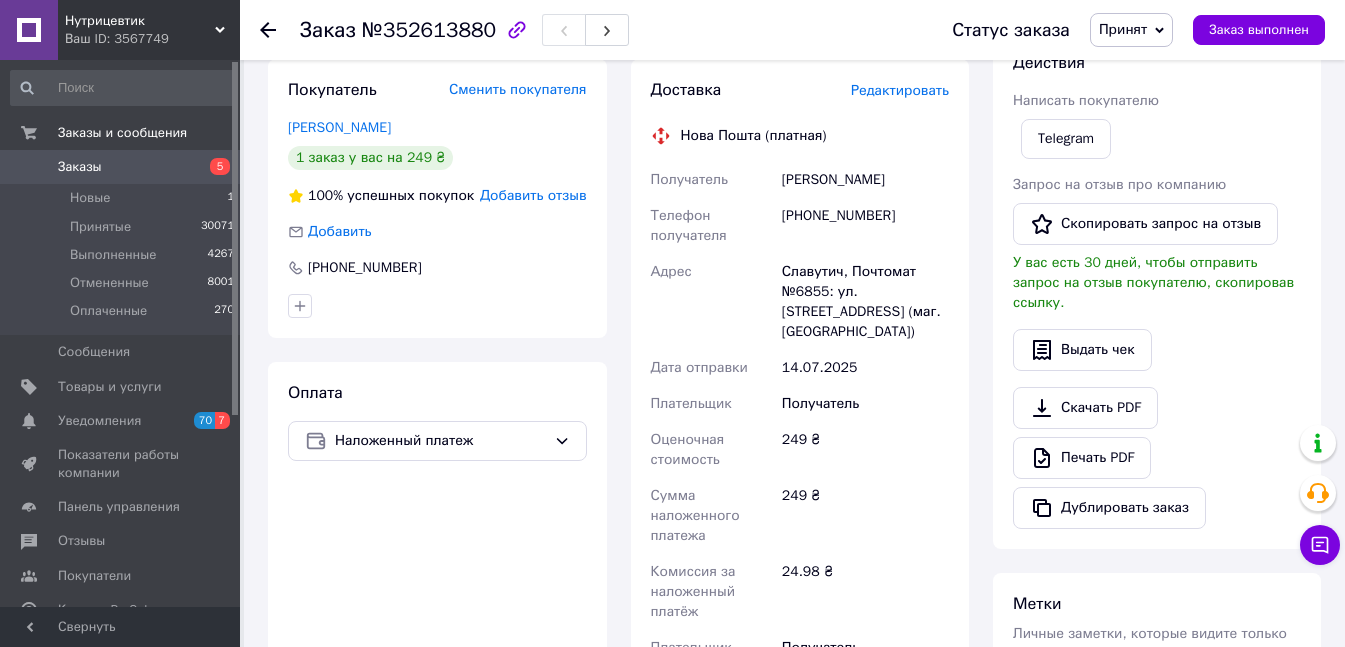 click on "Заказы" at bounding box center (121, 167) 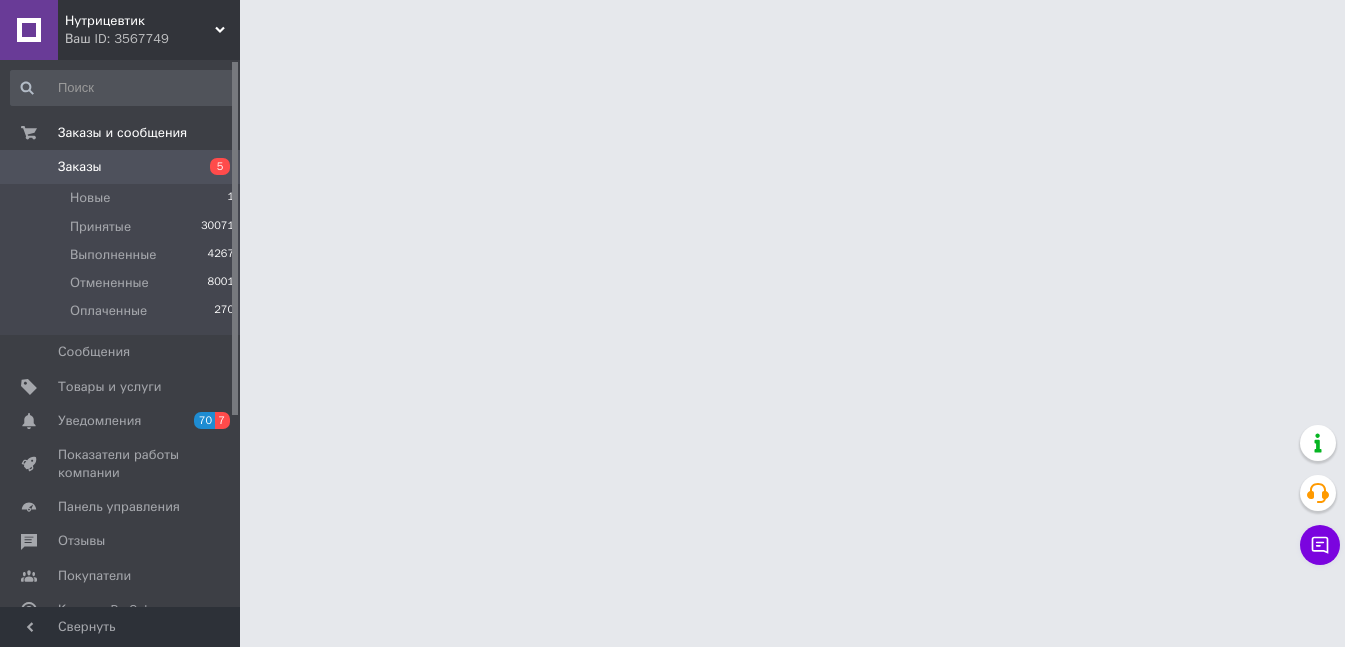 scroll, scrollTop: 0, scrollLeft: 0, axis: both 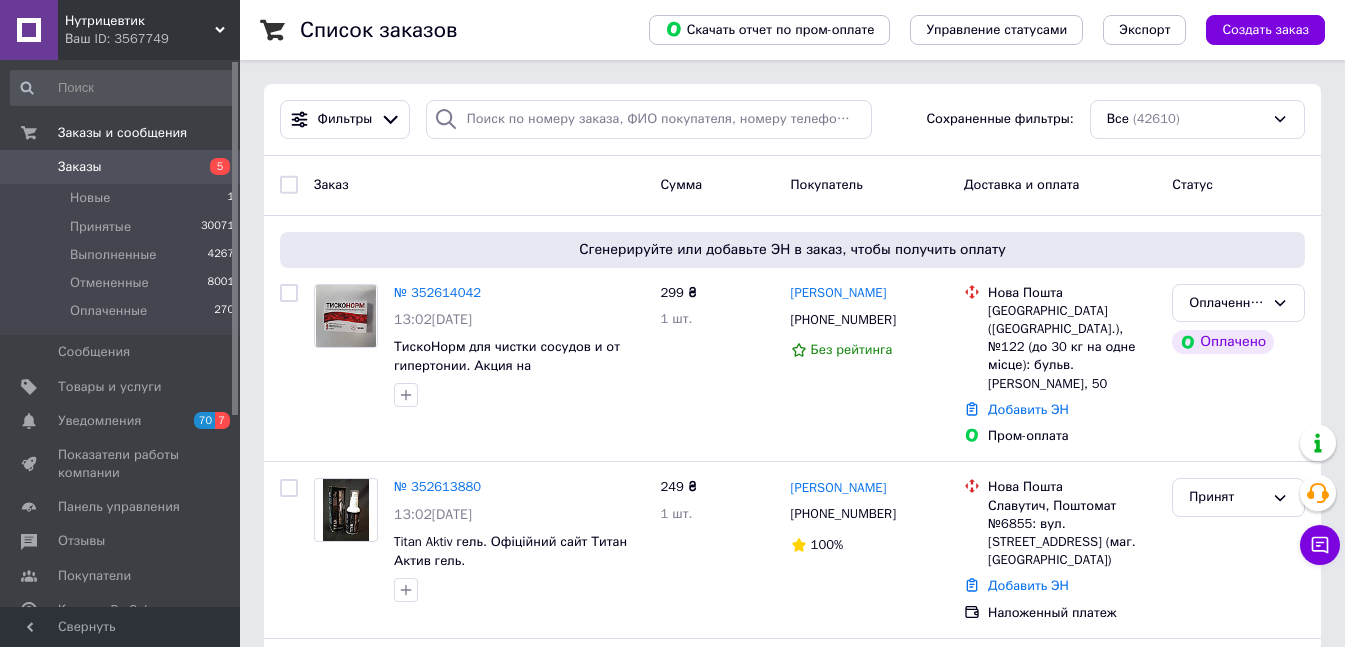 click on "Заказы" at bounding box center (121, 167) 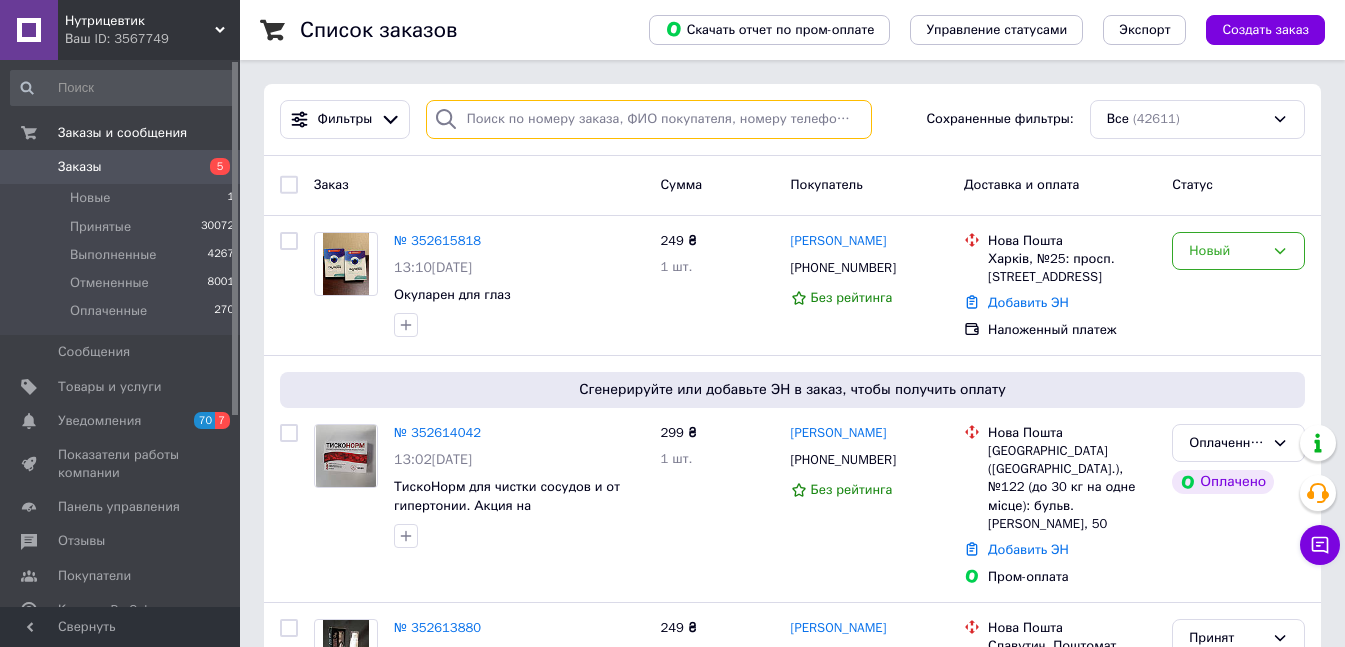 click at bounding box center [649, 119] 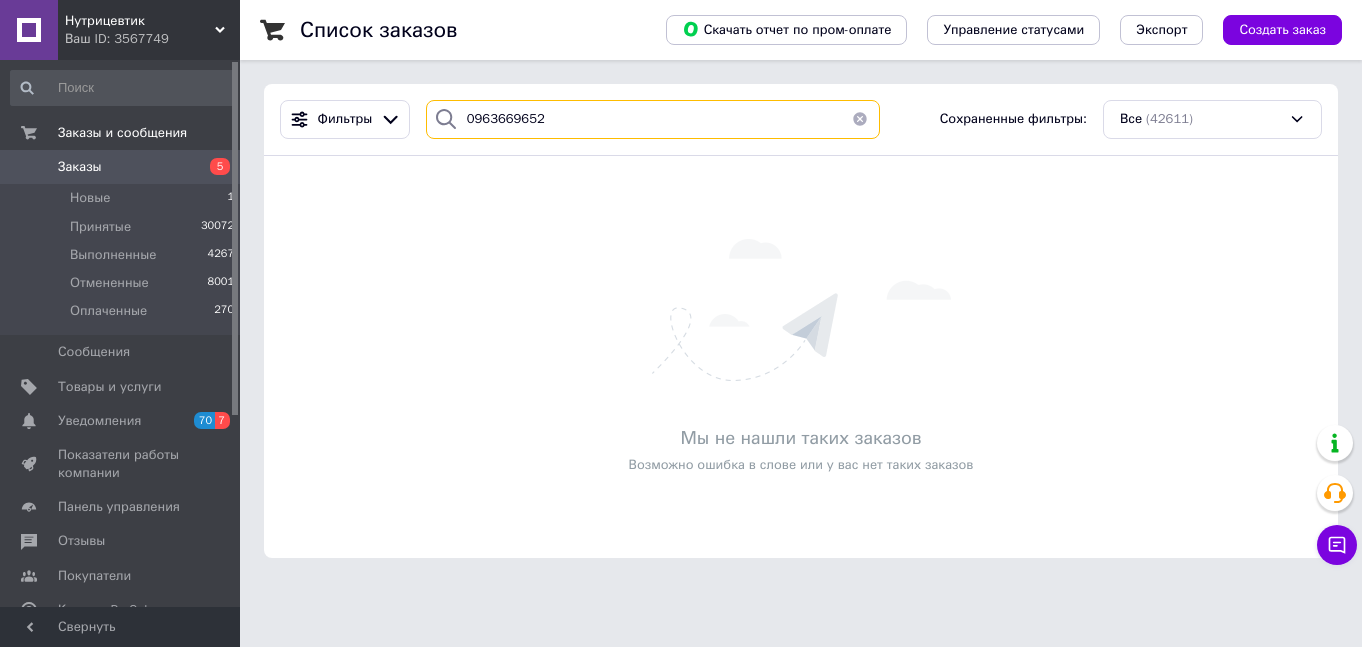 type on "0963669652" 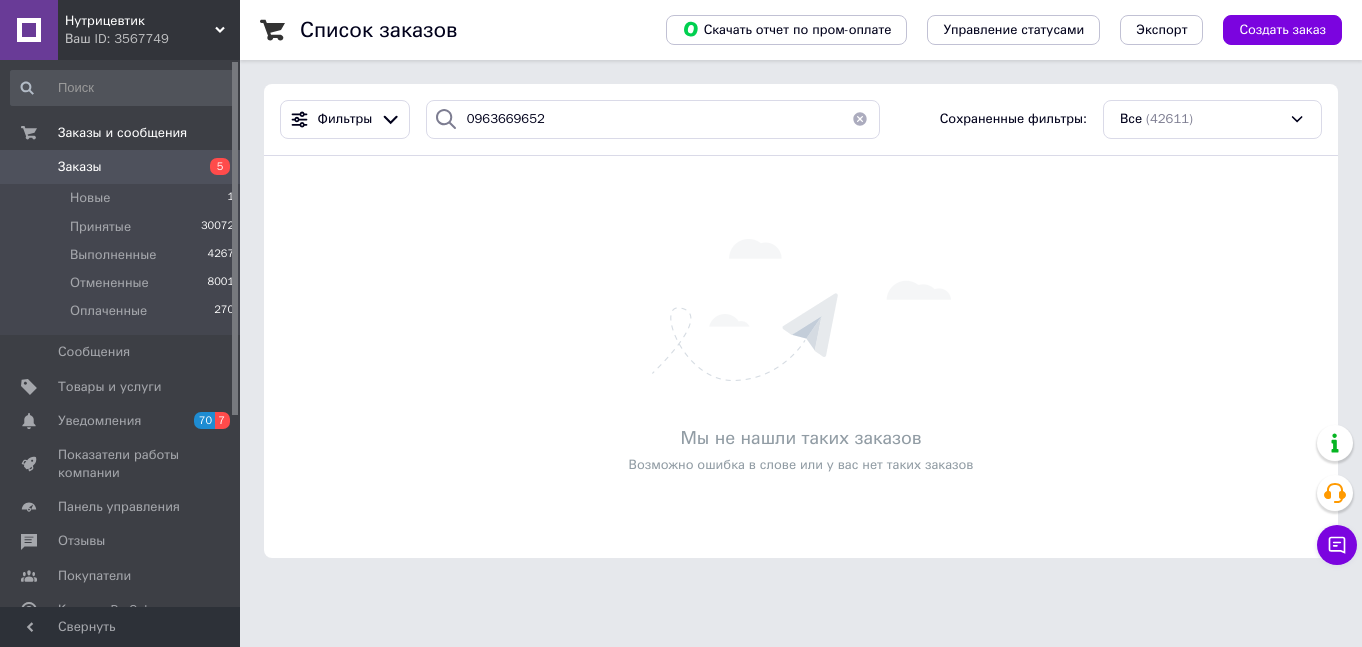 click on "Заказы" at bounding box center [121, 167] 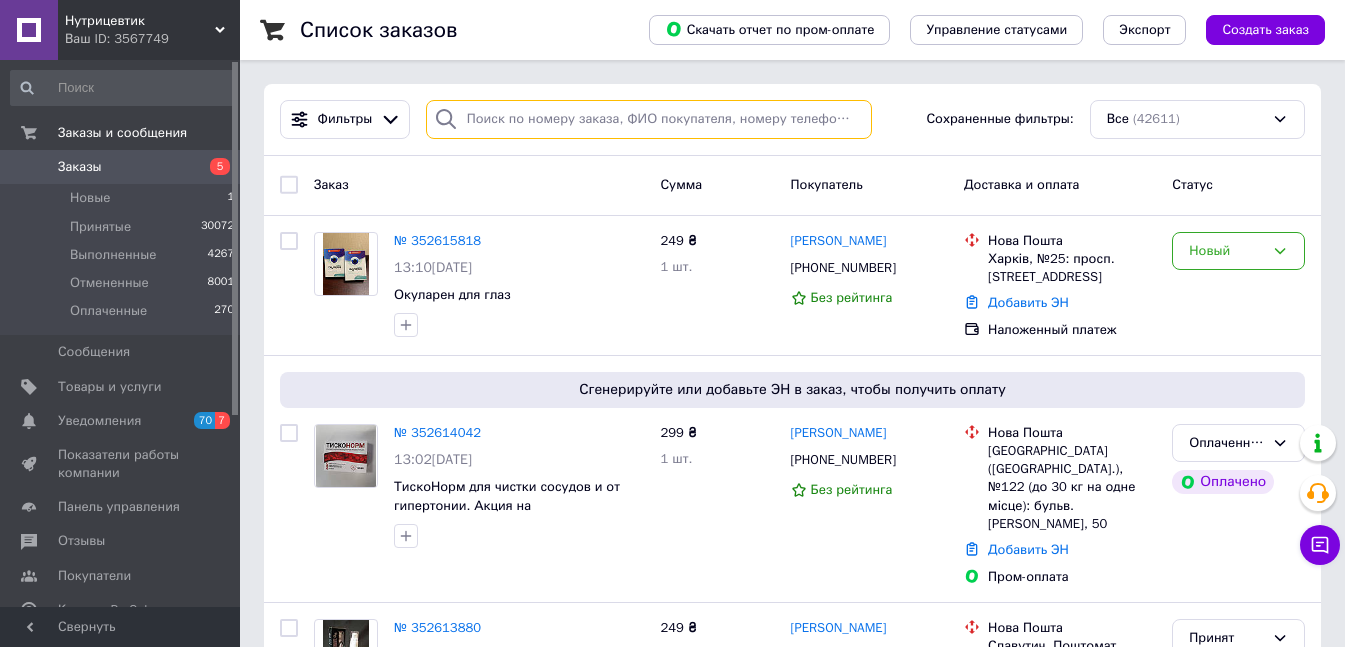 click at bounding box center [649, 119] 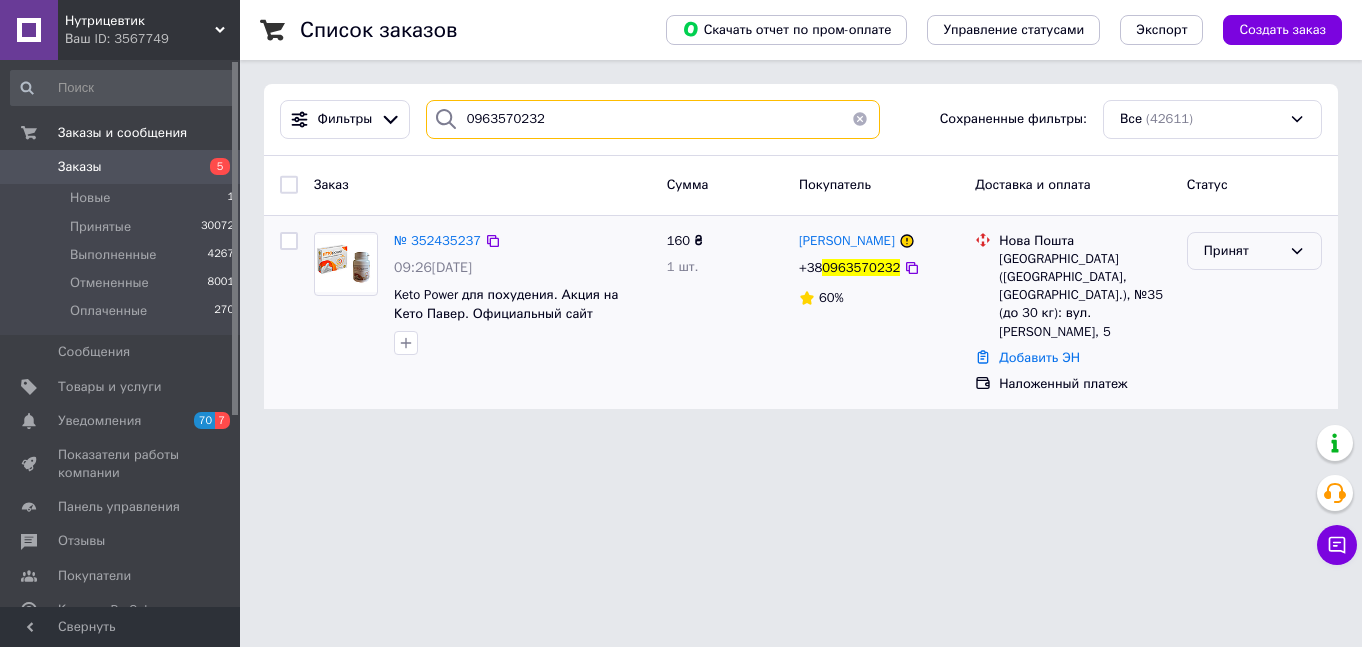 type on "0963570232" 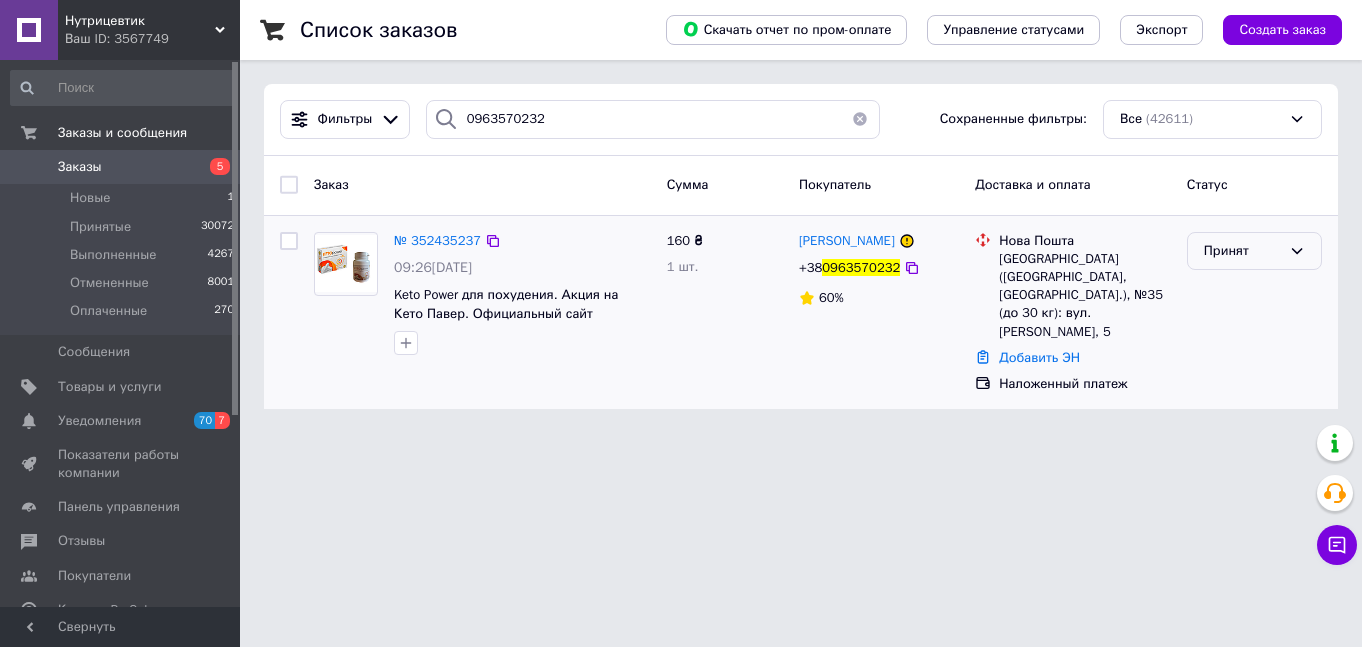 drag, startPoint x: 1262, startPoint y: 258, endPoint x: 1258, endPoint y: 271, distance: 13.601471 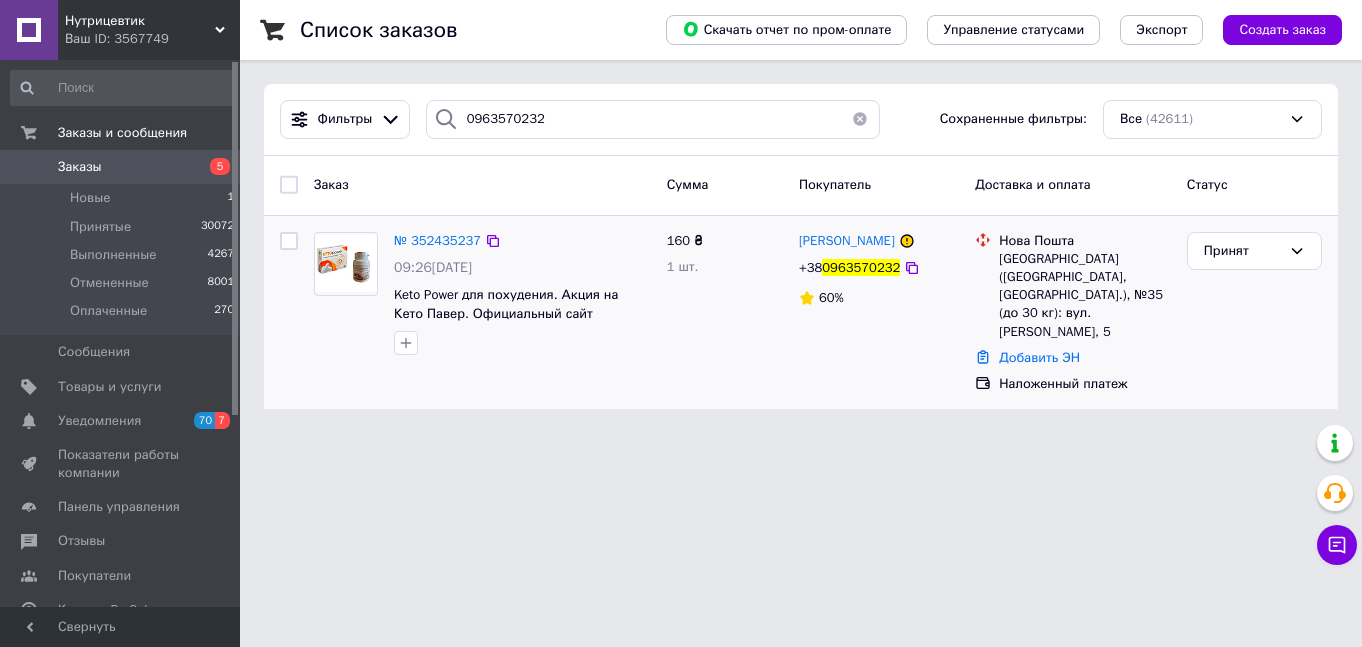 click on "Принят" at bounding box center (1242, 251) 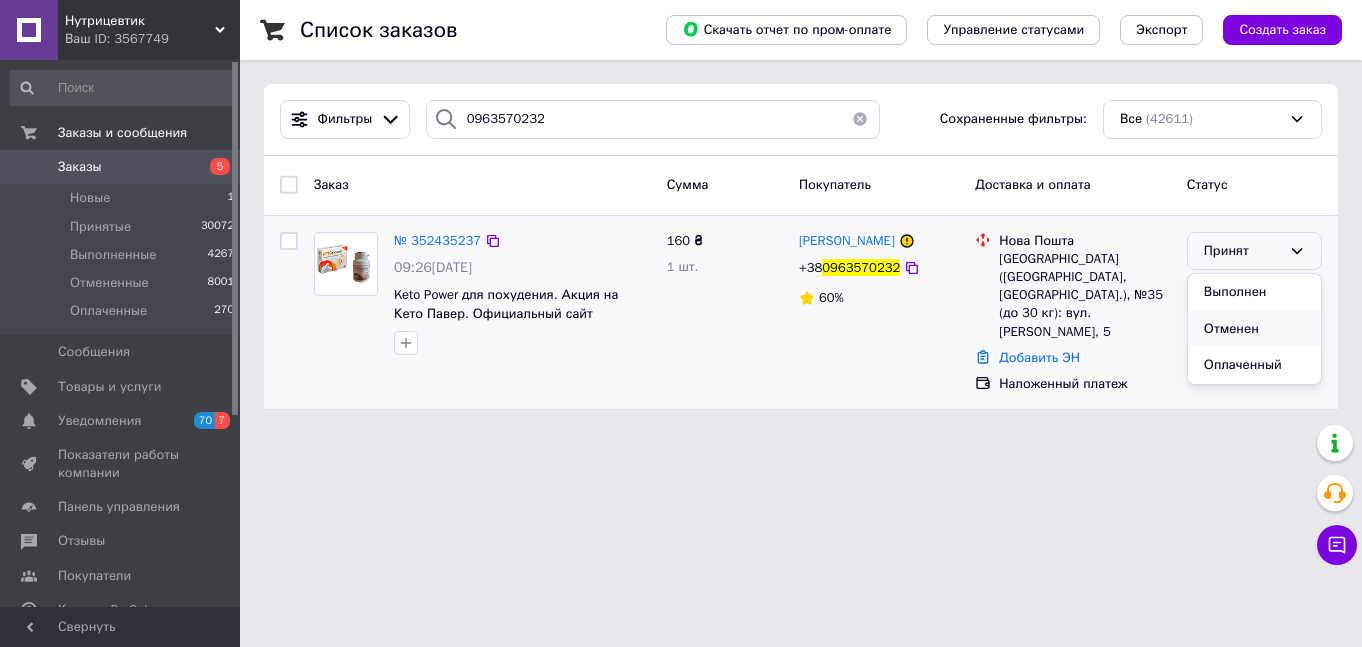click on "Отменен" at bounding box center [1254, 329] 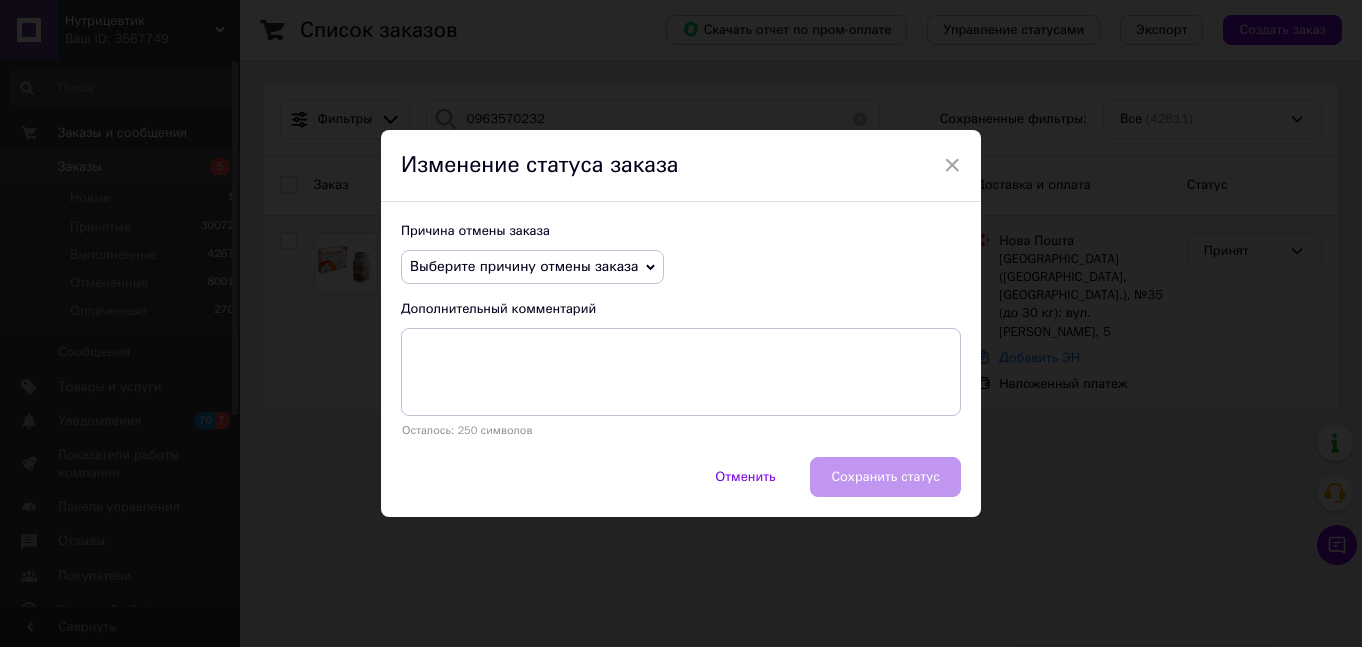click on "Выберите причину отмены заказа" at bounding box center [524, 266] 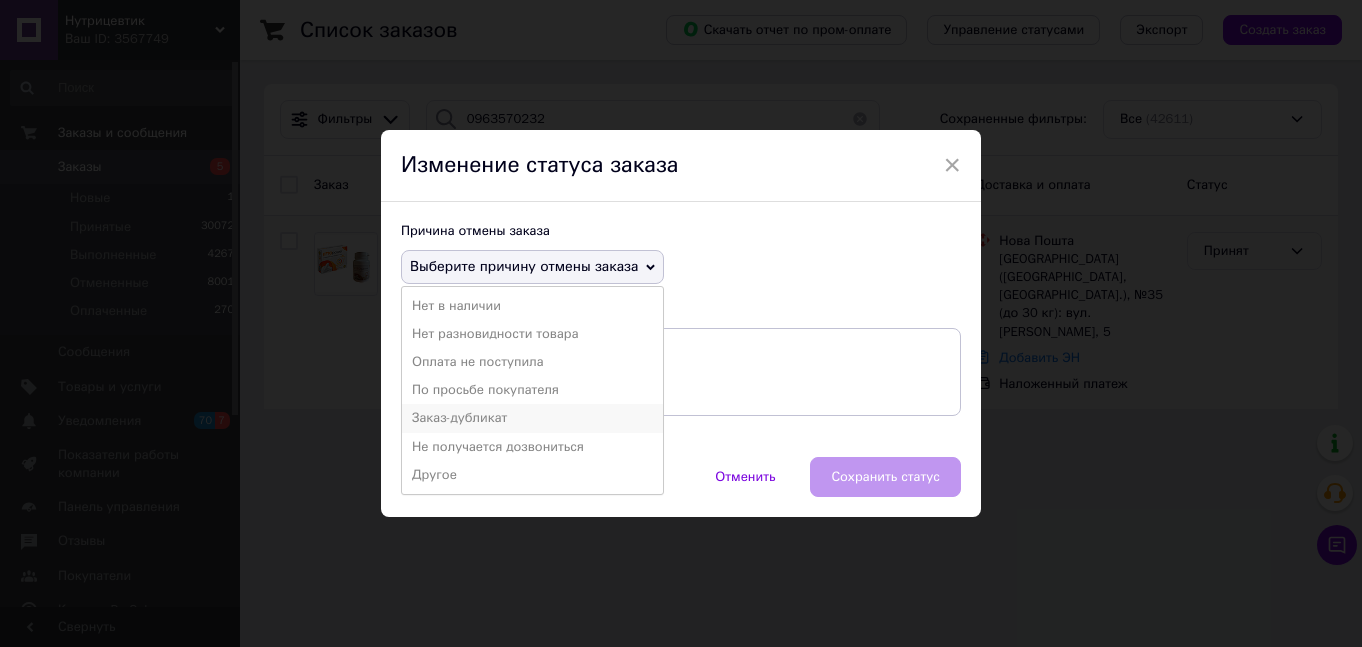 click on "Заказ-дубликат" at bounding box center [532, 418] 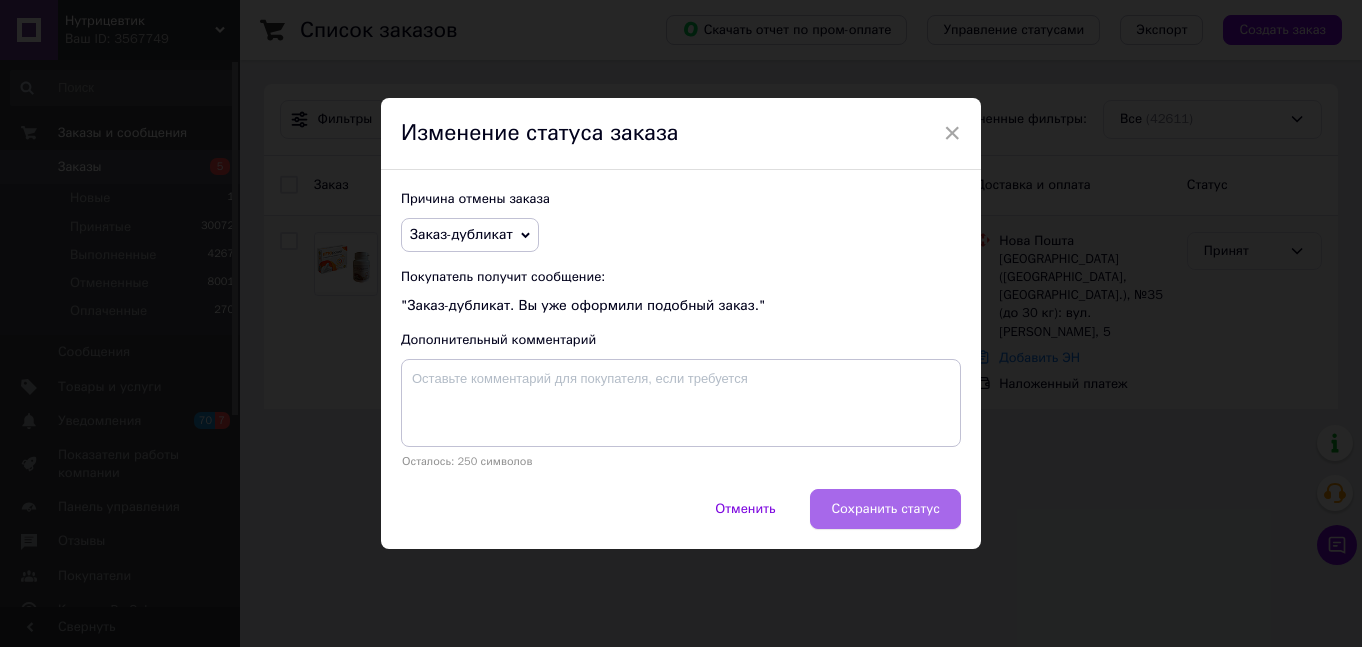 click on "Сохранить статус" at bounding box center (885, 509) 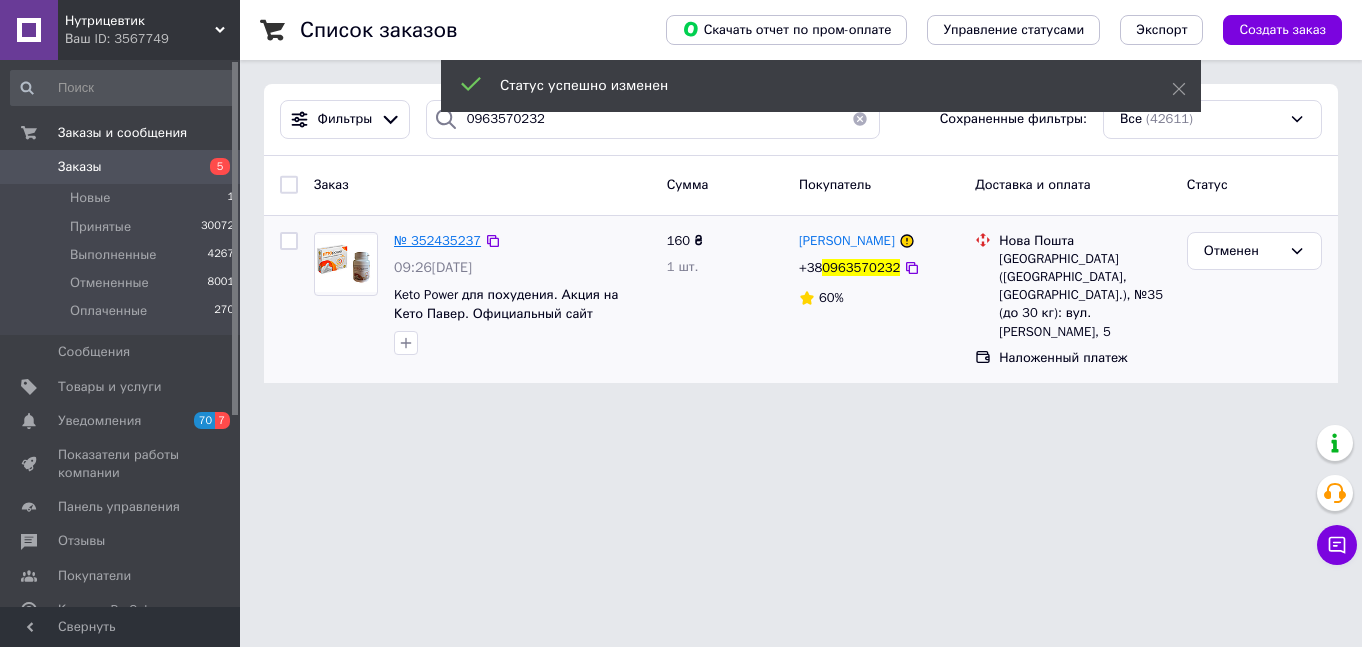 click on "№ 352435237" at bounding box center [437, 240] 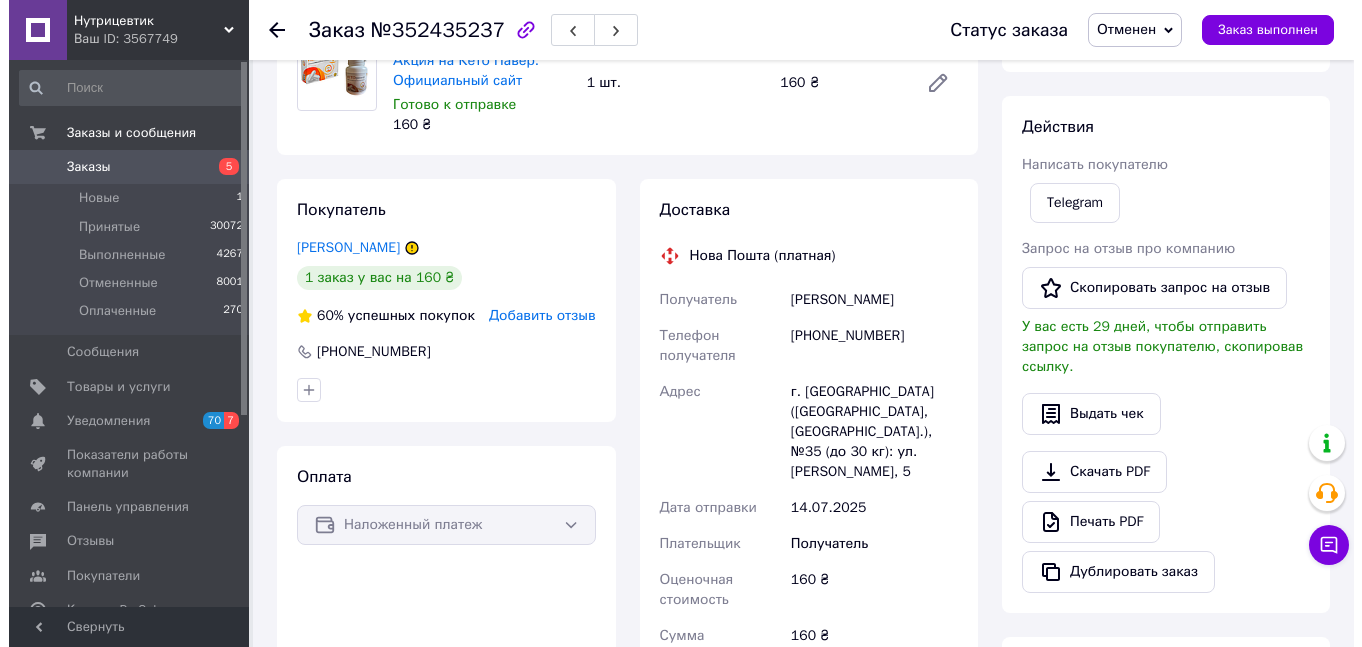scroll, scrollTop: 300, scrollLeft: 0, axis: vertical 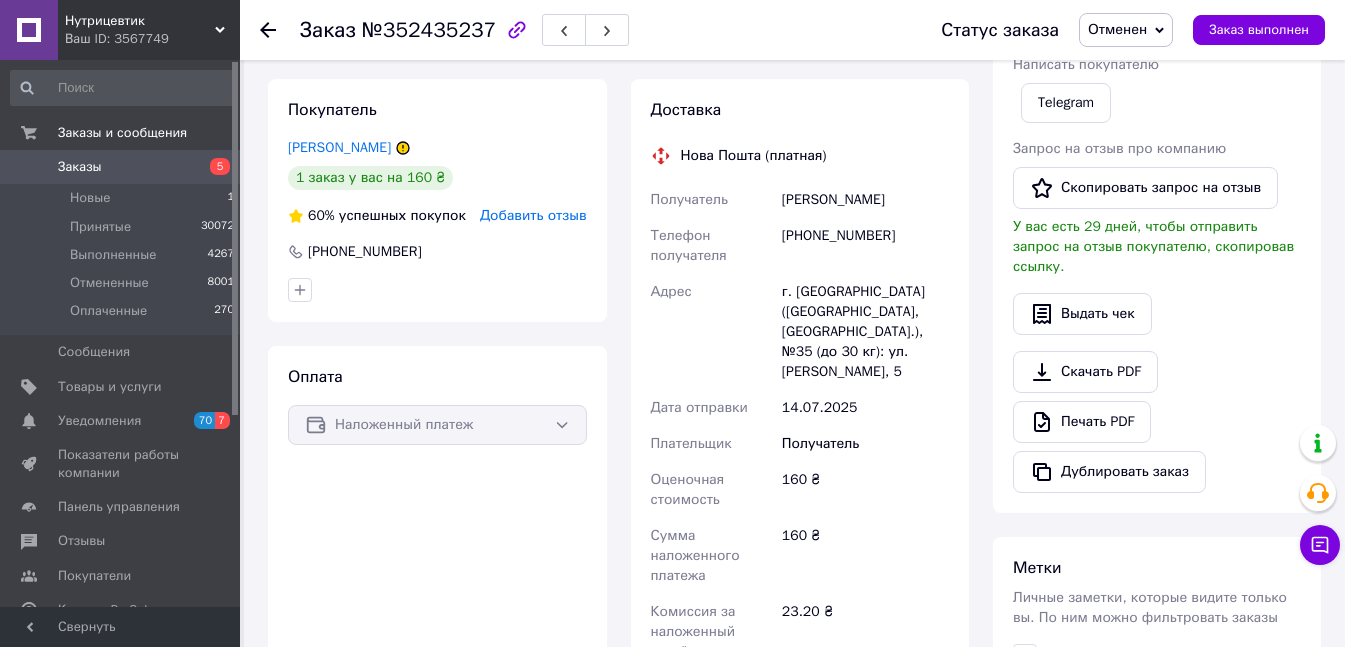 click on "Добавить отзыв" at bounding box center [533, 215] 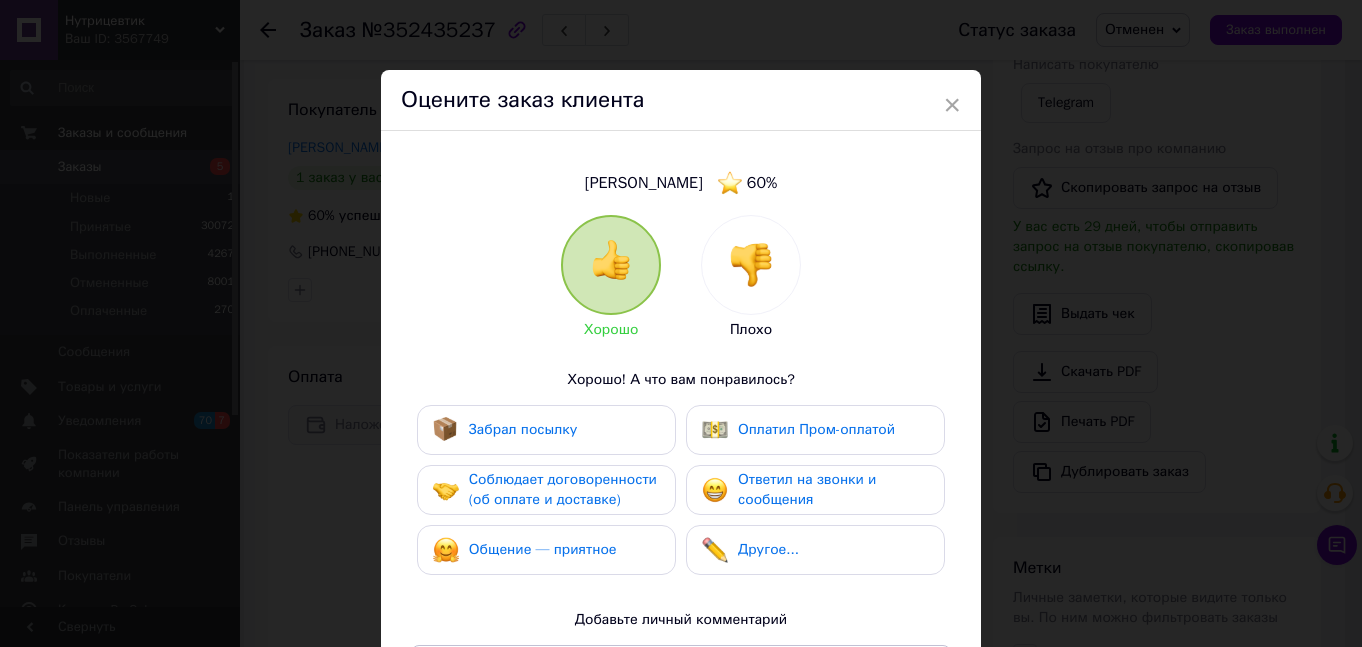 click at bounding box center (751, 265) 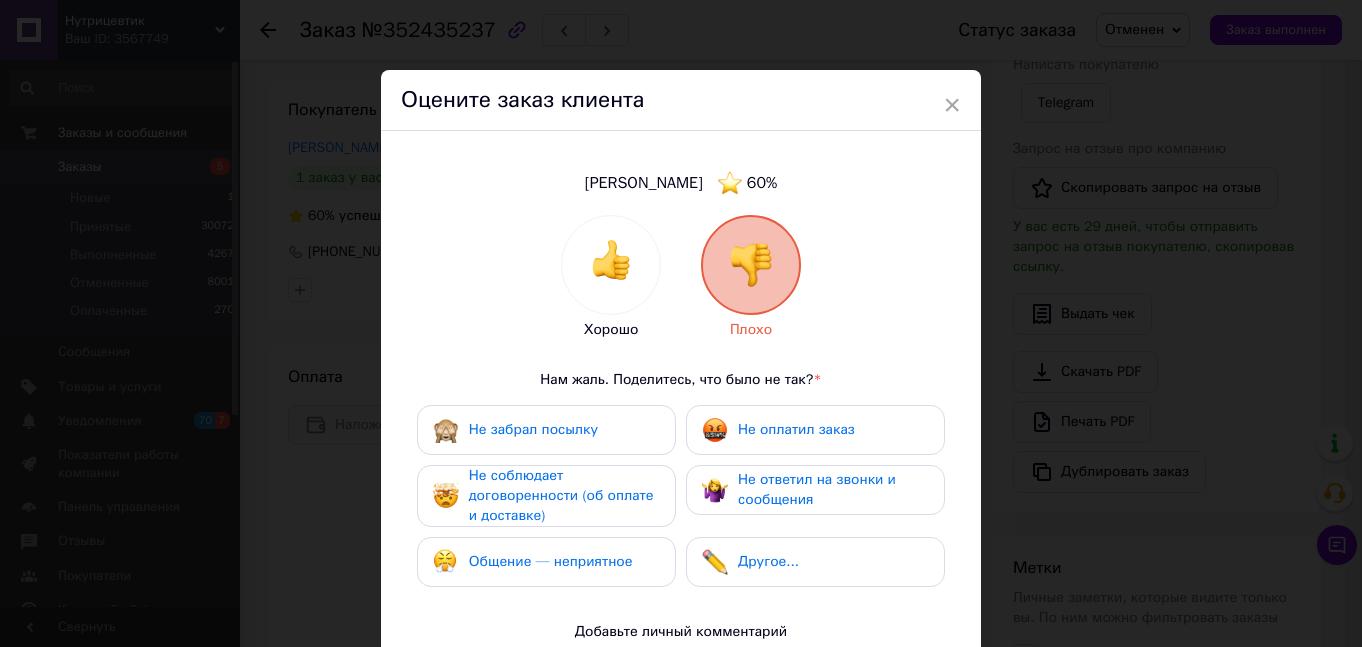 drag, startPoint x: 733, startPoint y: 431, endPoint x: 678, endPoint y: 444, distance: 56.515484 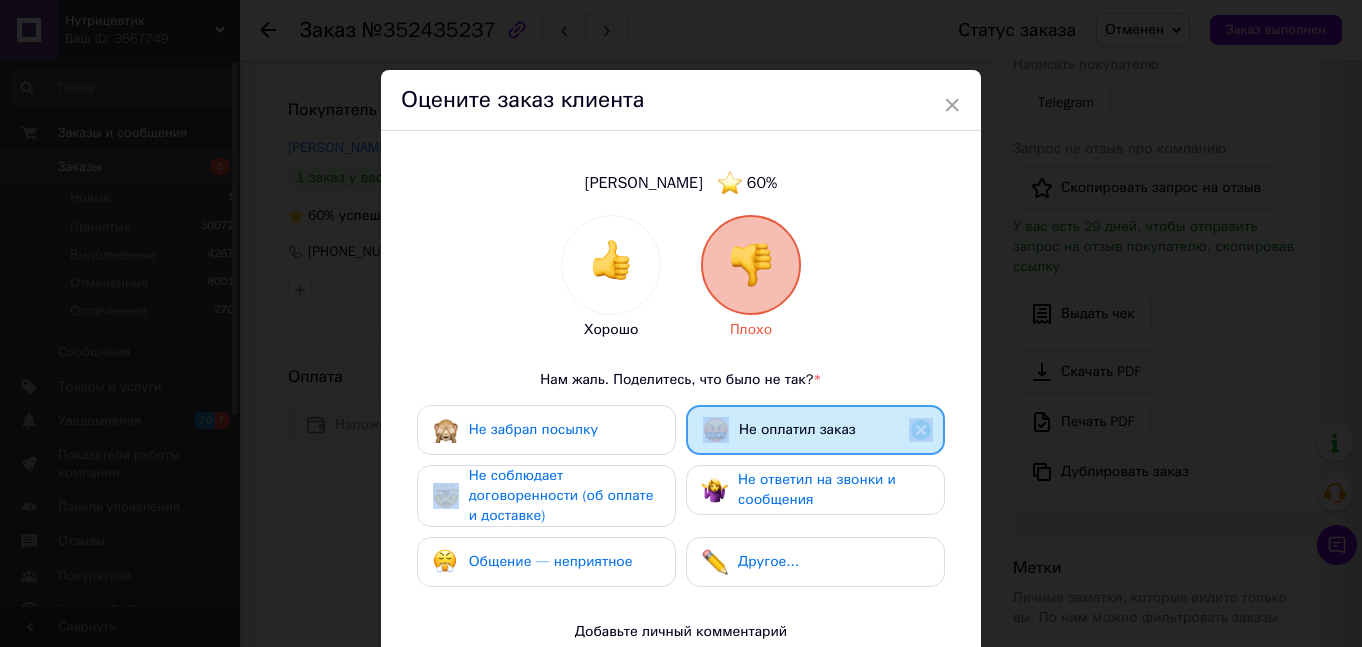 drag, startPoint x: 540, startPoint y: 495, endPoint x: 704, endPoint y: 483, distance: 164.43843 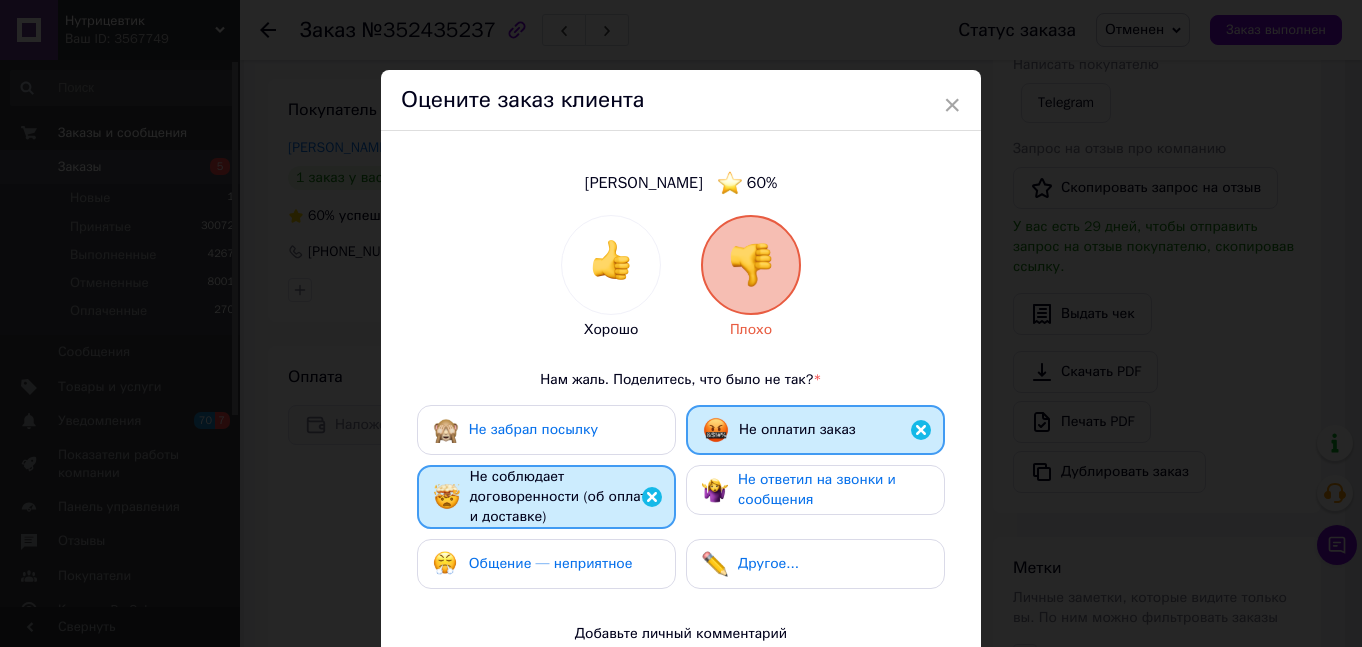 drag, startPoint x: 729, startPoint y: 483, endPoint x: 627, endPoint y: 519, distance: 108.16654 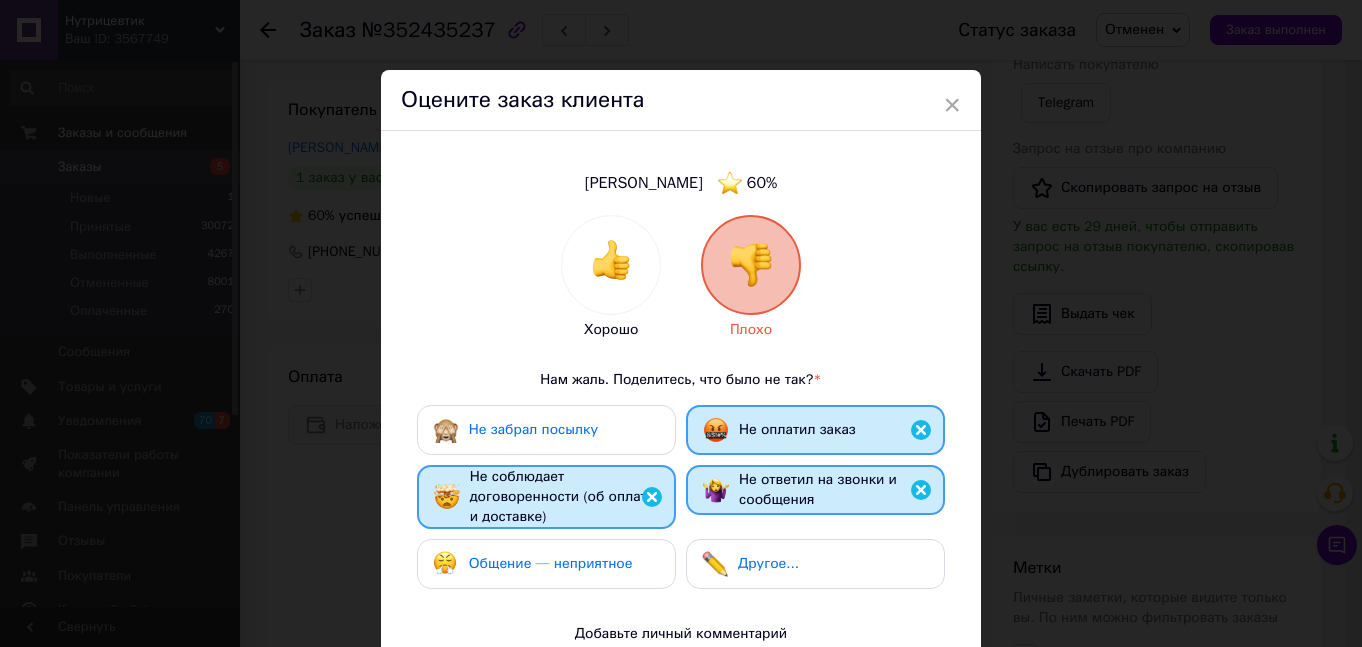 drag, startPoint x: 601, startPoint y: 545, endPoint x: 595, endPoint y: 554, distance: 10.816654 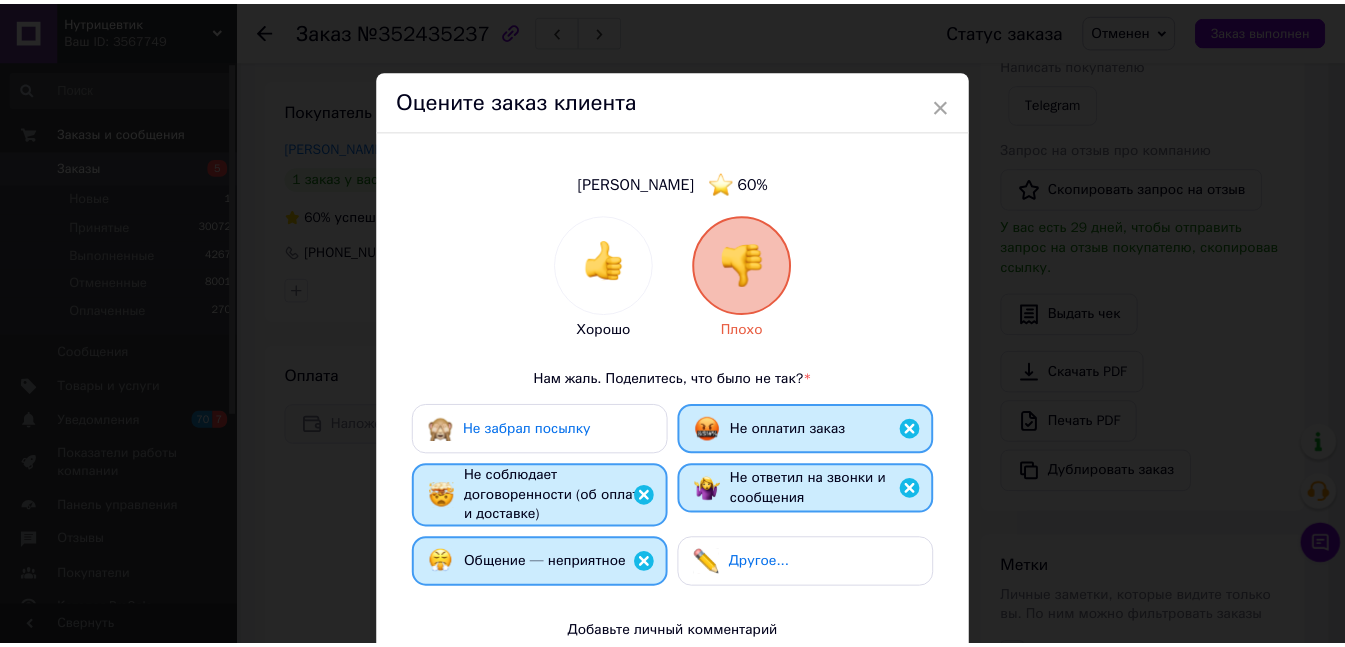 scroll, scrollTop: 339, scrollLeft: 0, axis: vertical 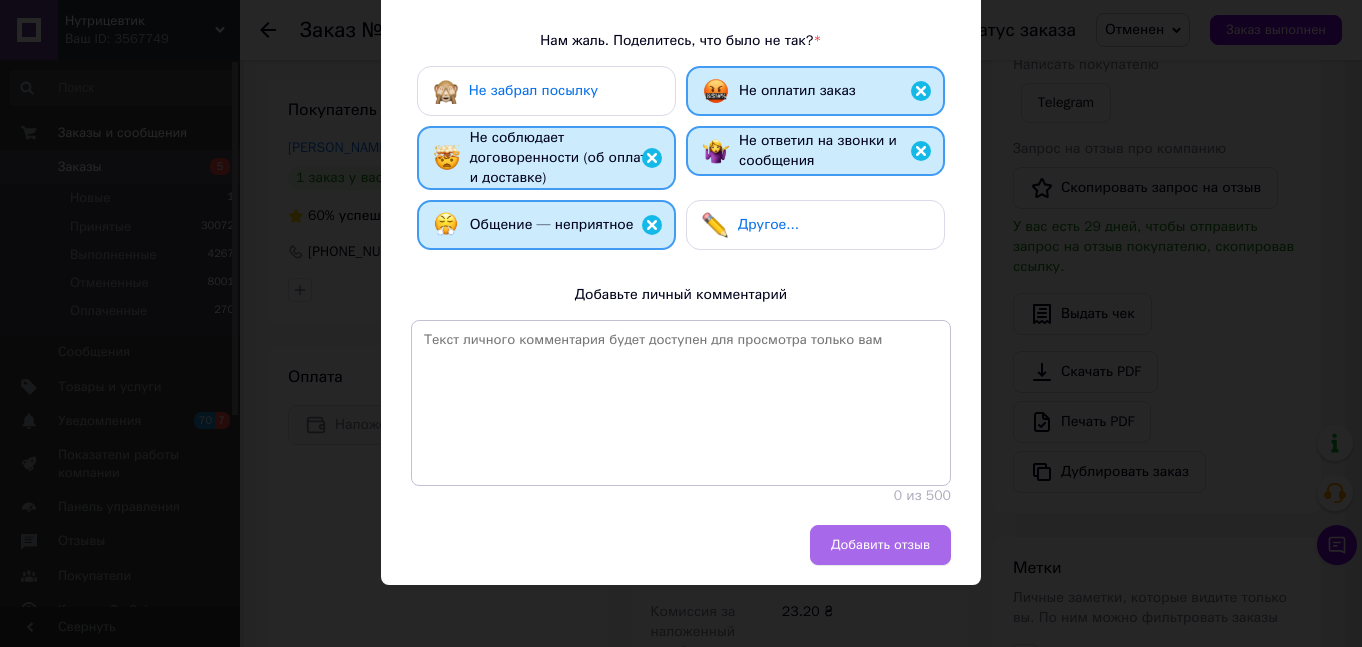 click on "Добавить отзыв" at bounding box center [880, 545] 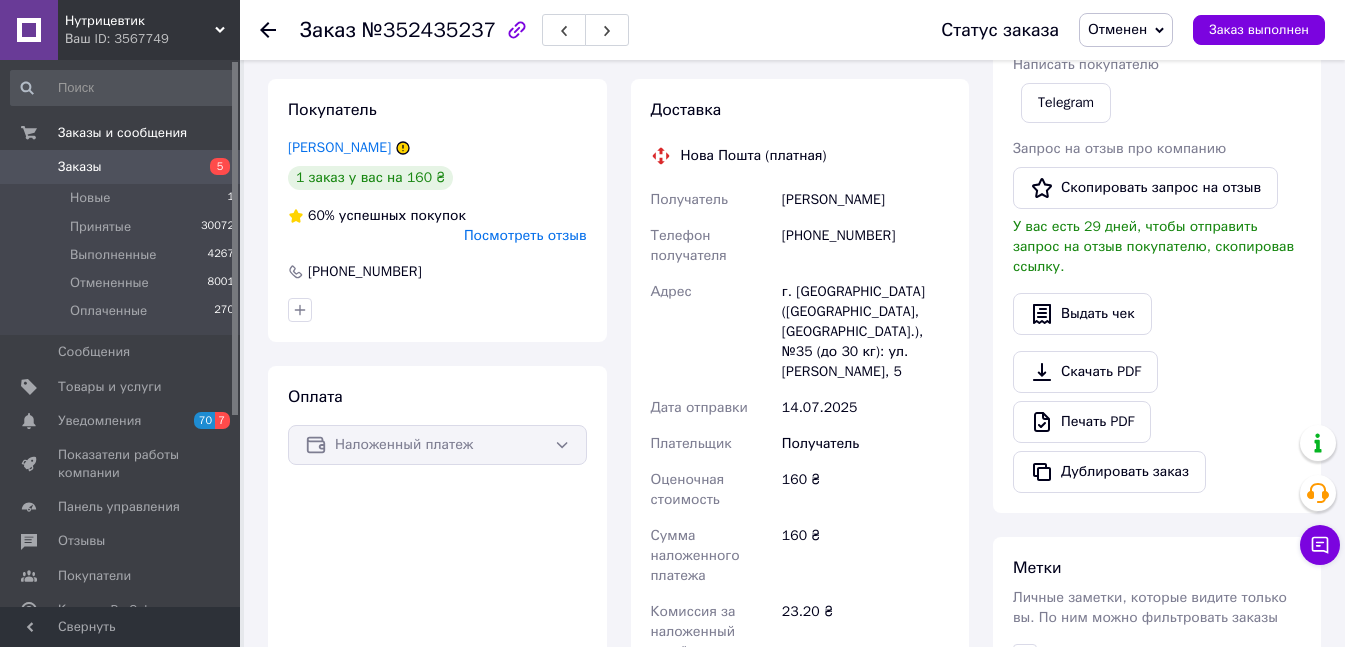 click on "Заказы" at bounding box center (80, 167) 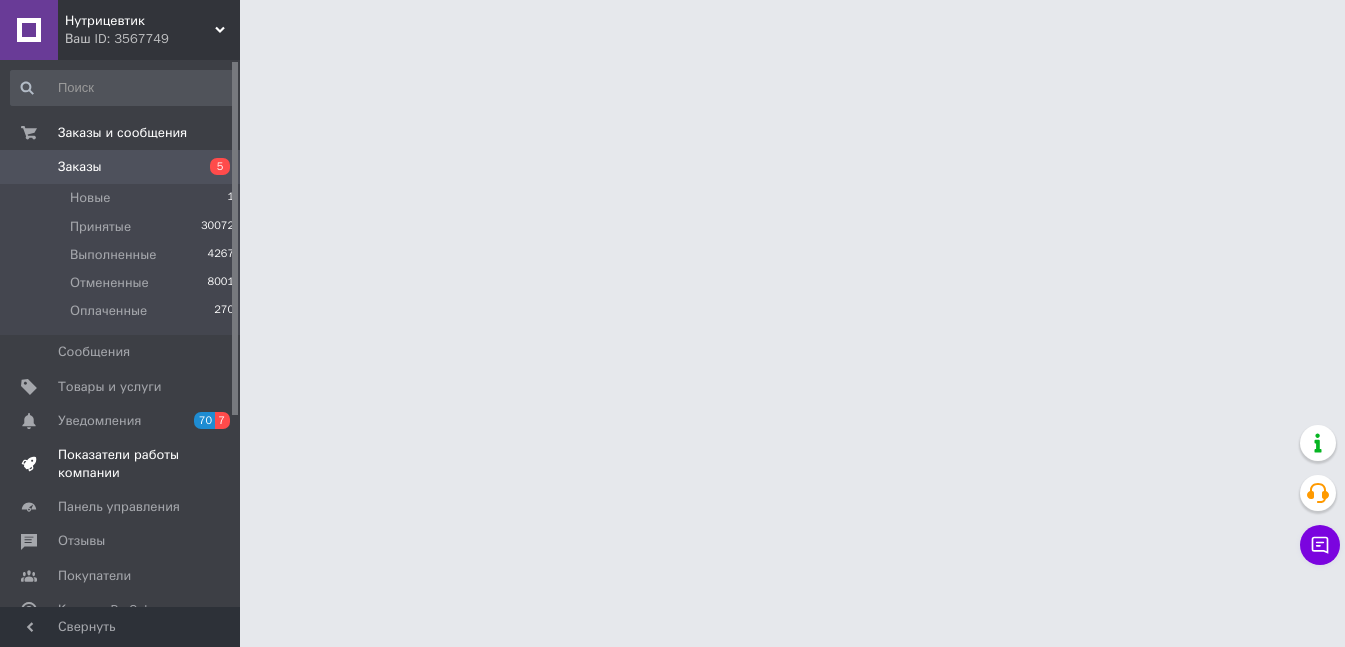 scroll, scrollTop: 0, scrollLeft: 0, axis: both 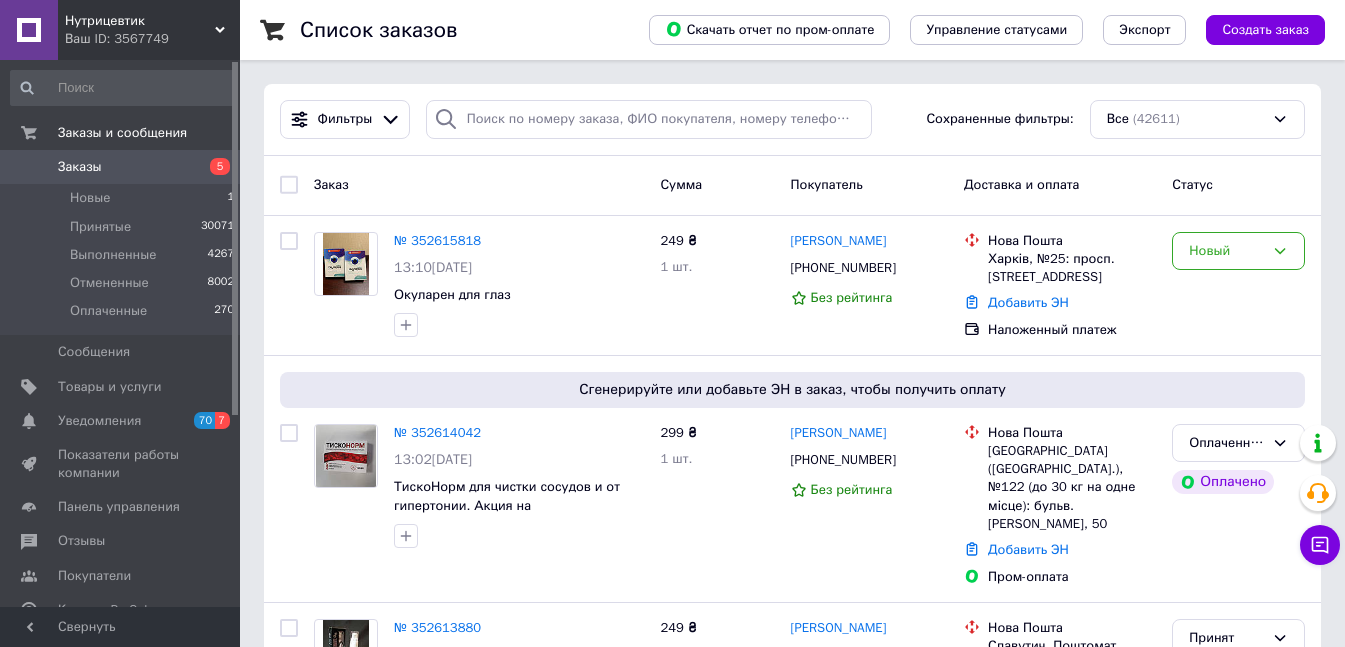 click on "Заказы" at bounding box center [121, 167] 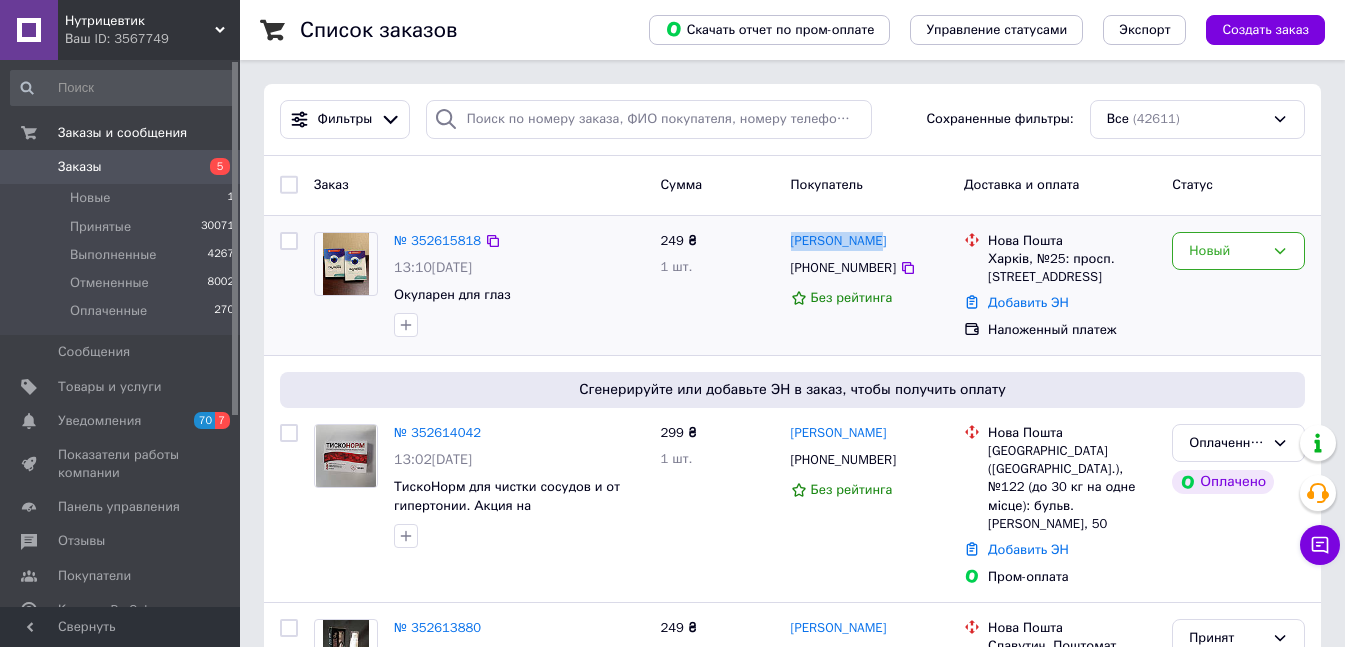 drag, startPoint x: 876, startPoint y: 242, endPoint x: 786, endPoint y: 245, distance: 90.04999 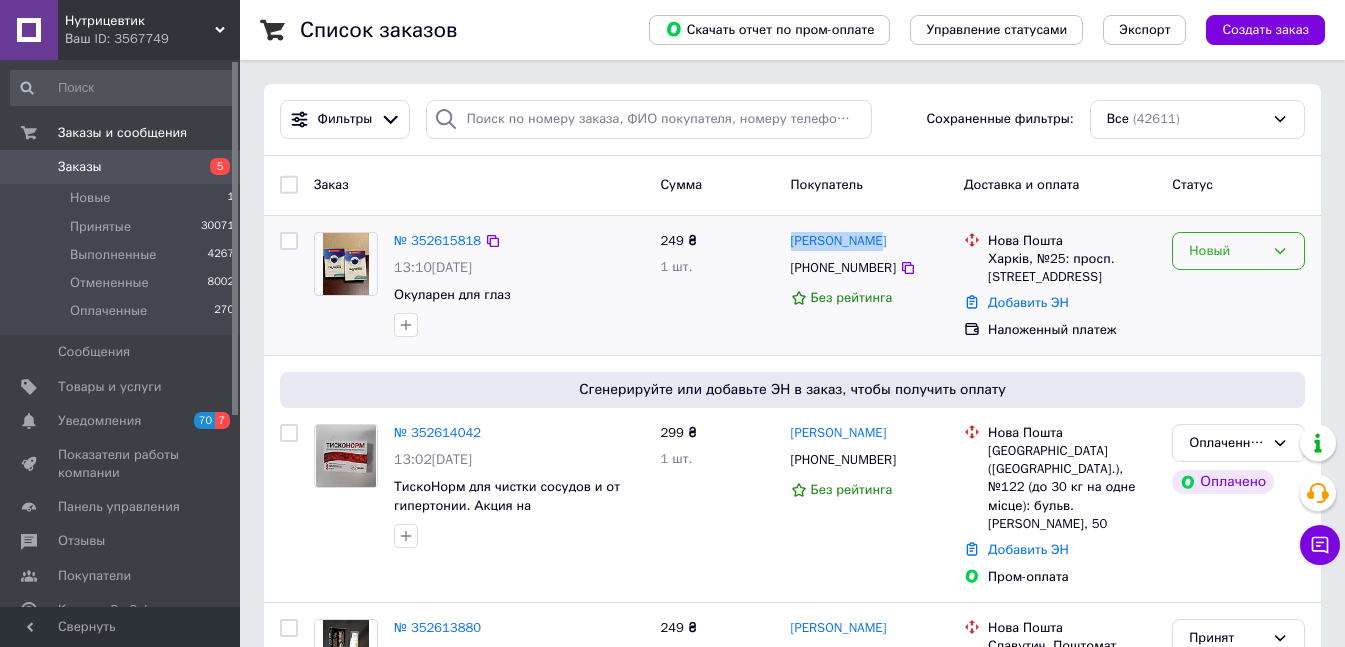 click on "Новый" at bounding box center (1238, 251) 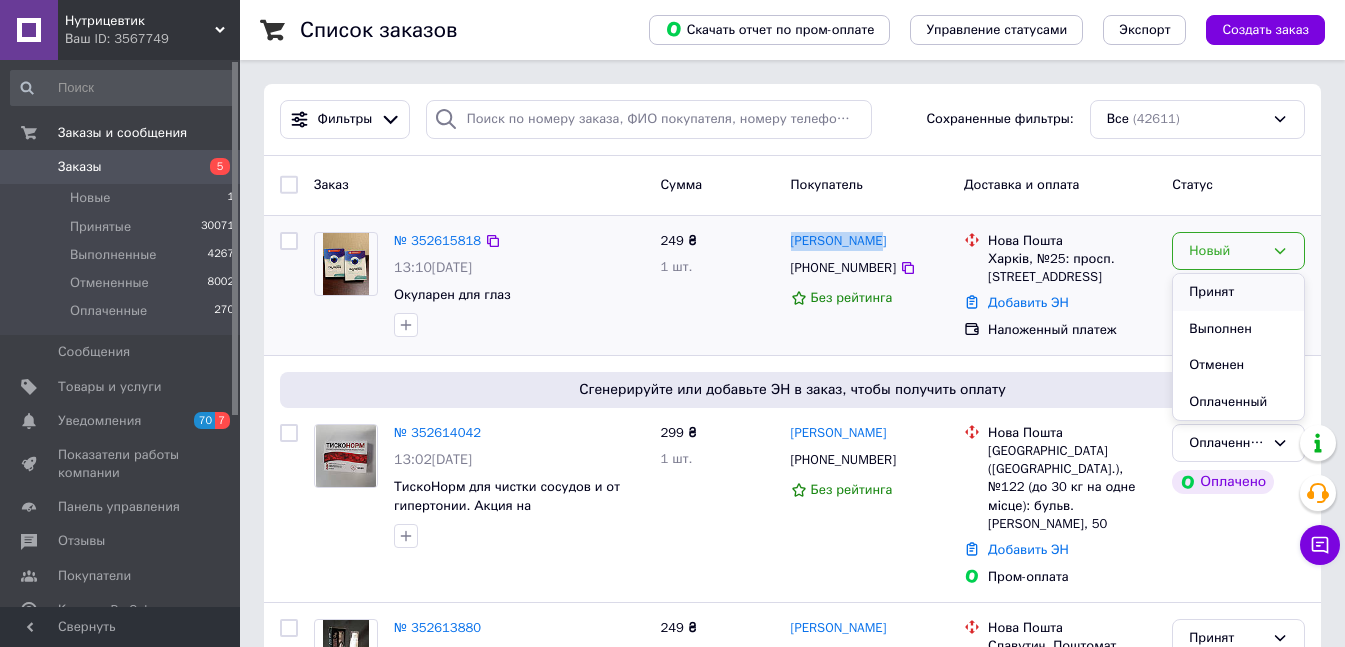 click on "Принят" at bounding box center (1238, 292) 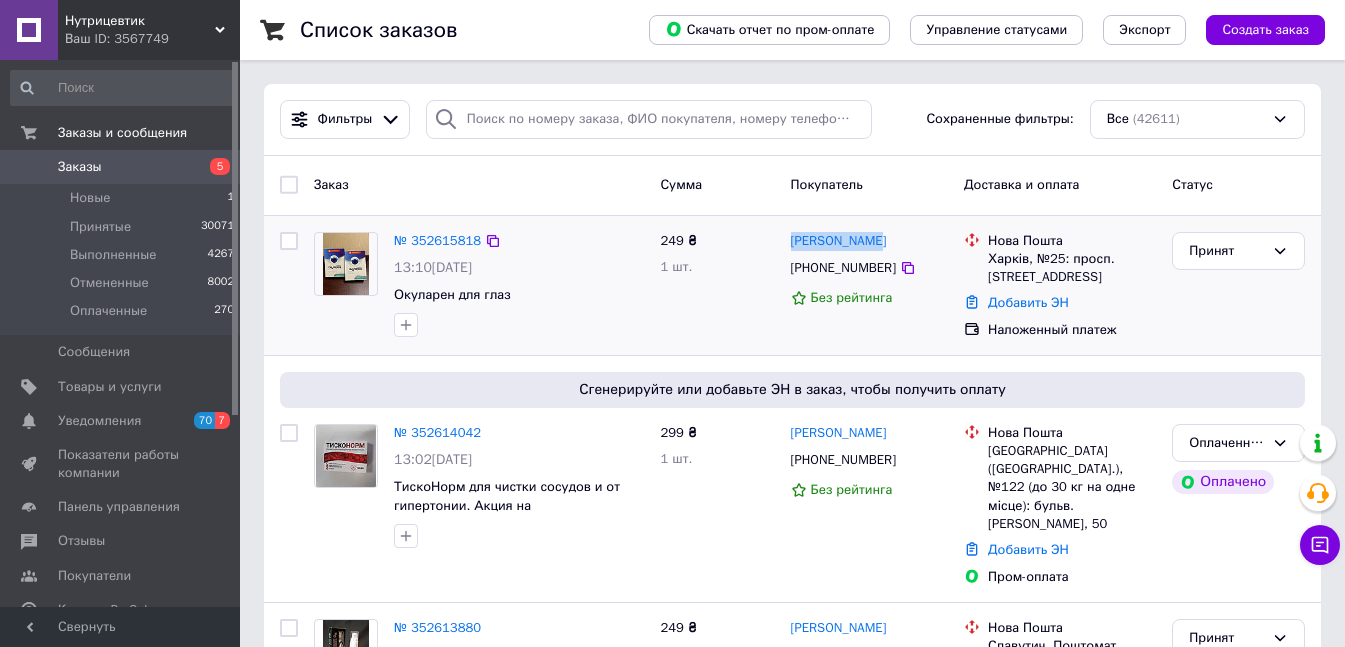 click on "Заказы" at bounding box center [121, 167] 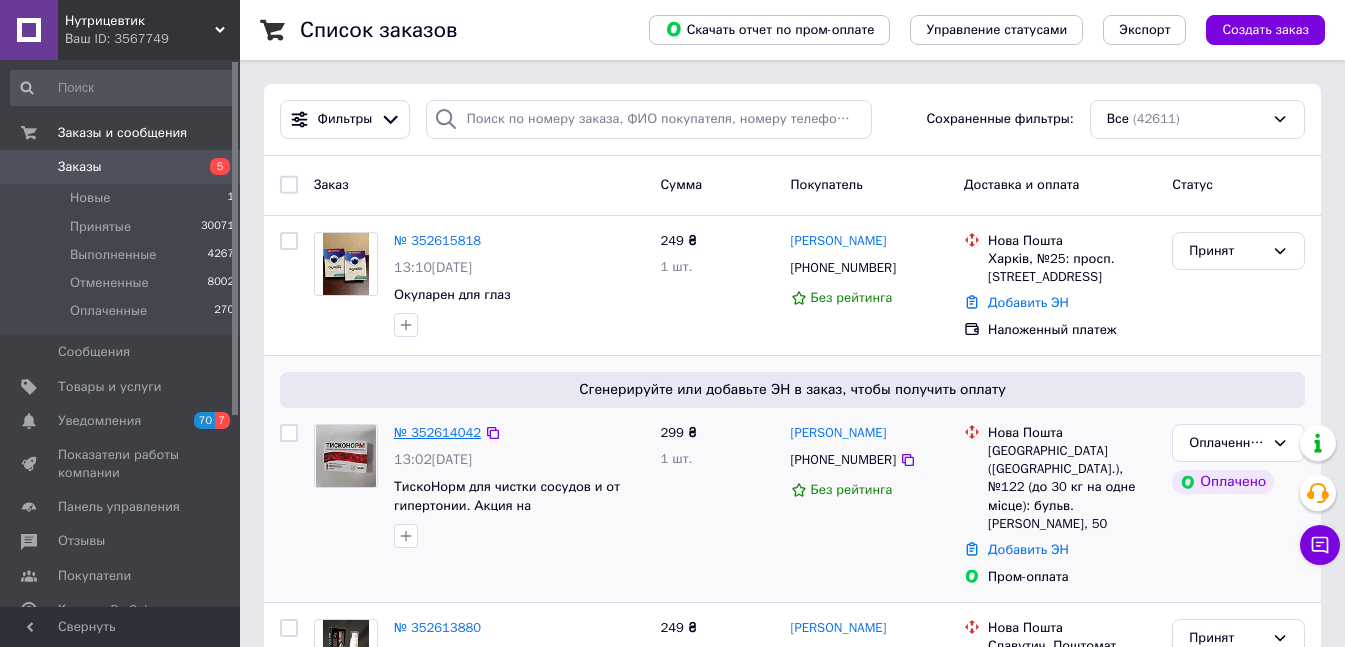 click on "№ 352614042" at bounding box center [437, 432] 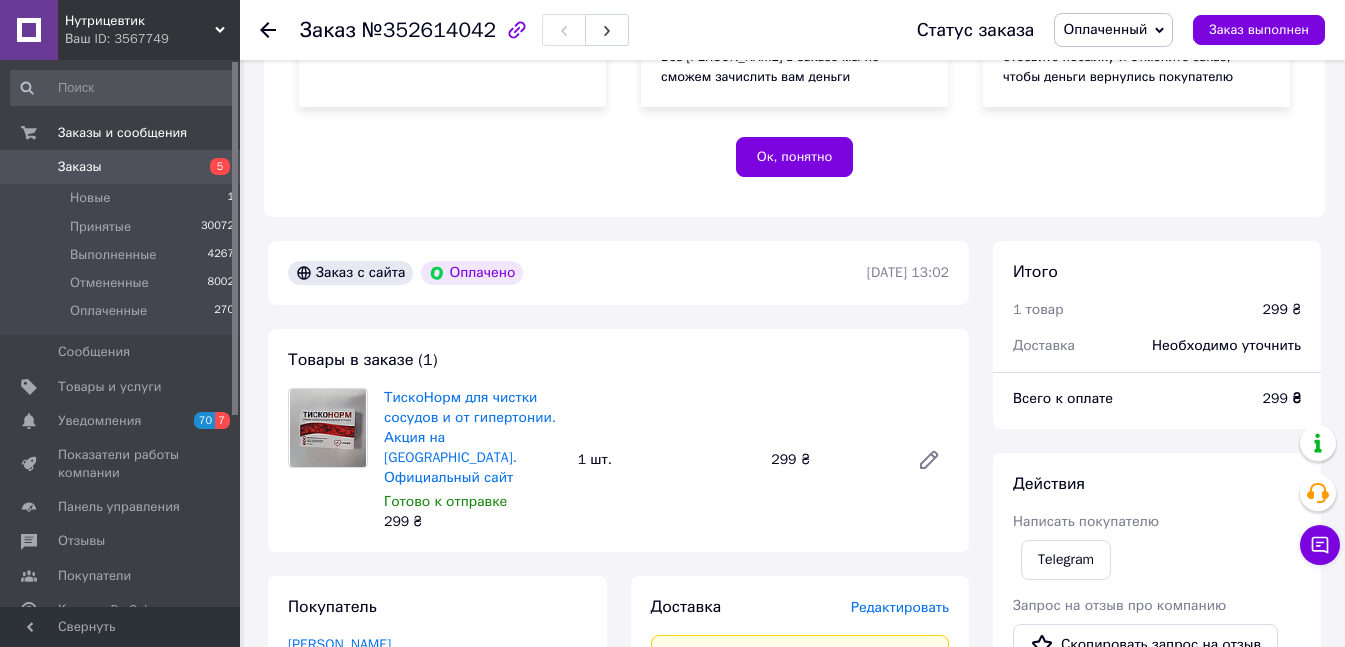 scroll, scrollTop: 800, scrollLeft: 0, axis: vertical 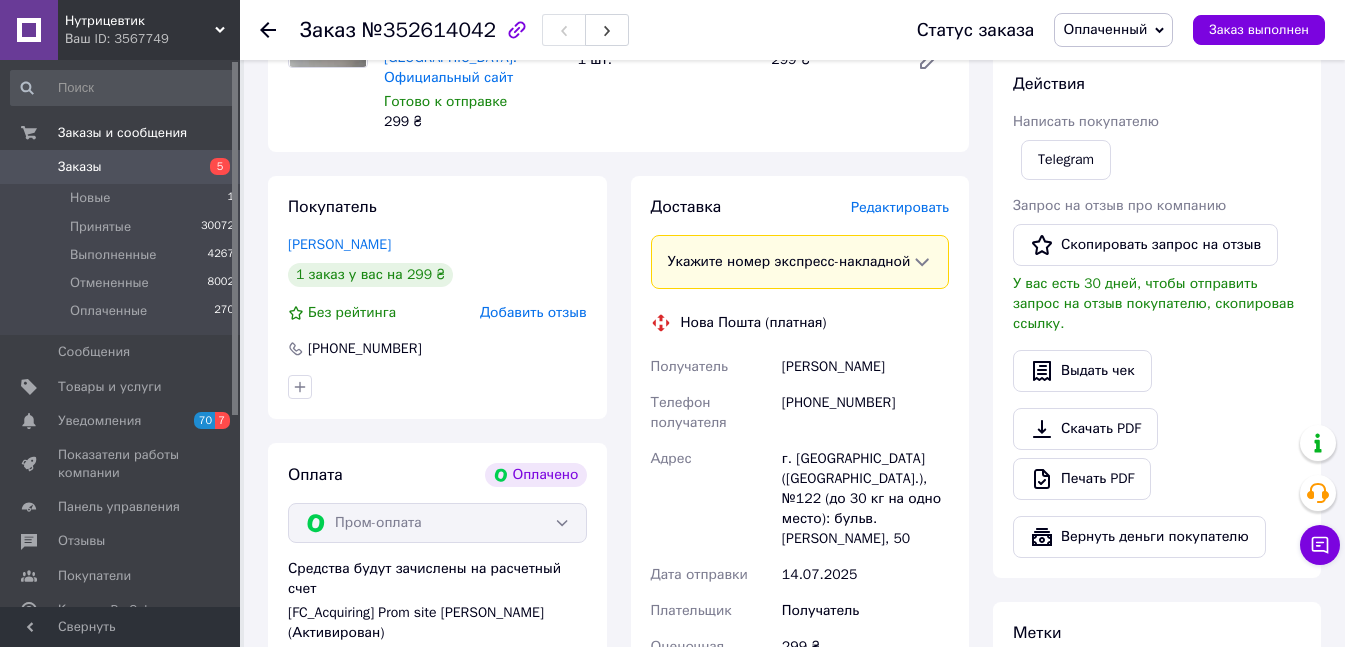 click on "Заказы" at bounding box center (121, 167) 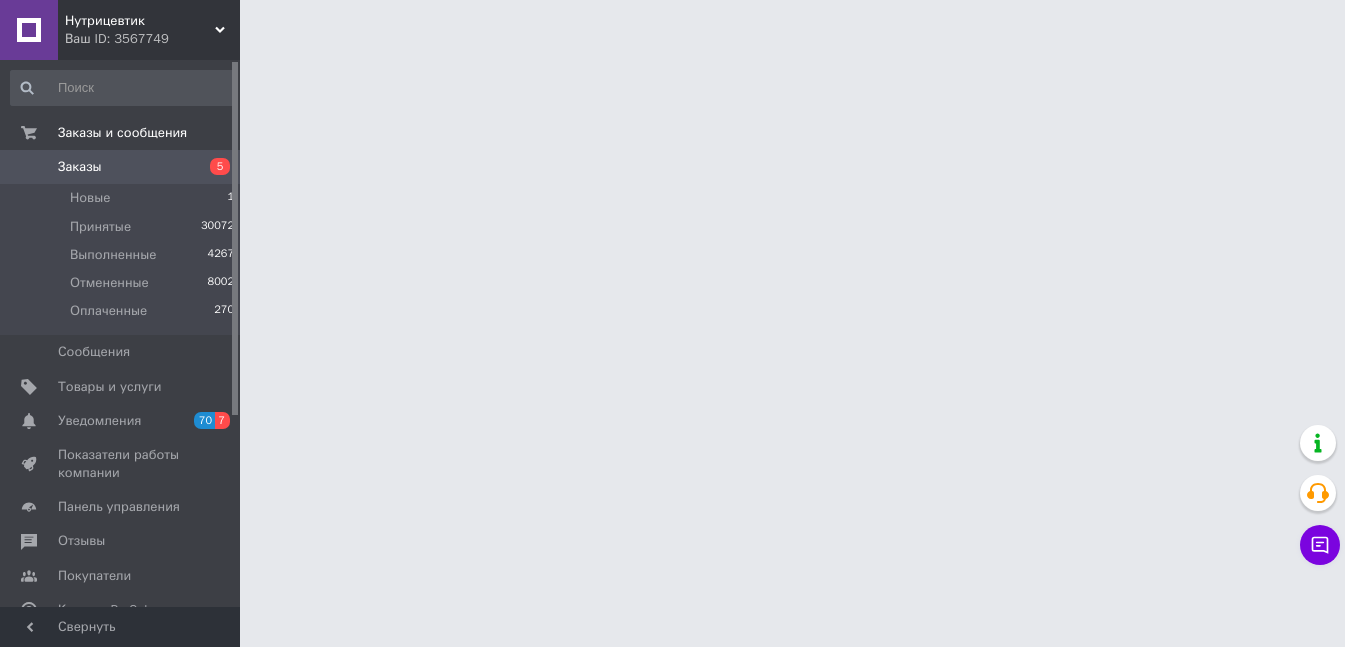 scroll, scrollTop: 0, scrollLeft: 0, axis: both 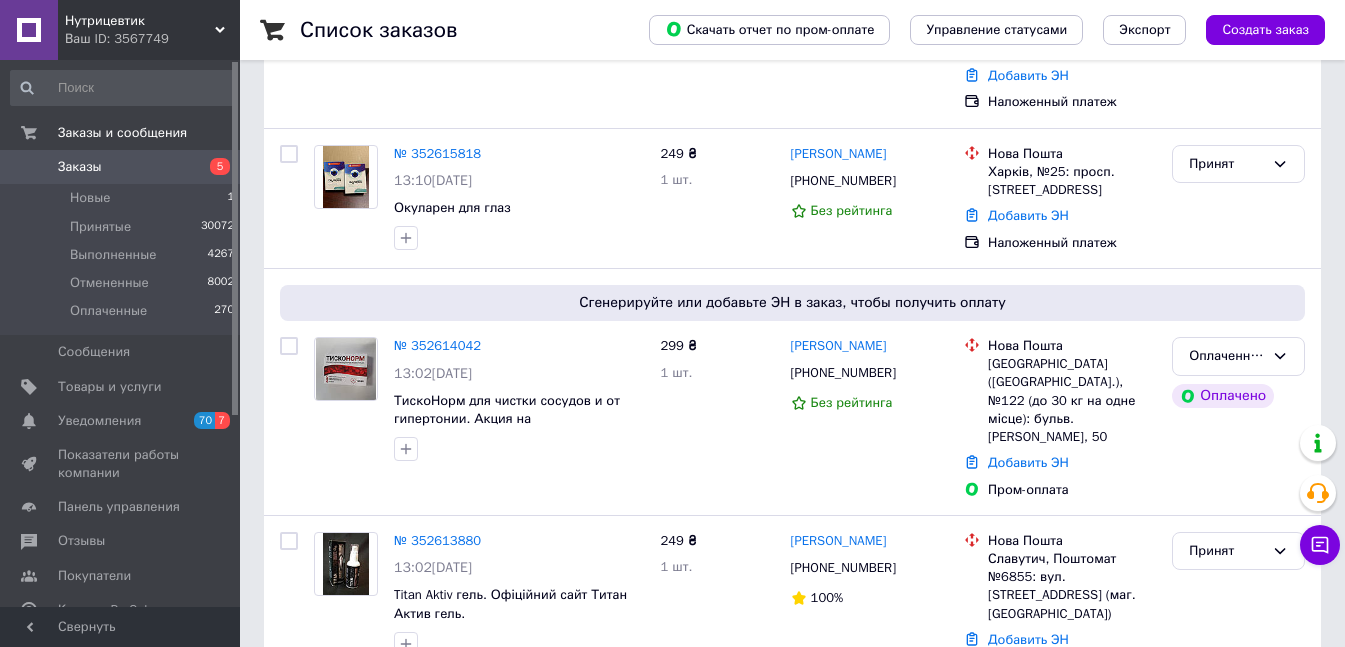 click on "Заказы" at bounding box center [121, 167] 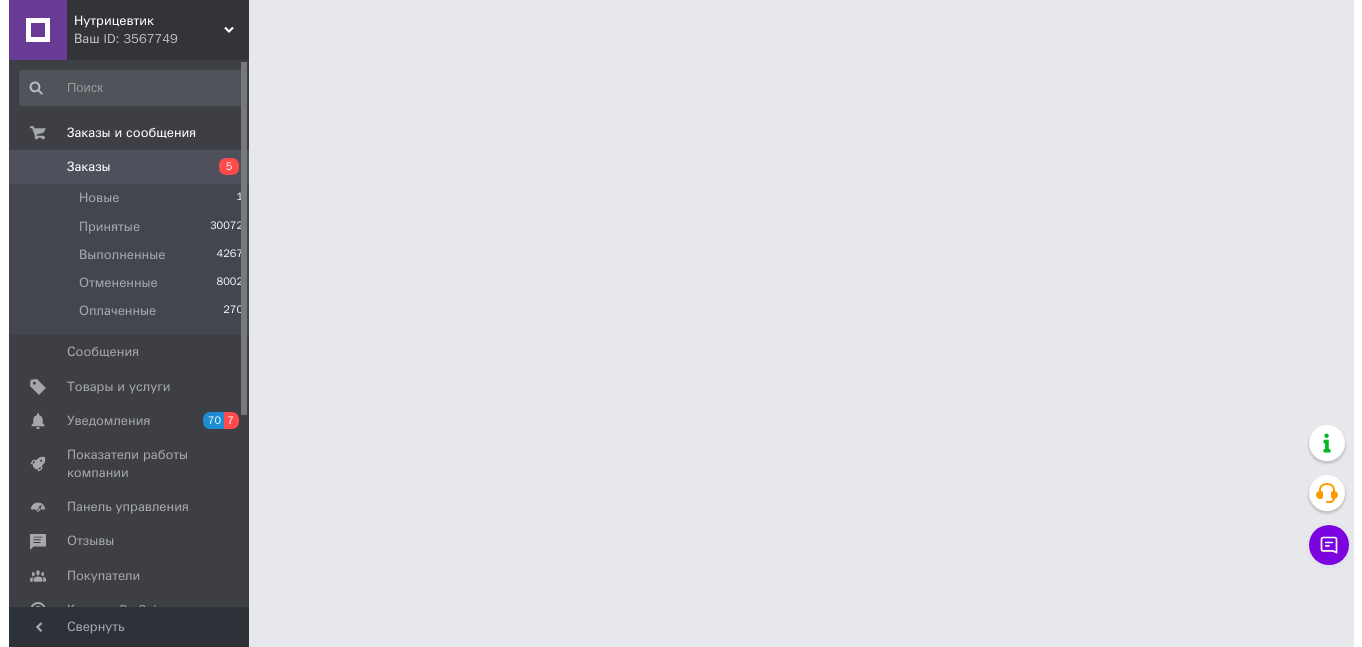 scroll, scrollTop: 0, scrollLeft: 0, axis: both 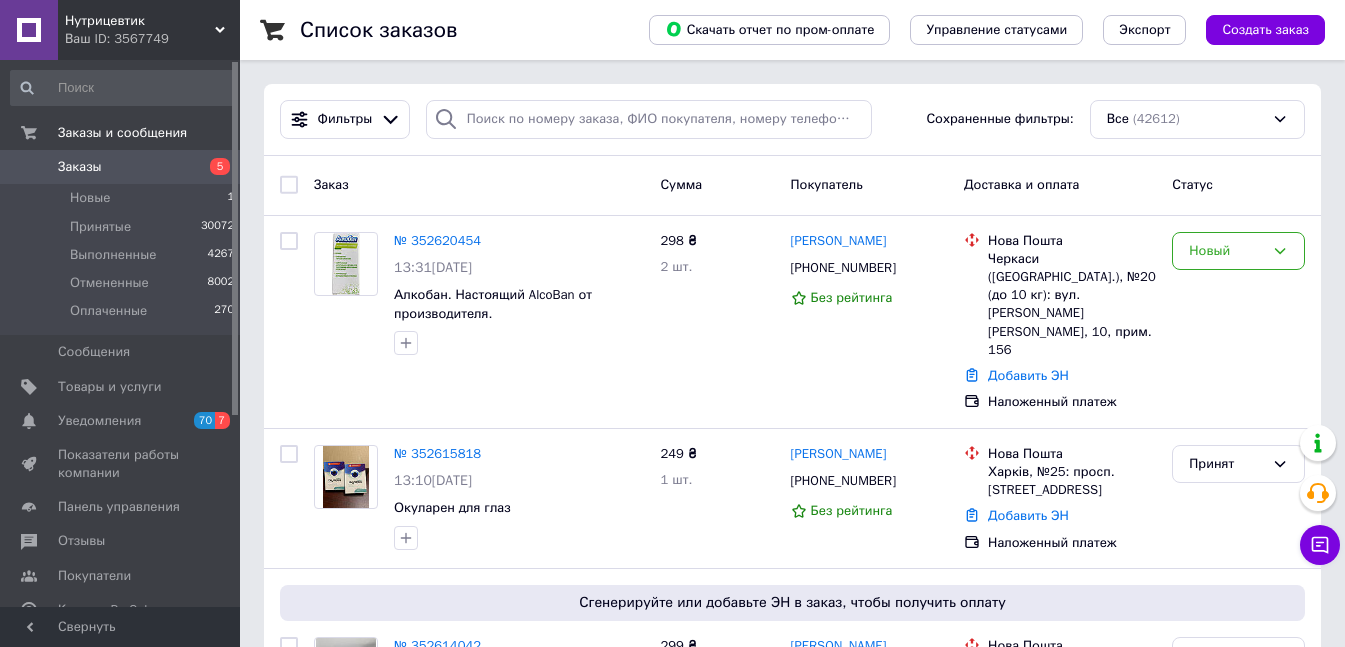 click on "Заказы" at bounding box center (121, 167) 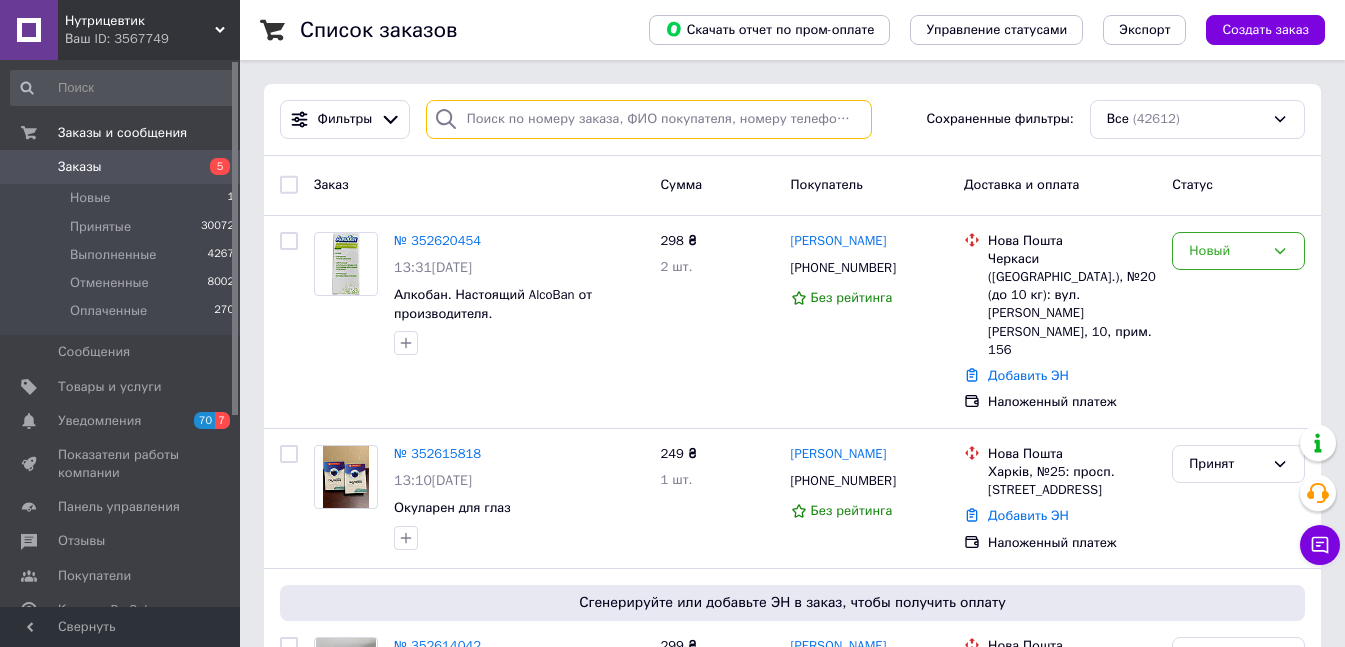 click at bounding box center (649, 119) 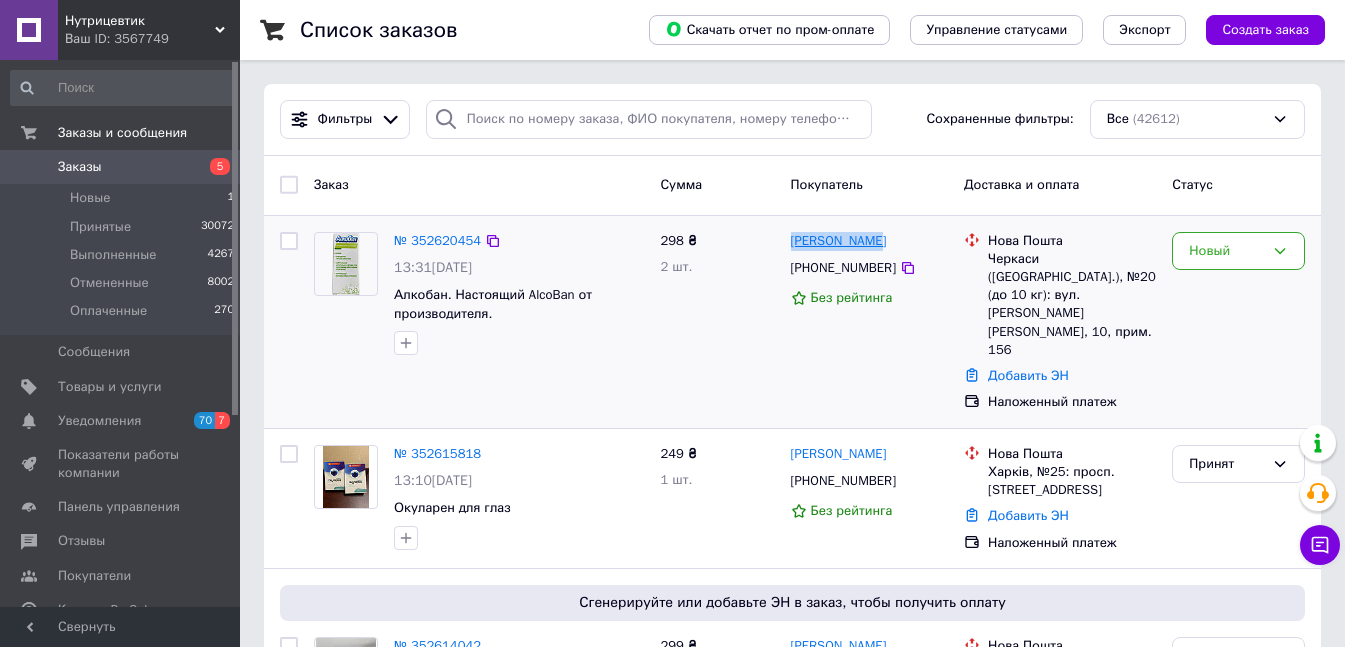 drag, startPoint x: 873, startPoint y: 242, endPoint x: 790, endPoint y: 244, distance: 83.02409 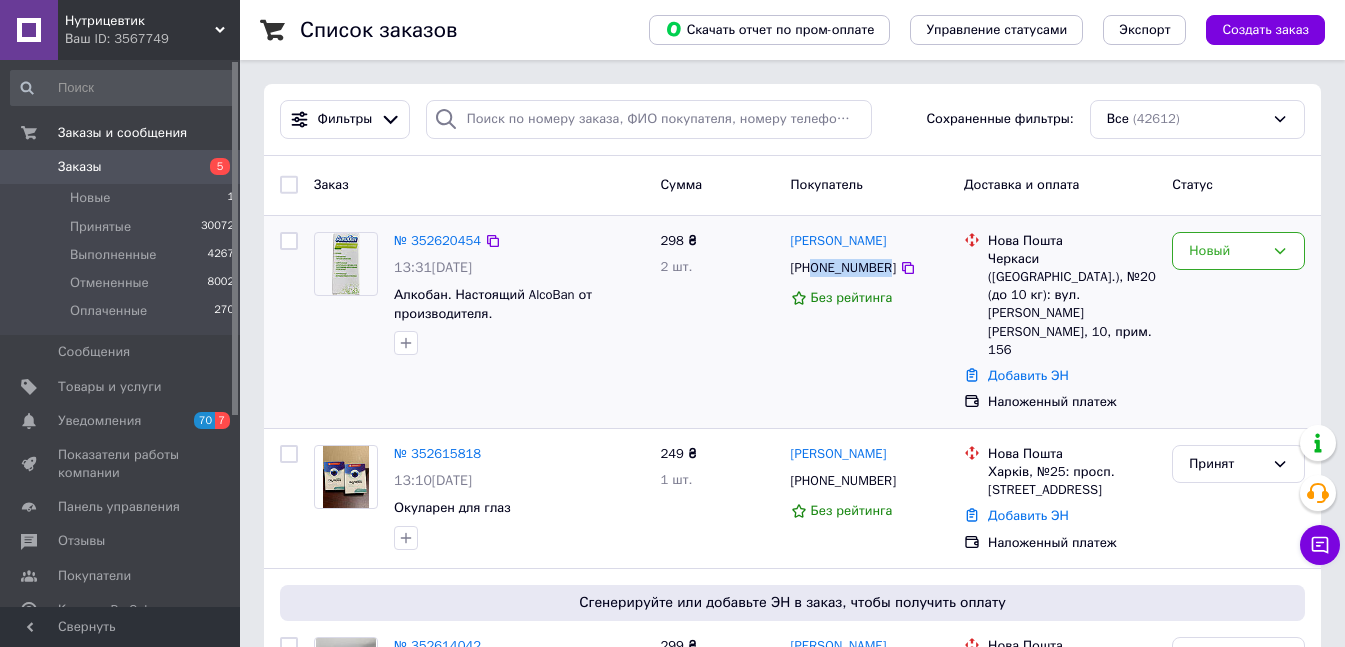 drag, startPoint x: 812, startPoint y: 270, endPoint x: 883, endPoint y: 269, distance: 71.00704 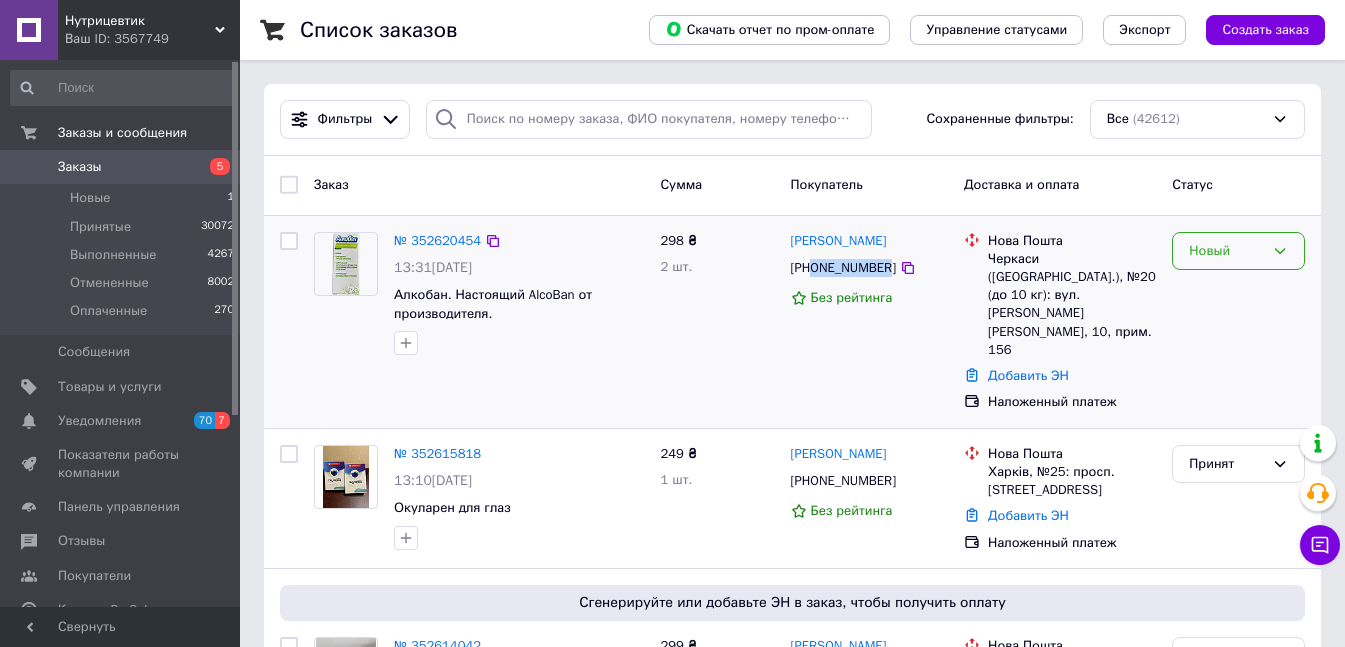 click on "Новый" at bounding box center (1226, 251) 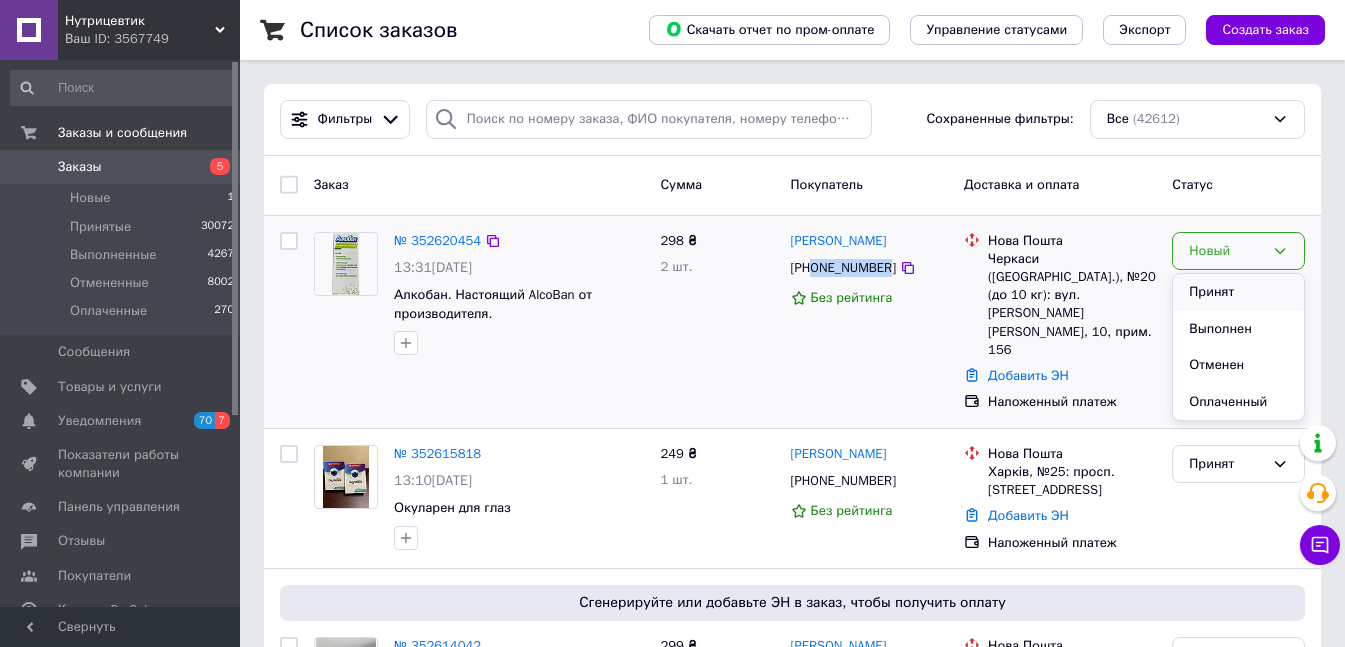 click on "Принят" at bounding box center [1238, 292] 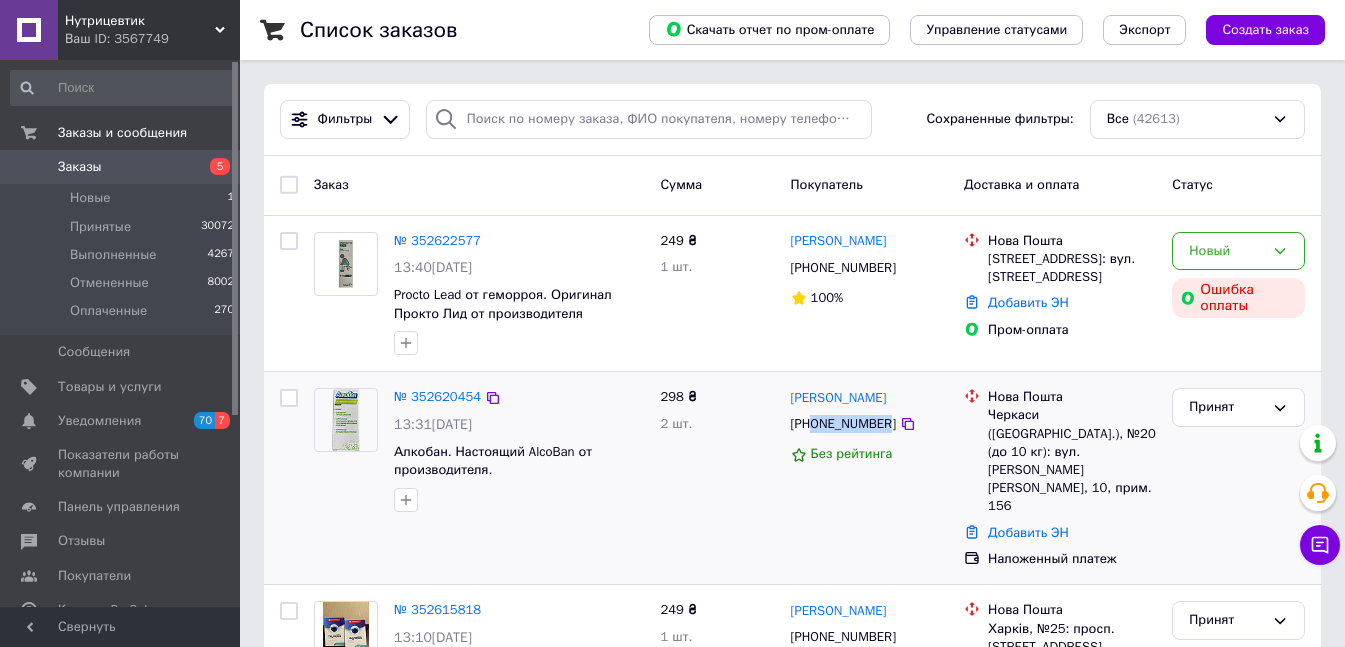click on "Заказы" at bounding box center [121, 167] 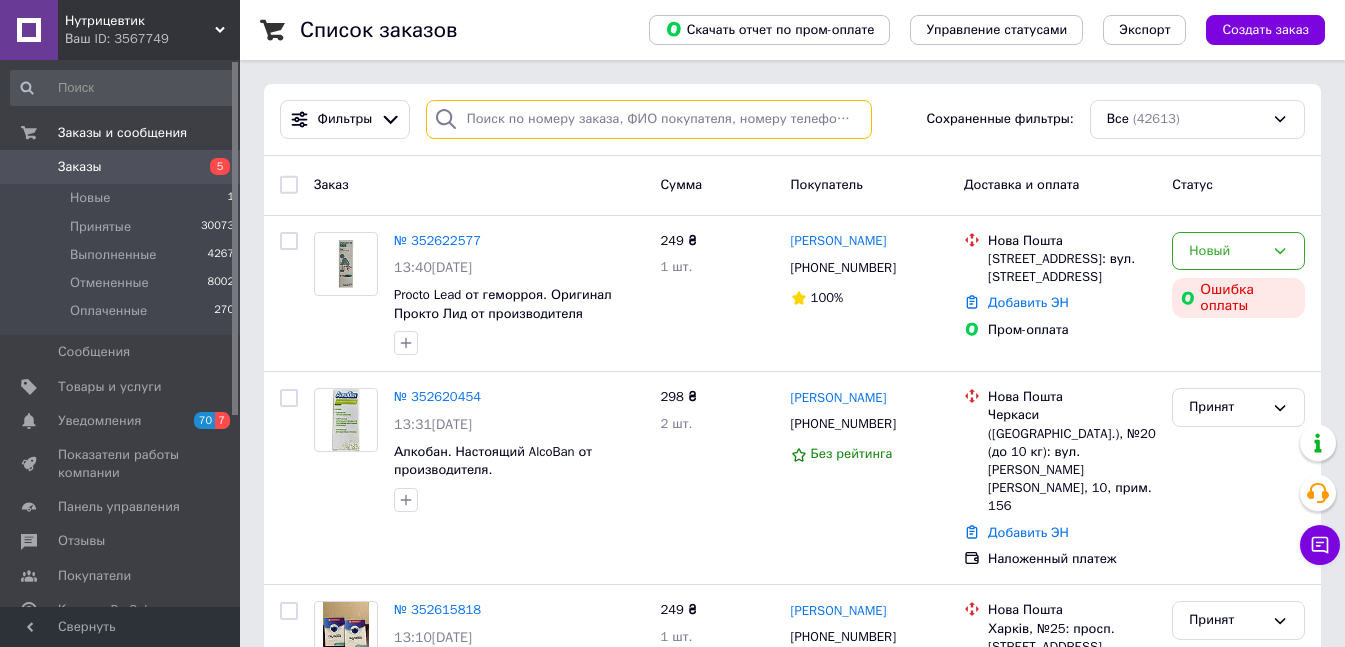 click at bounding box center (649, 119) 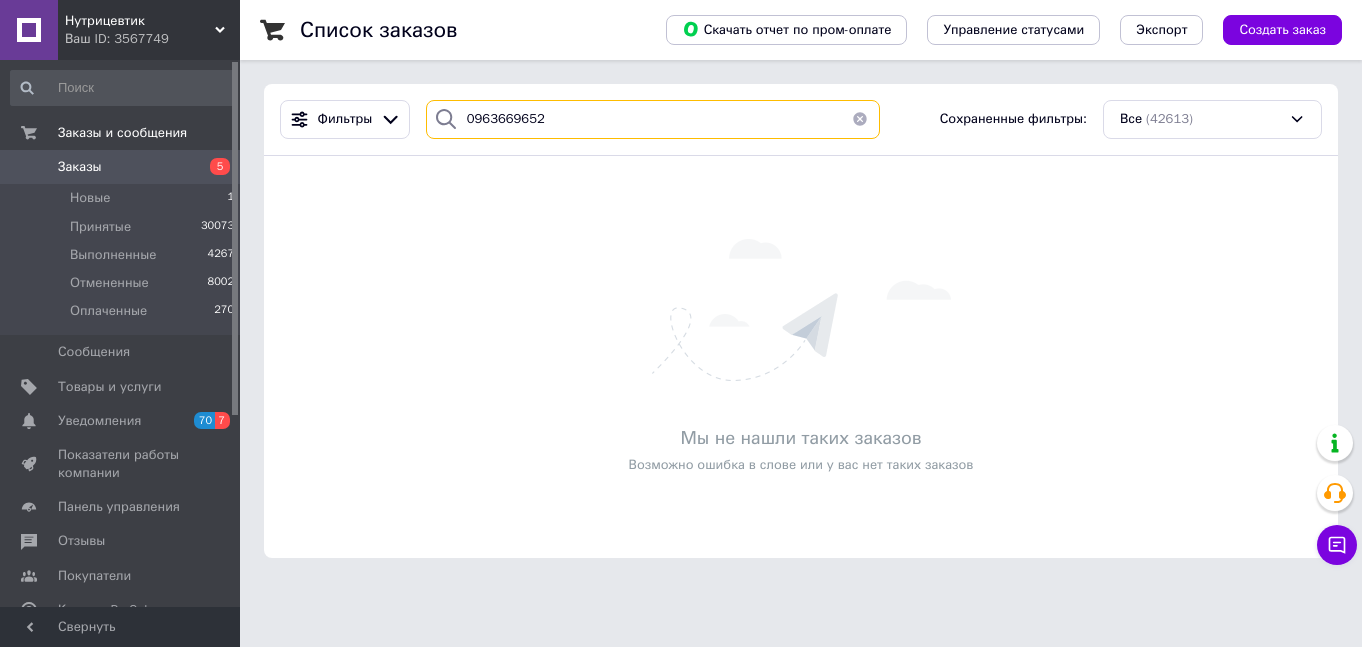 type on "0963669652" 